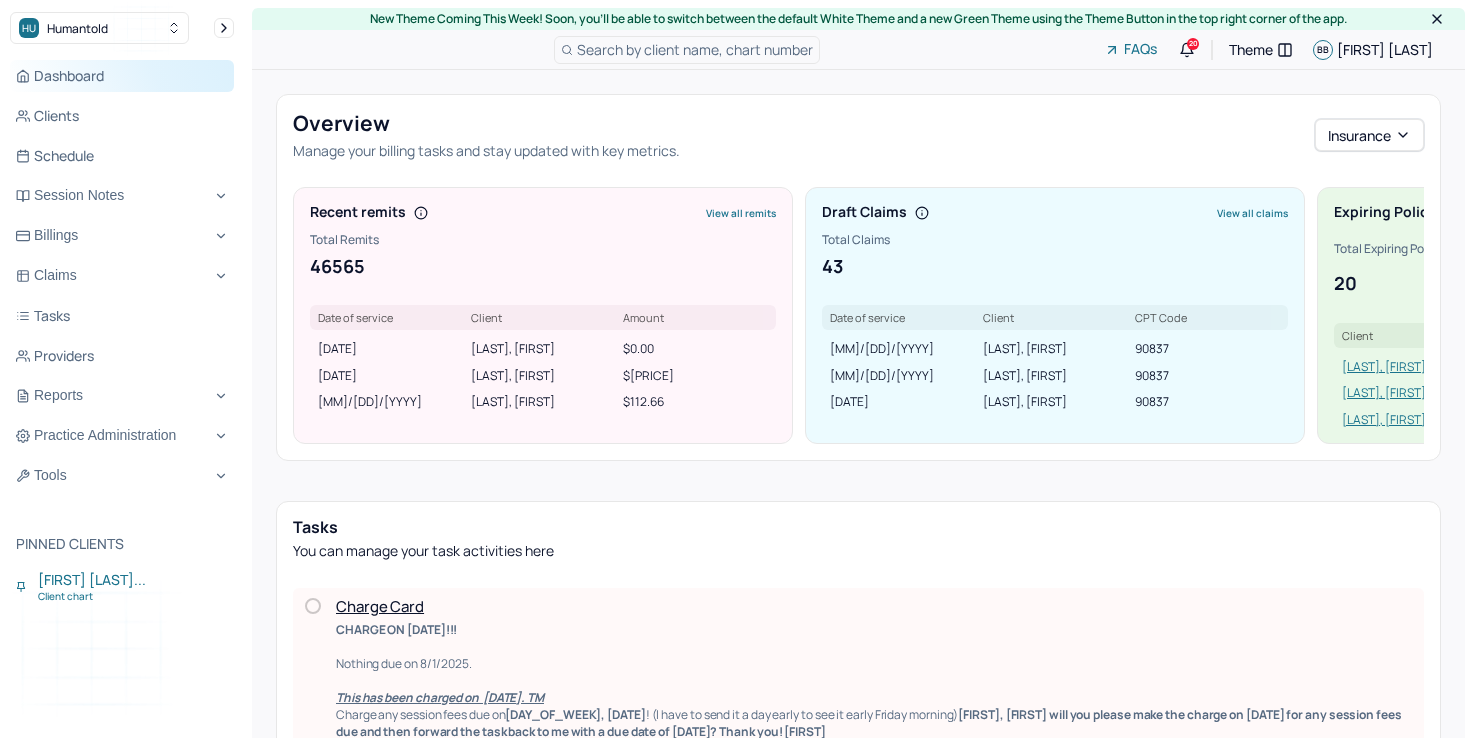 scroll, scrollTop: 0, scrollLeft: 0, axis: both 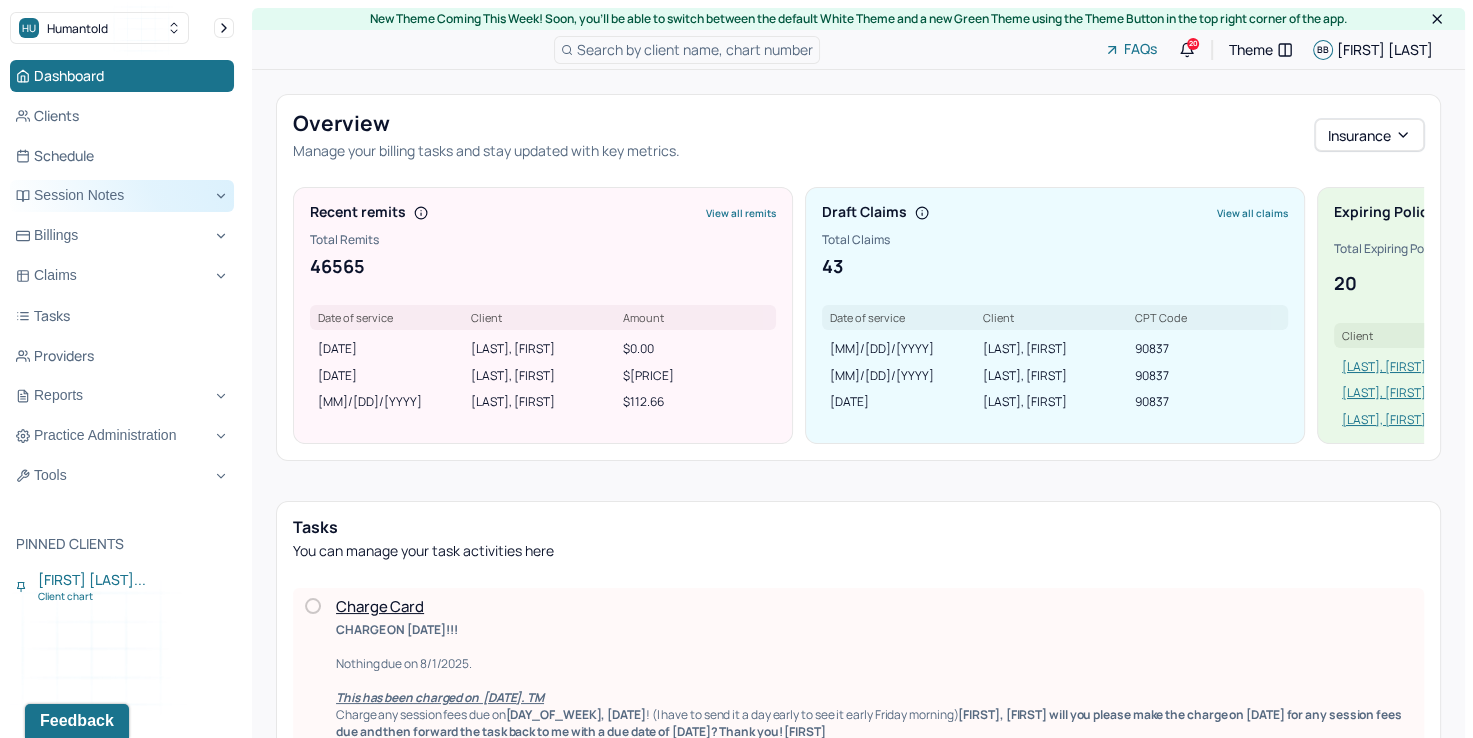 click on "Session Notes" at bounding box center (122, 196) 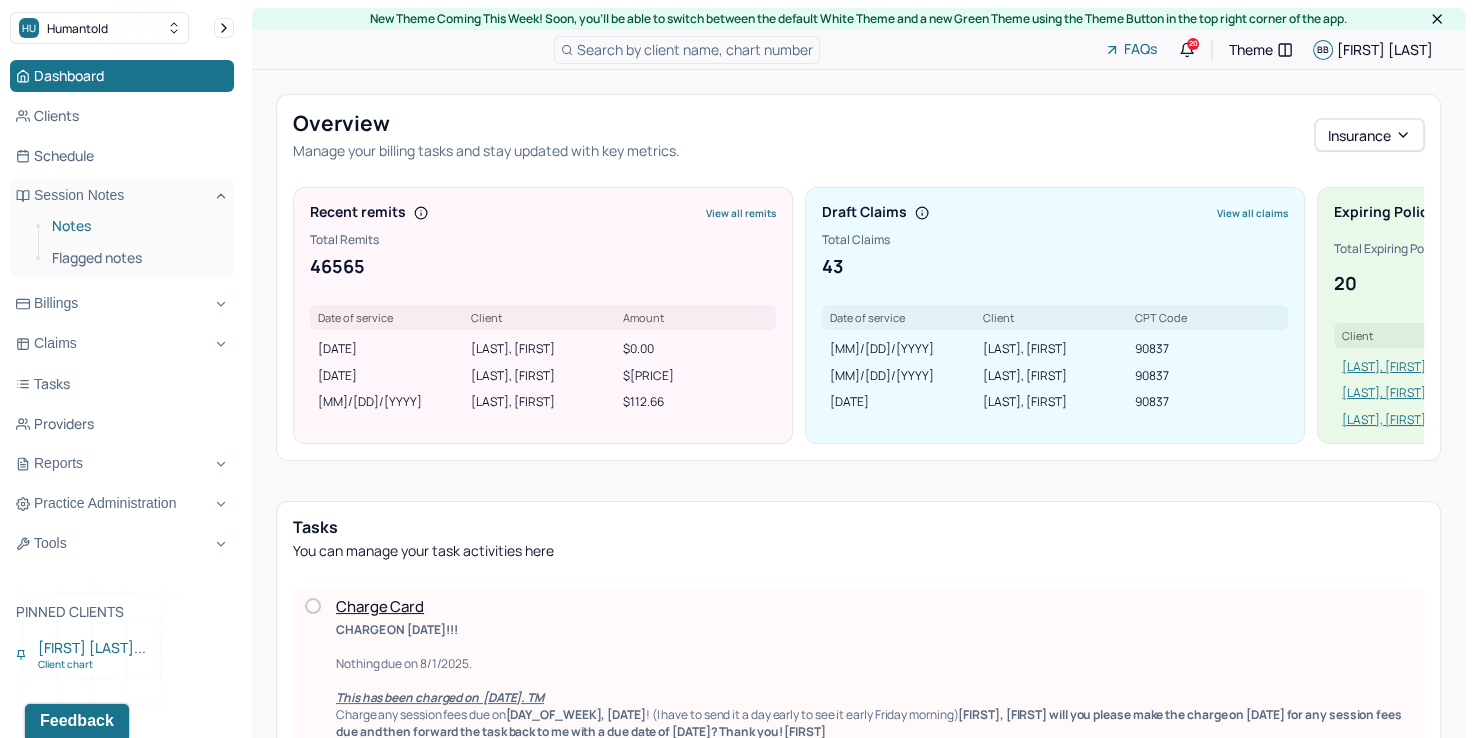 click on "Notes" at bounding box center [135, 226] 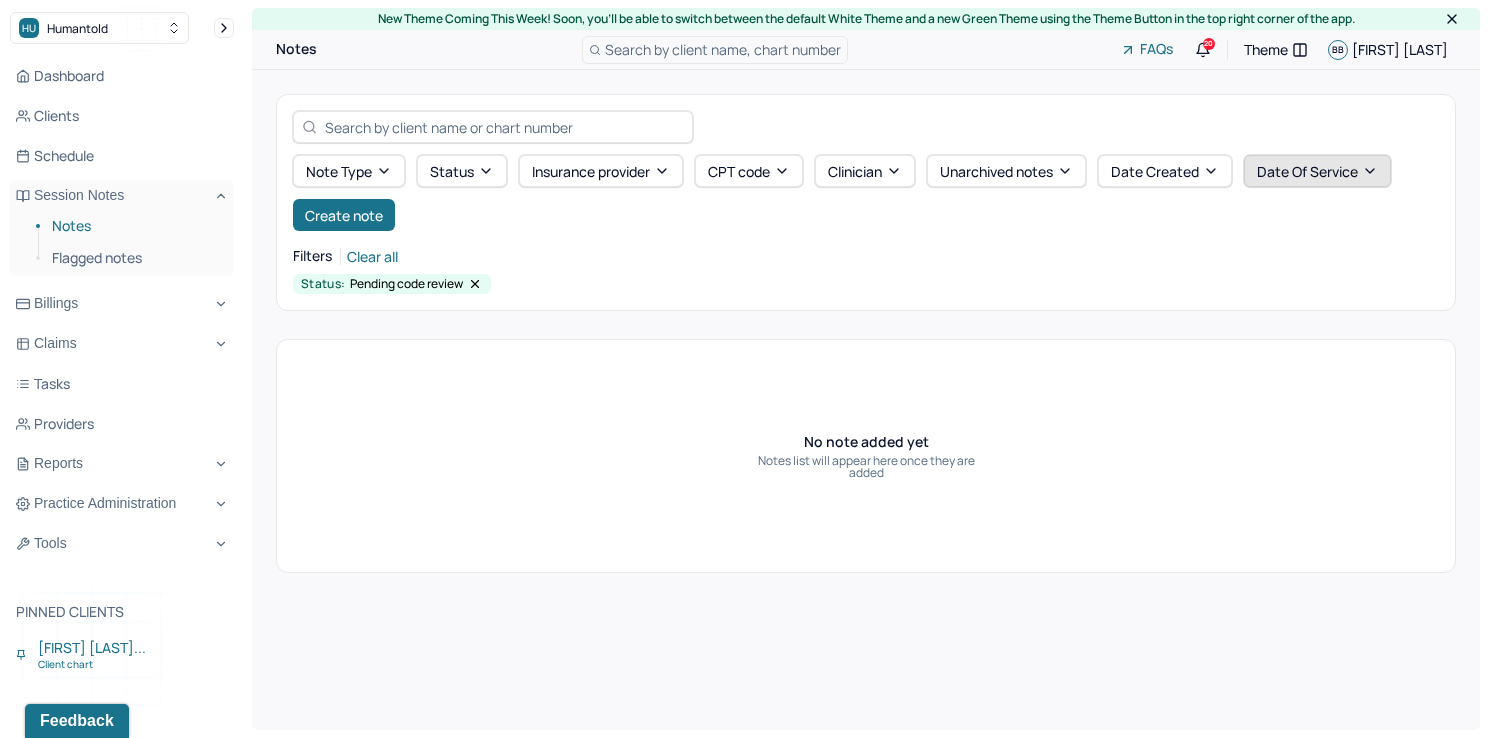 click 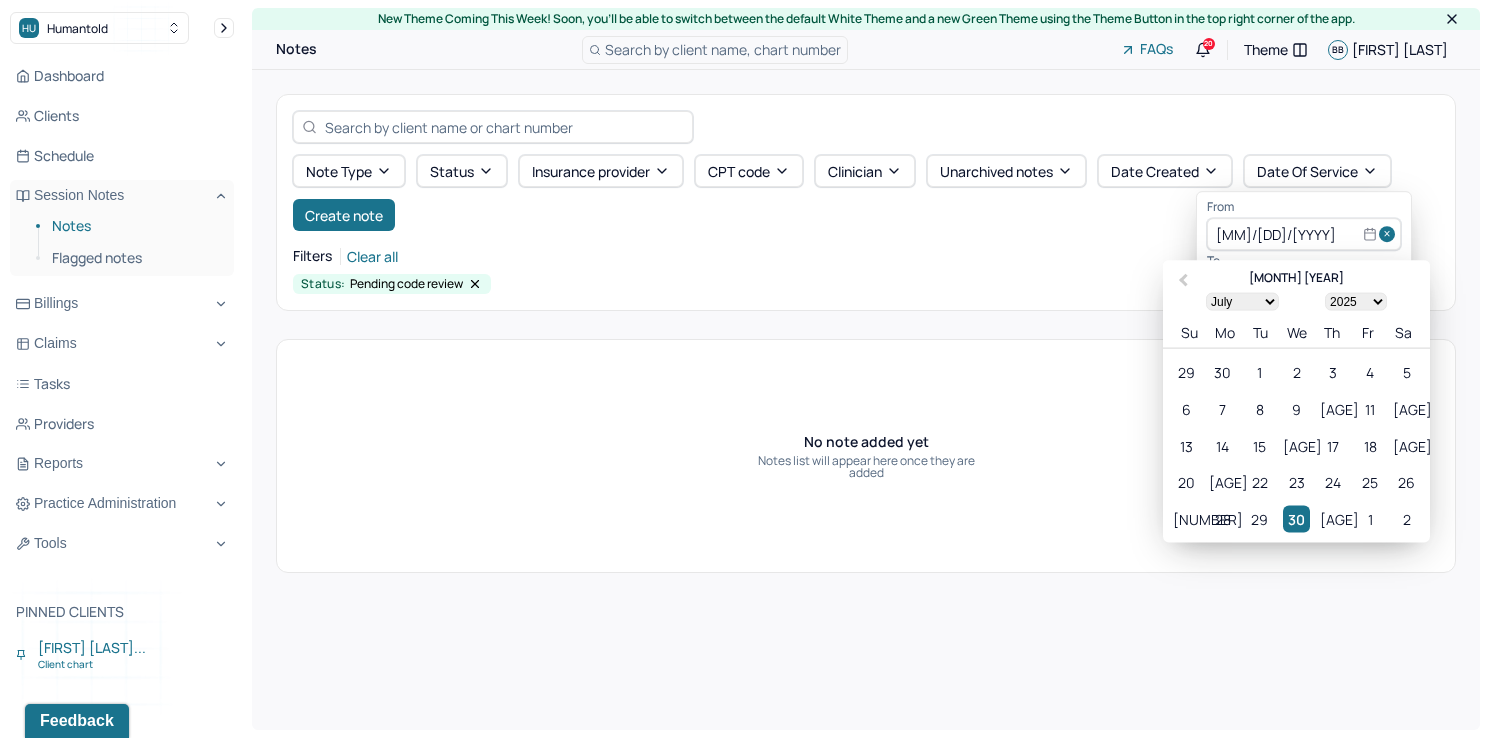 click at bounding box center [1390, 235] 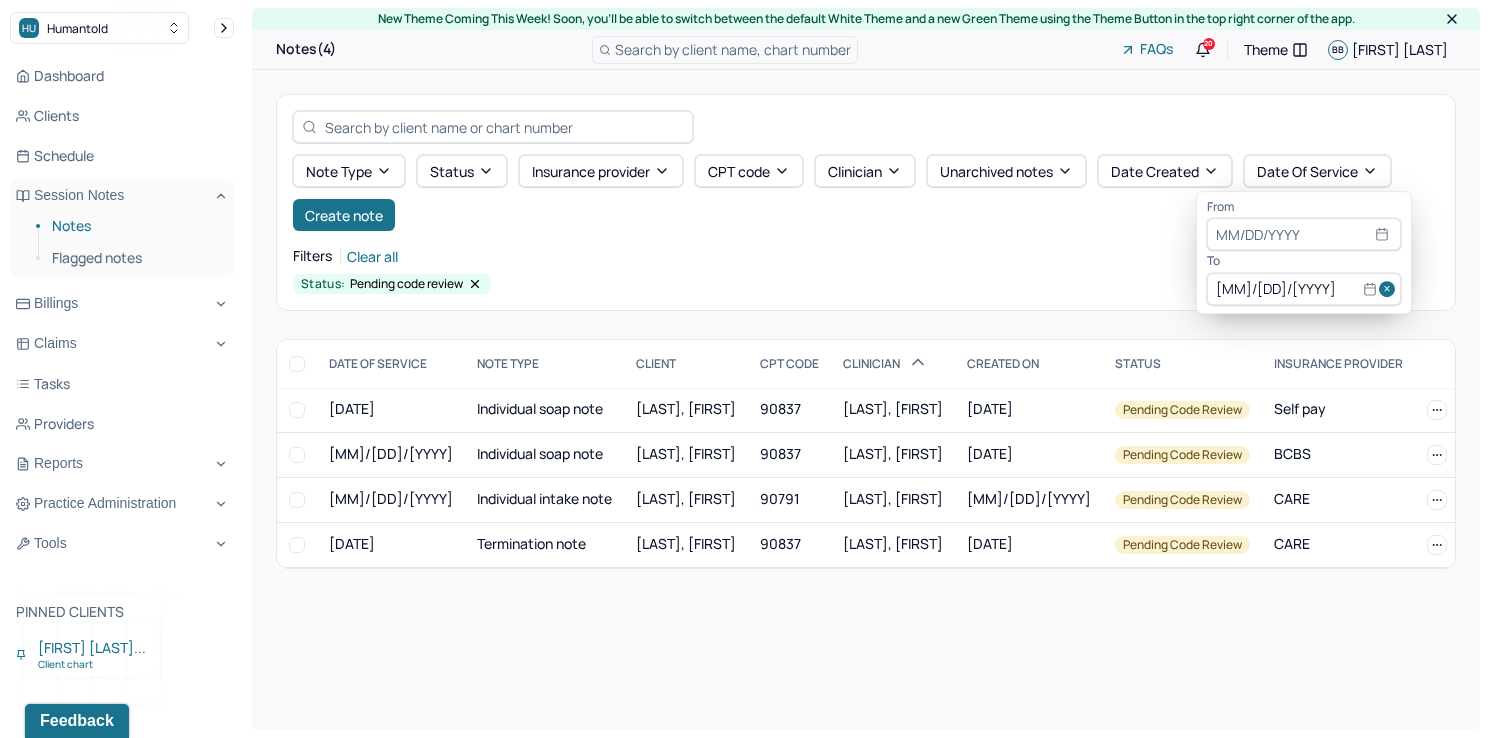click at bounding box center [1390, 289] 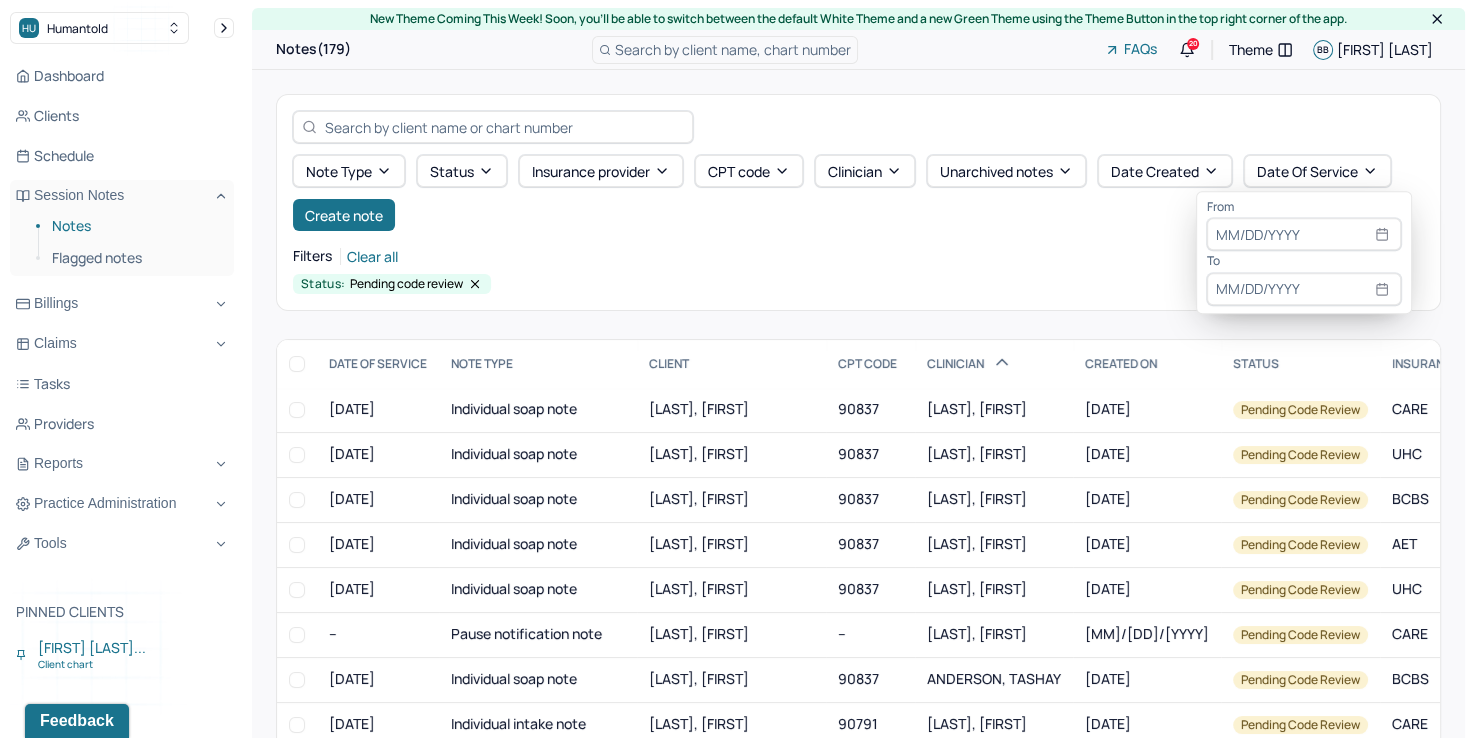 click at bounding box center [1304, 235] 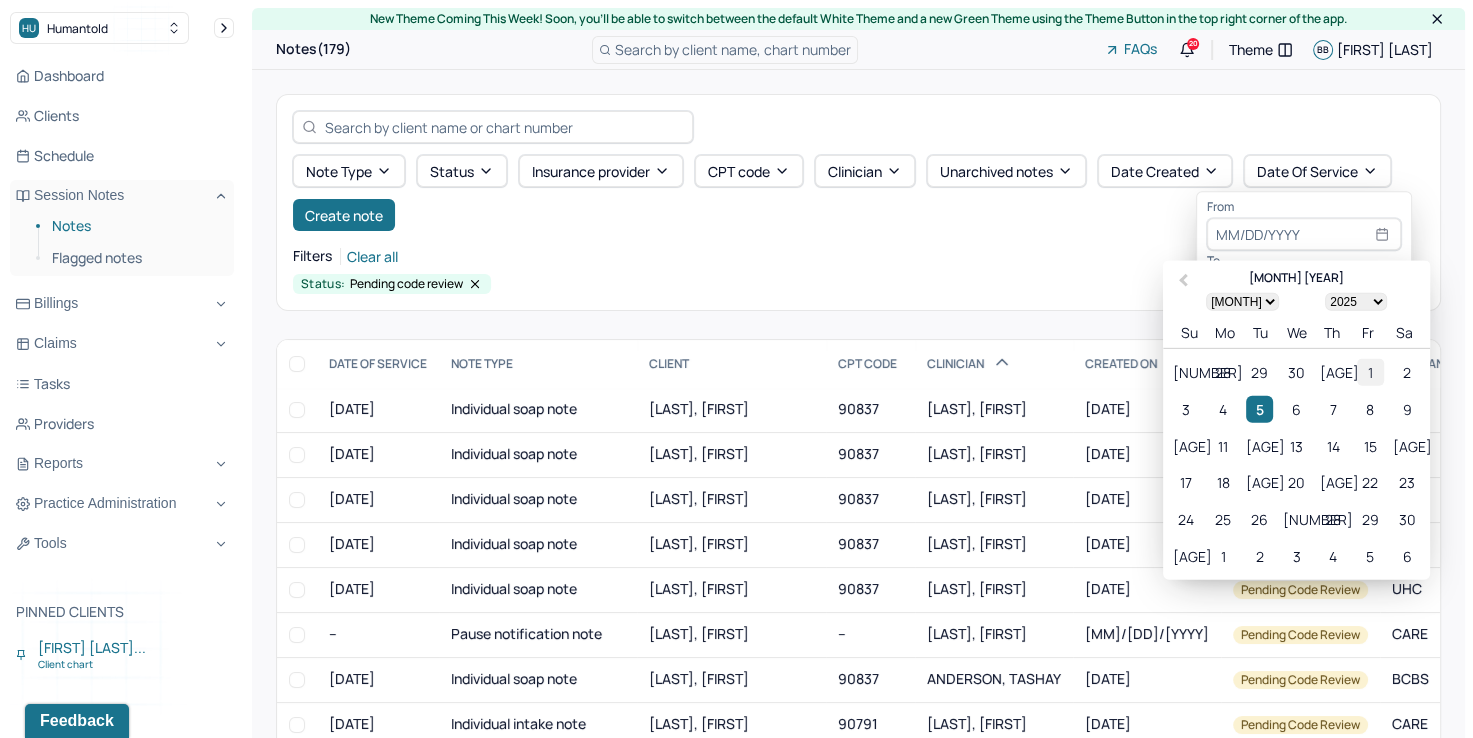 click on "1" at bounding box center [1370, 372] 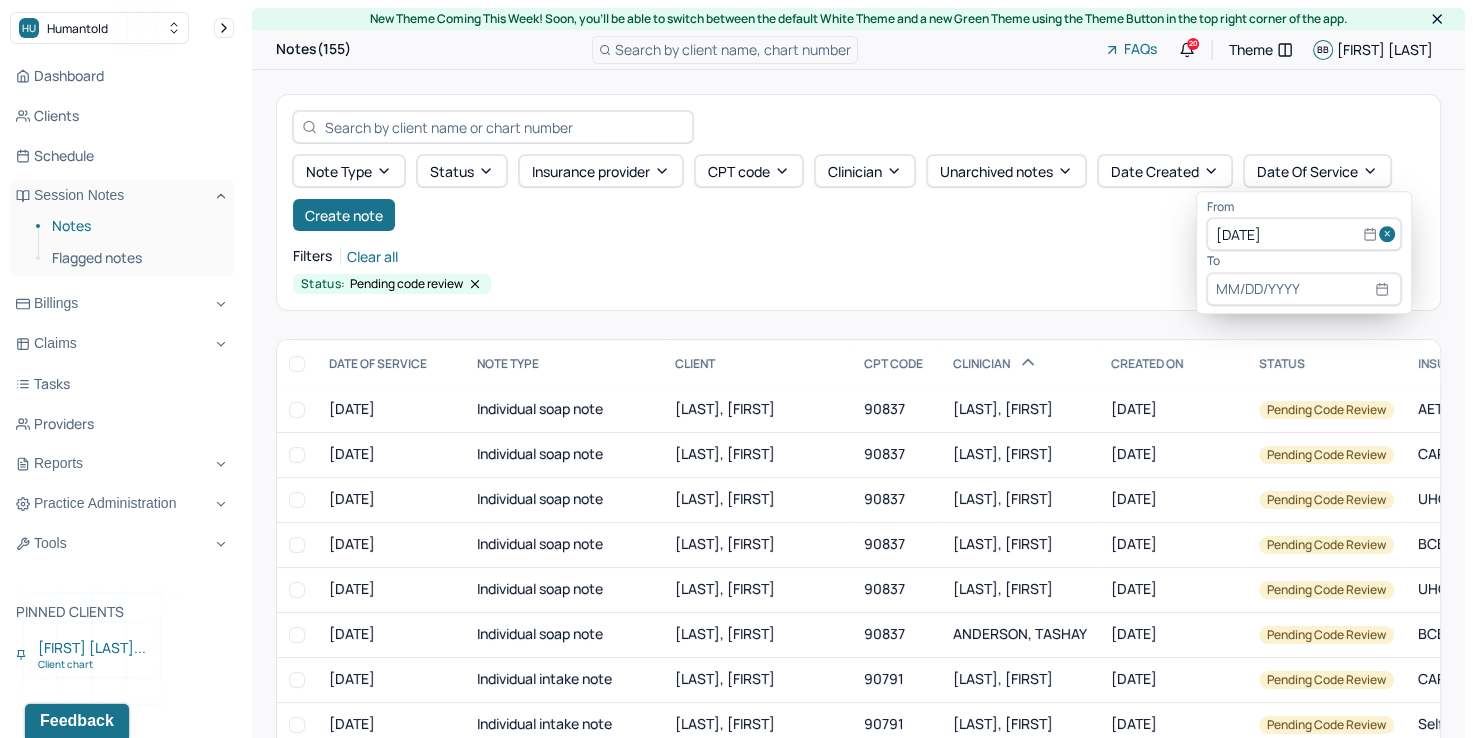 click at bounding box center [1304, 289] 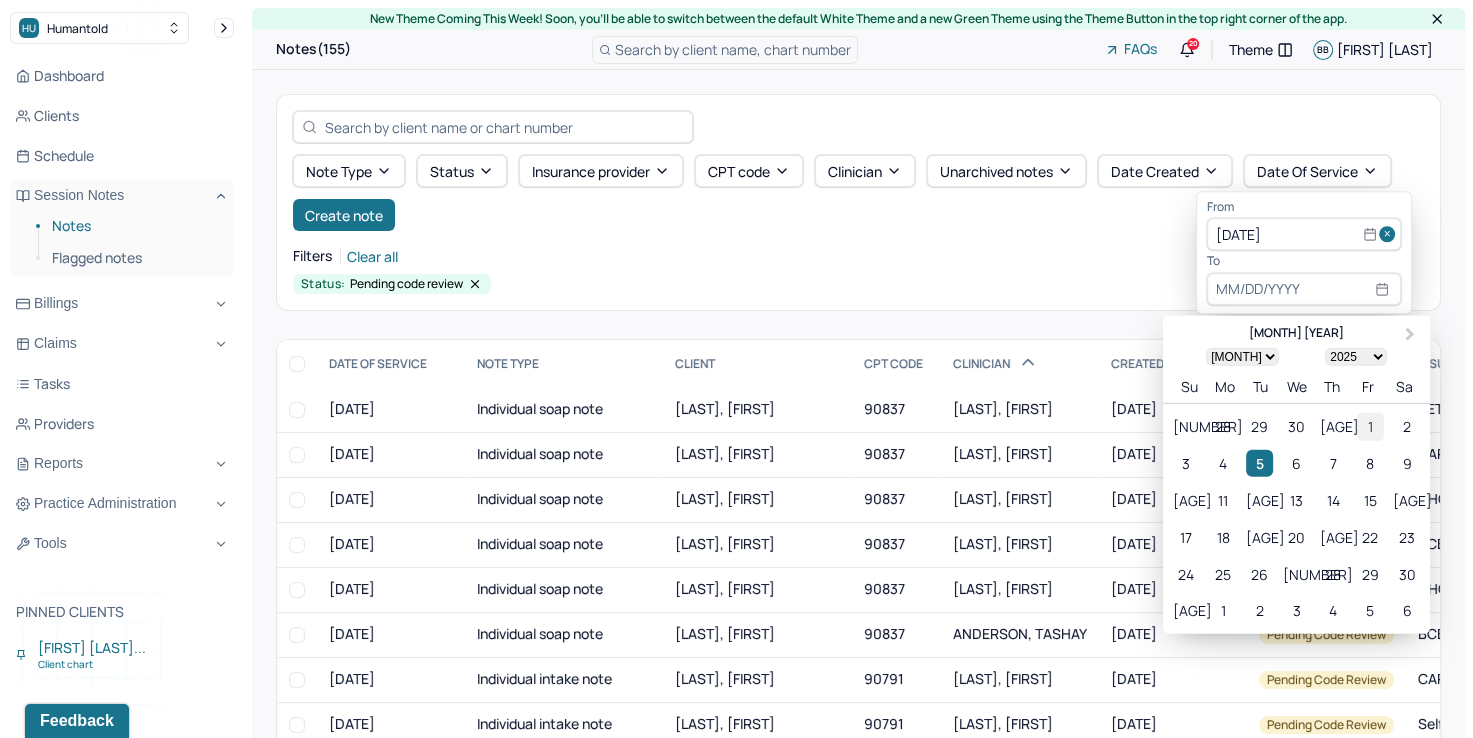 click on "1" at bounding box center (1370, 426) 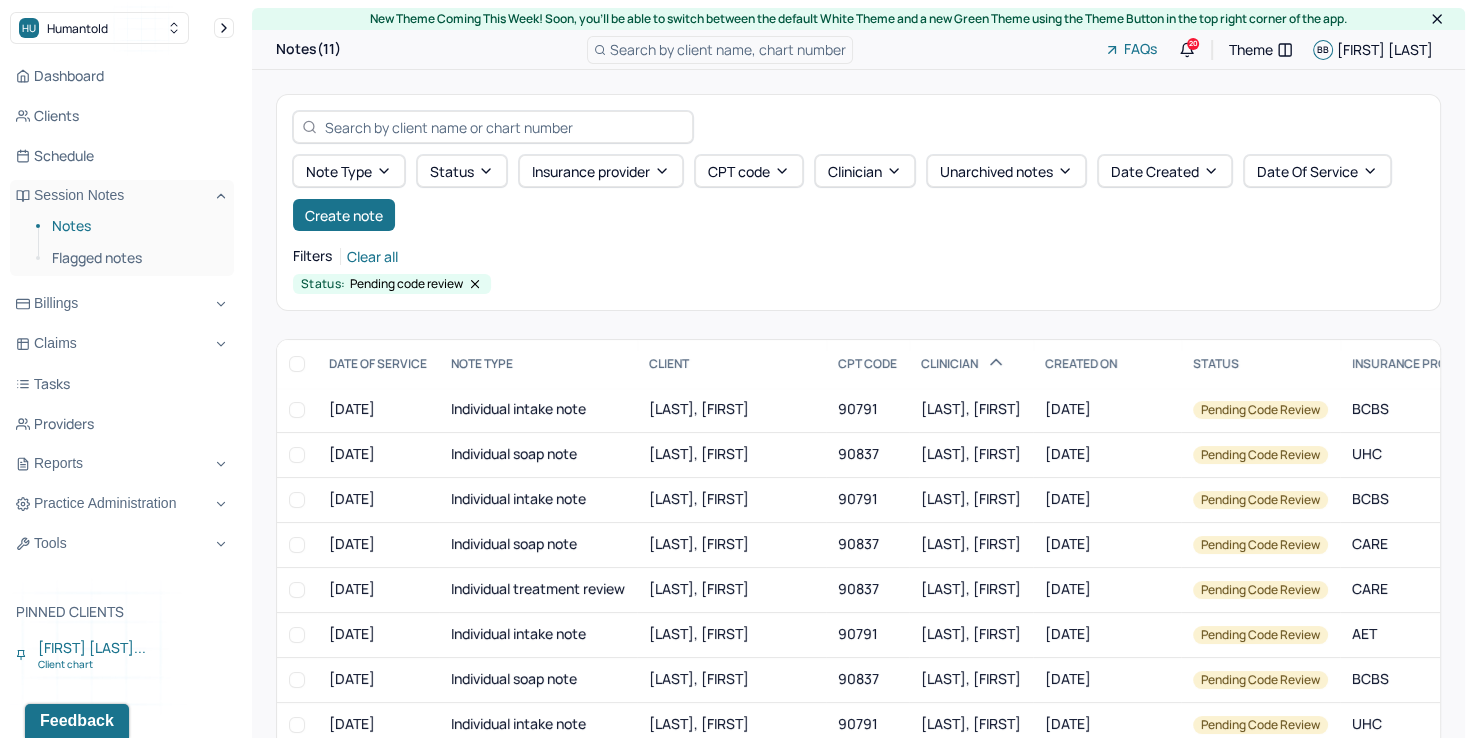 click on "Note type Status Insurance provider CPT code Clinician Unarchived notes Date Created Date Of Service Create note" at bounding box center (858, 193) 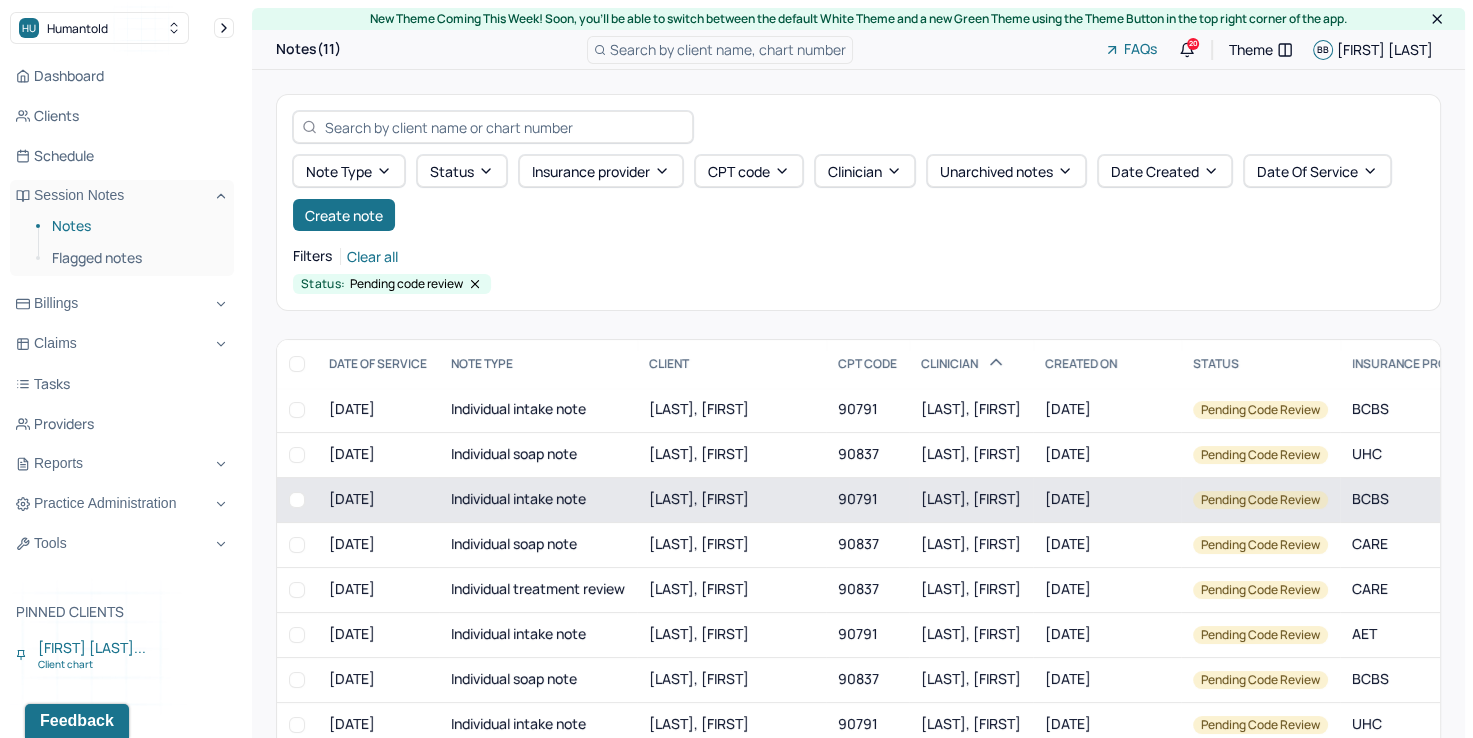 click on "[LAST], [FIRST]" at bounding box center [971, 498] 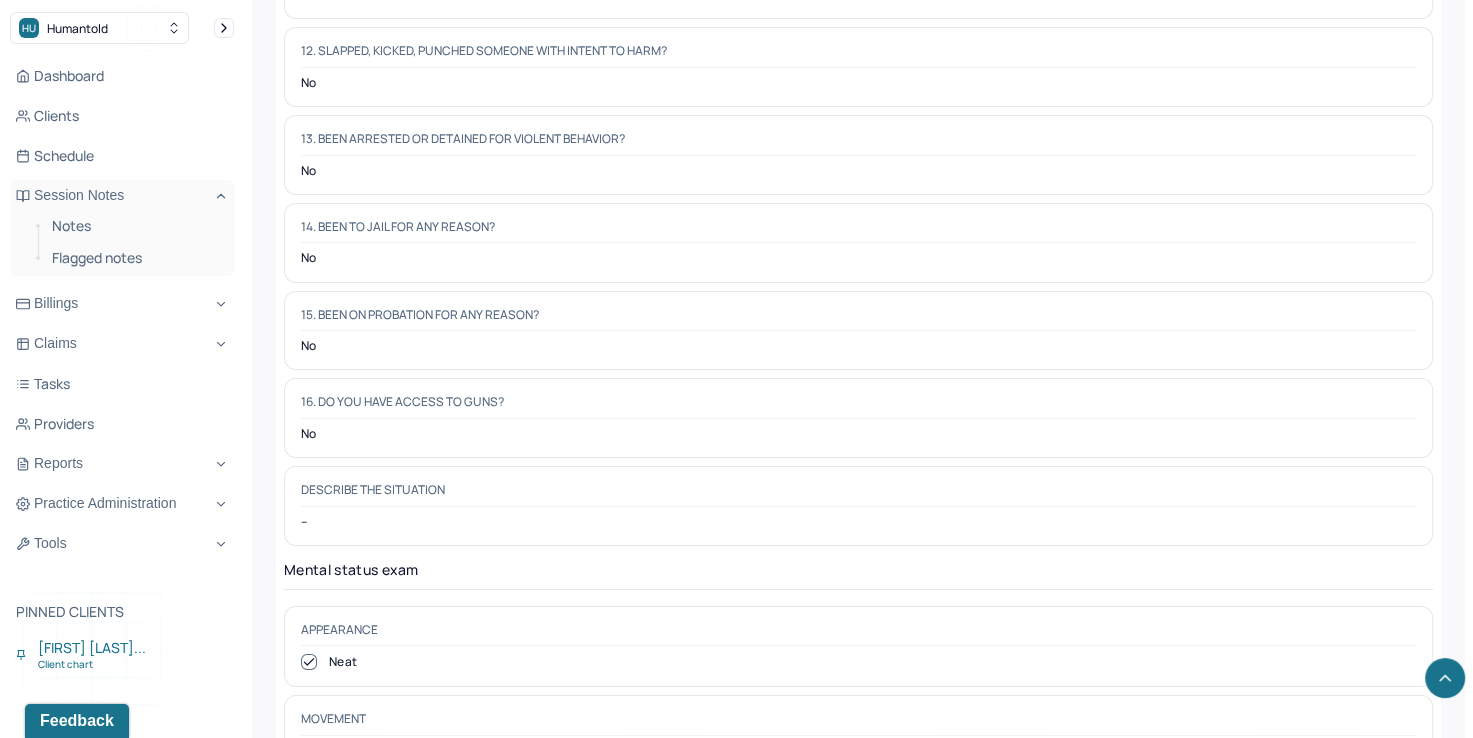 scroll, scrollTop: 6649, scrollLeft: 0, axis: vertical 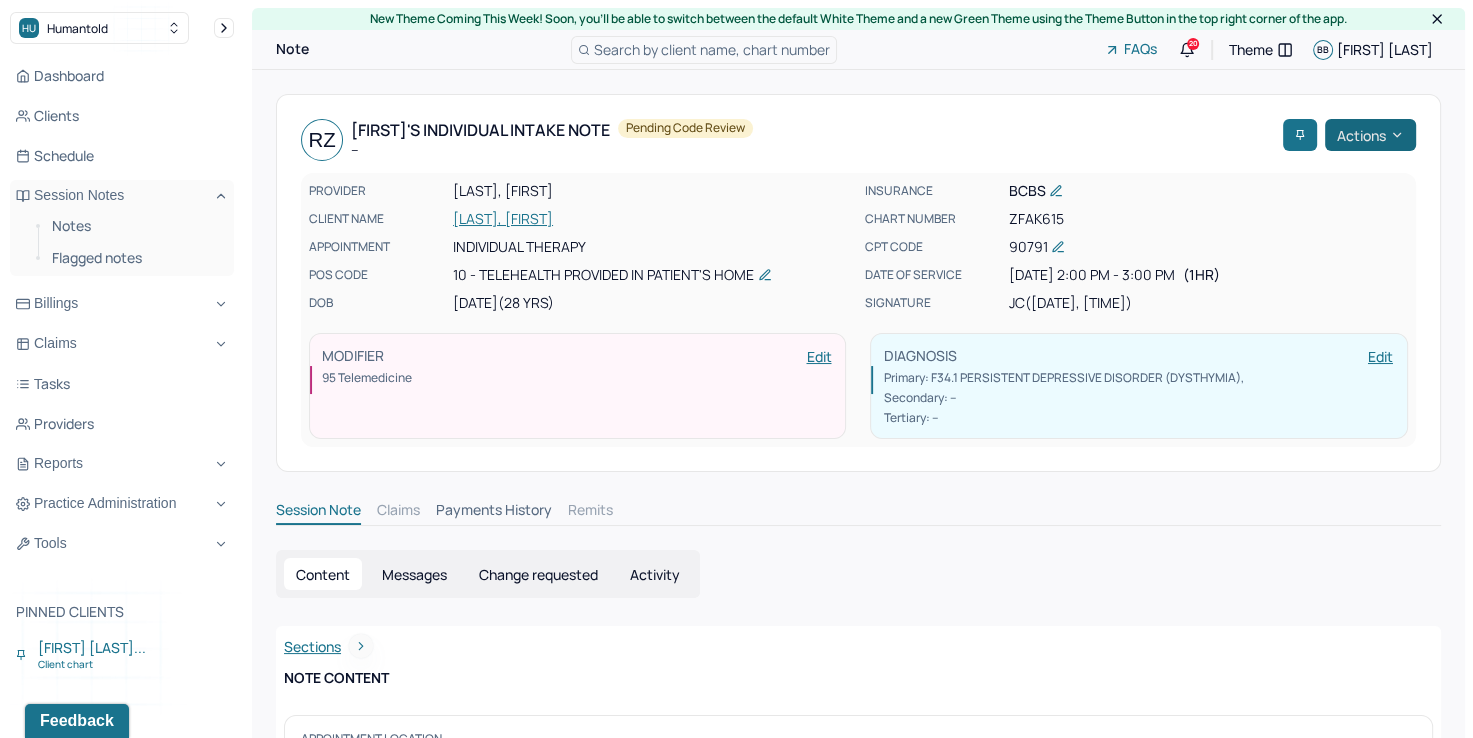 click on "Actions" at bounding box center (1370, 135) 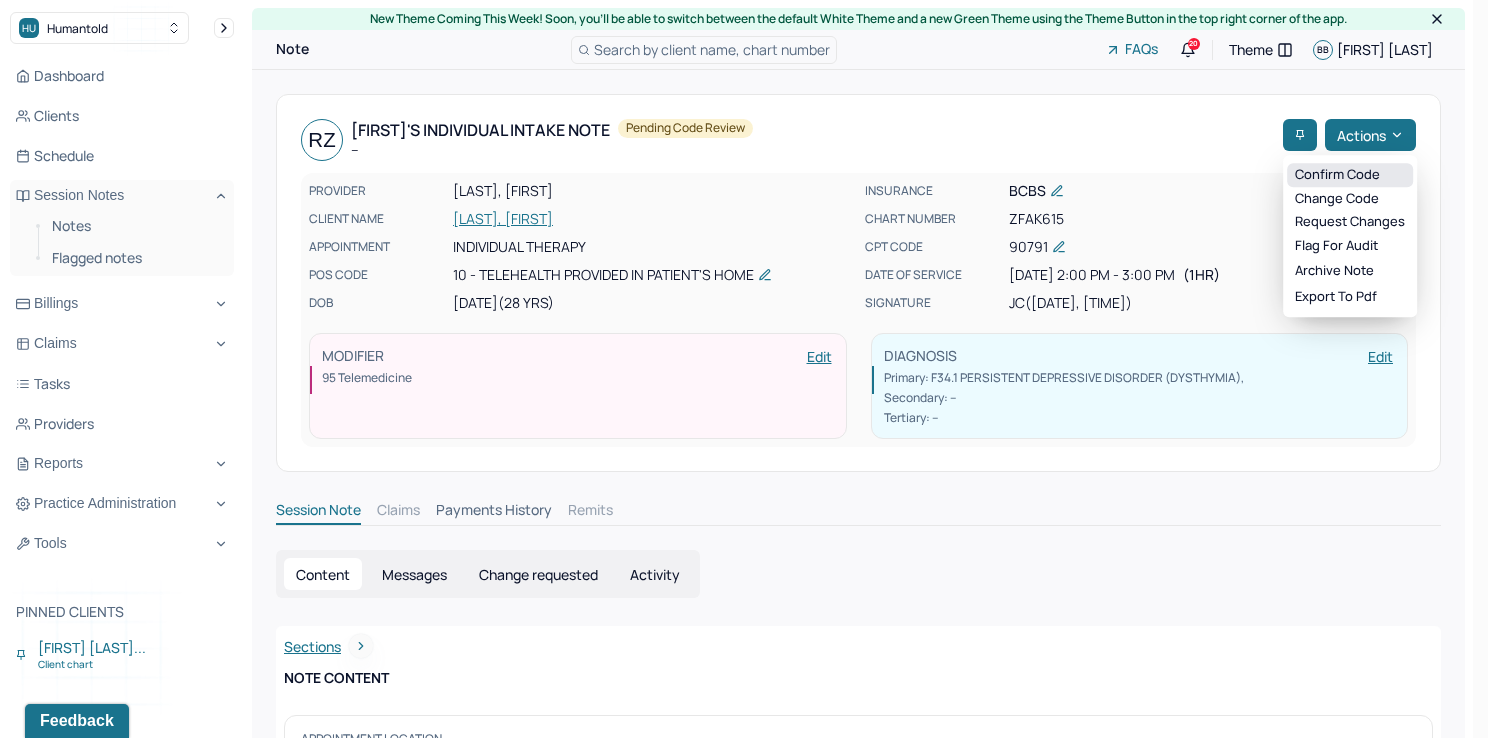 click on "Confirm code" at bounding box center [1350, 175] 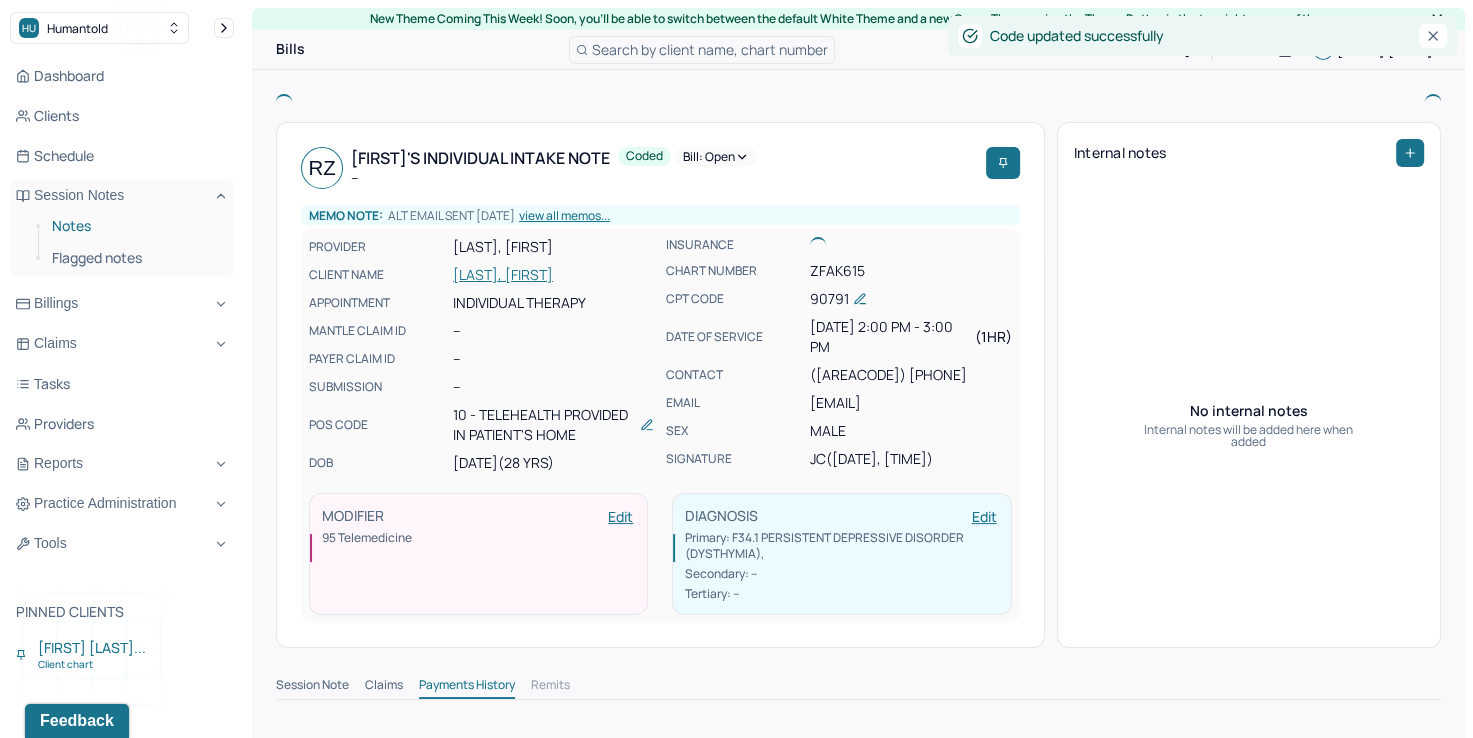 click on "Notes" at bounding box center [135, 226] 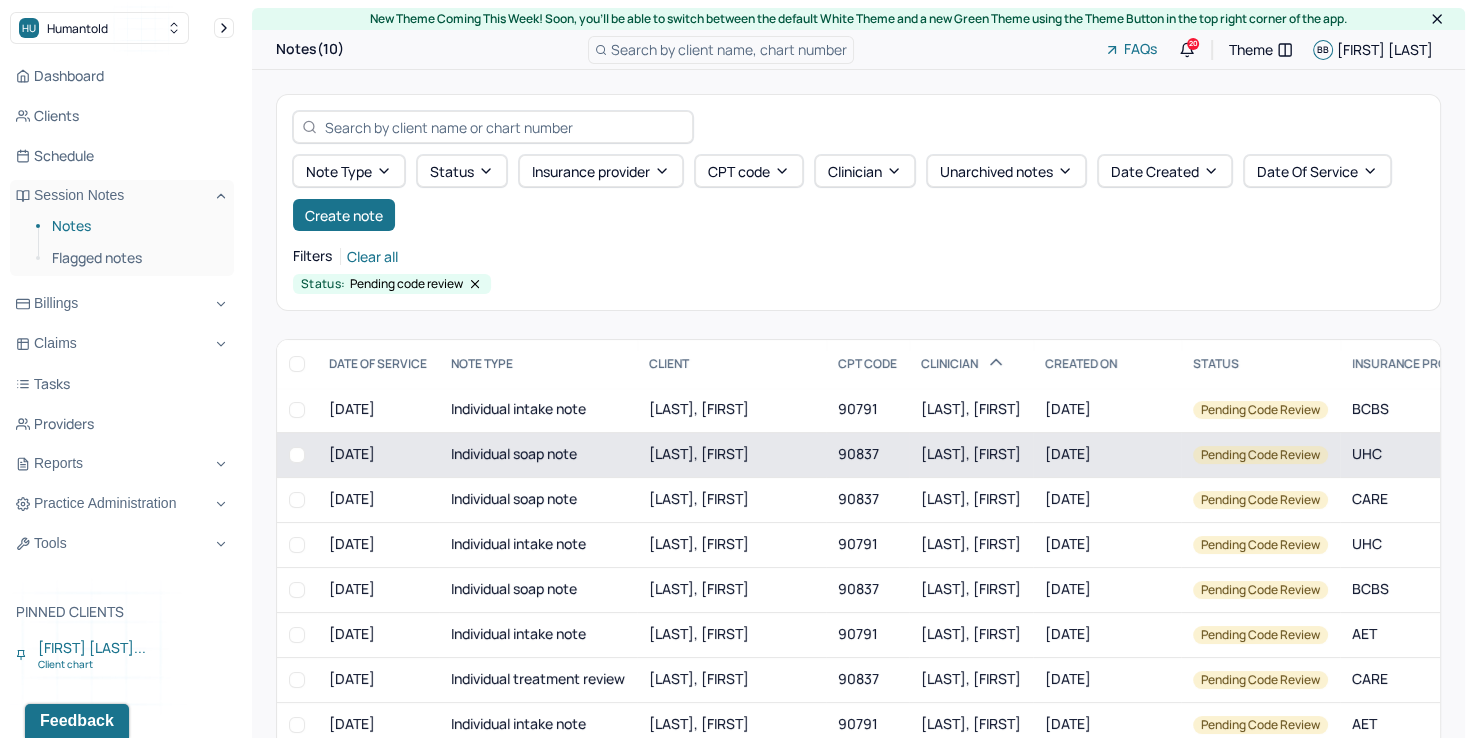 click on "[LAST], [FIRST]" at bounding box center (971, 454) 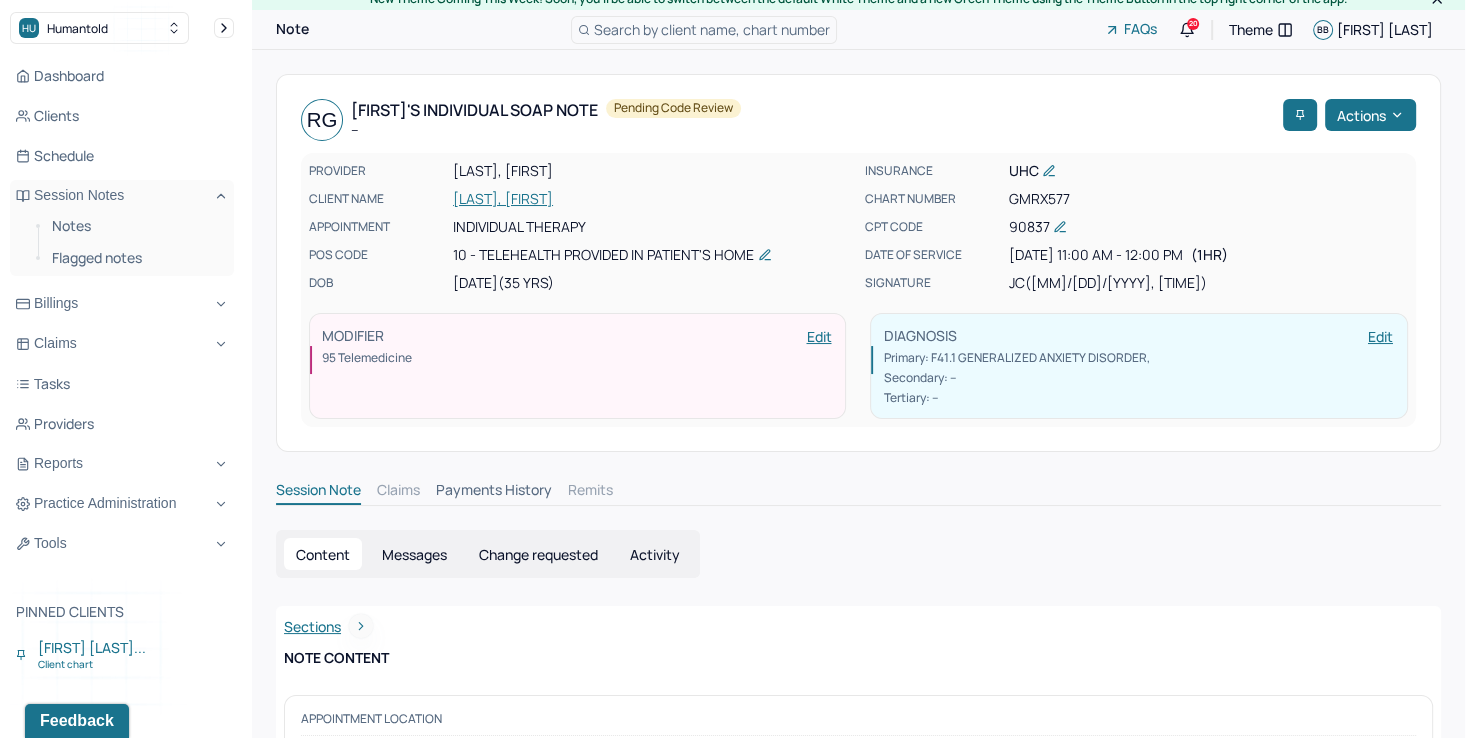 scroll, scrollTop: 0, scrollLeft: 0, axis: both 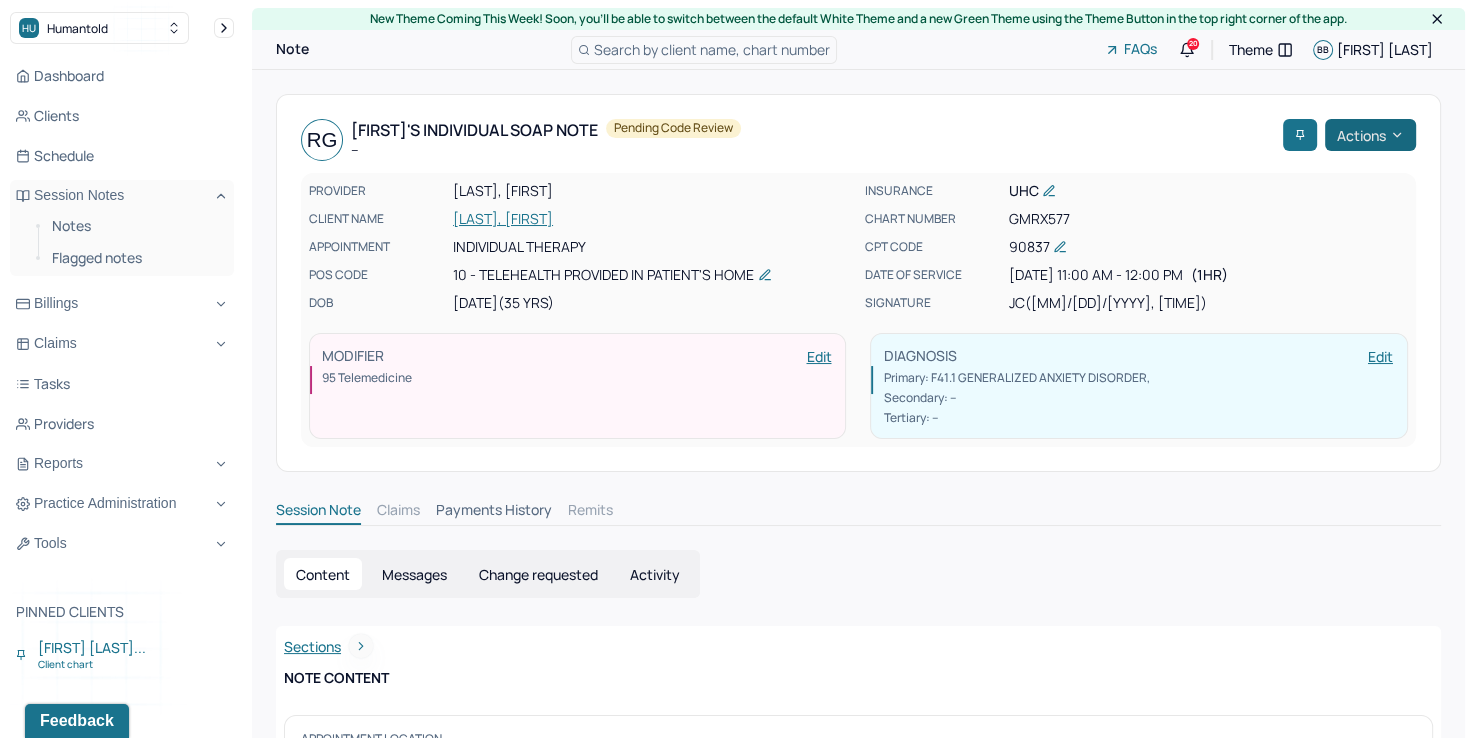 click 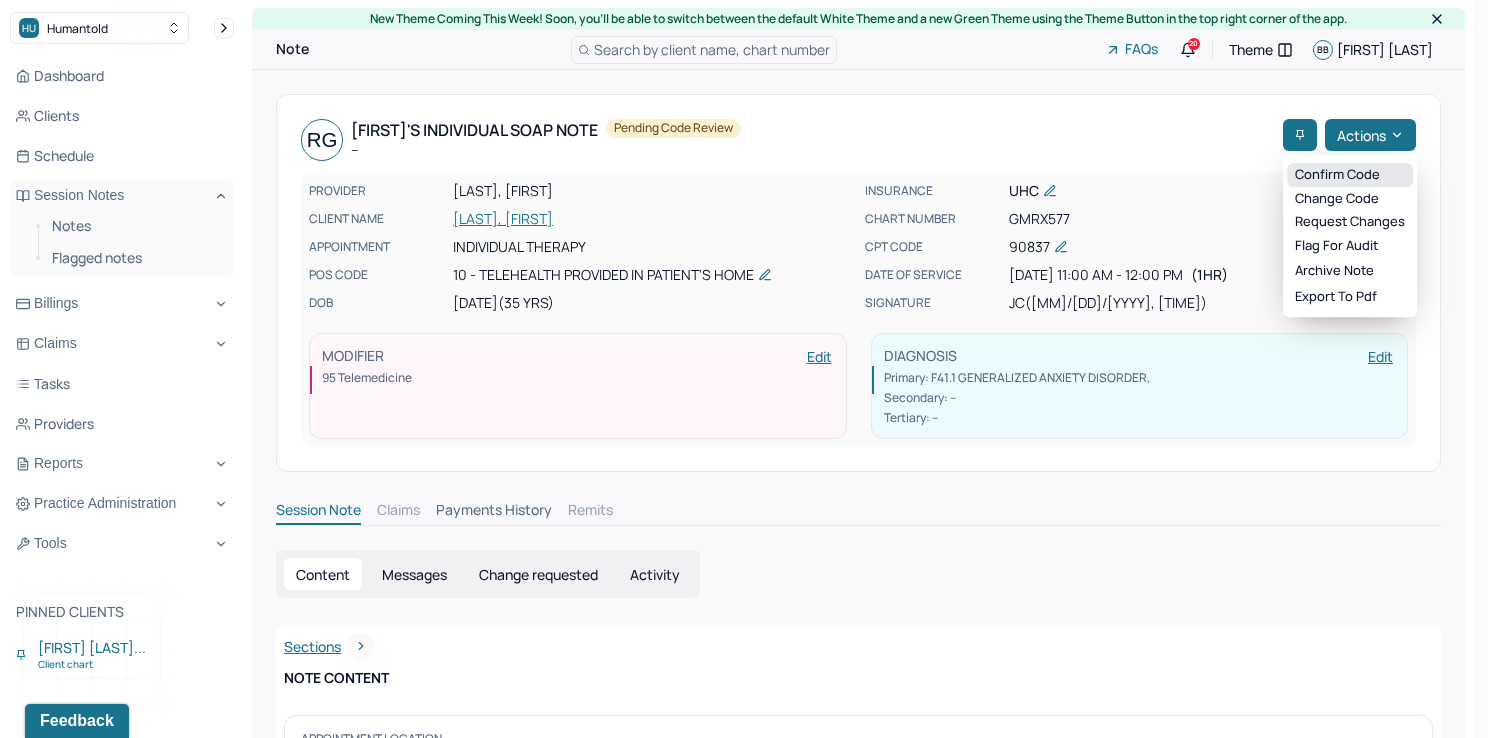 click on "Confirm code" at bounding box center (1350, 175) 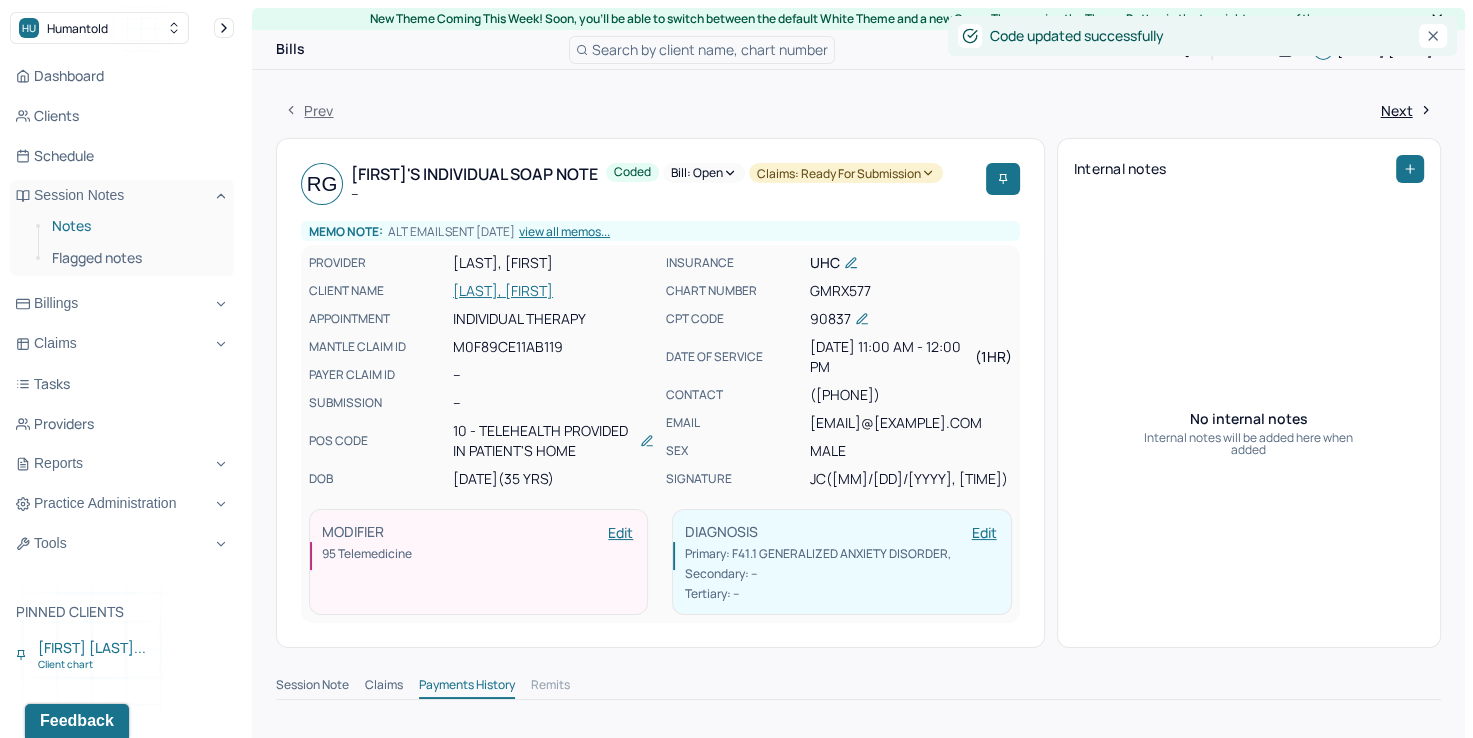 click on "Notes" at bounding box center [135, 226] 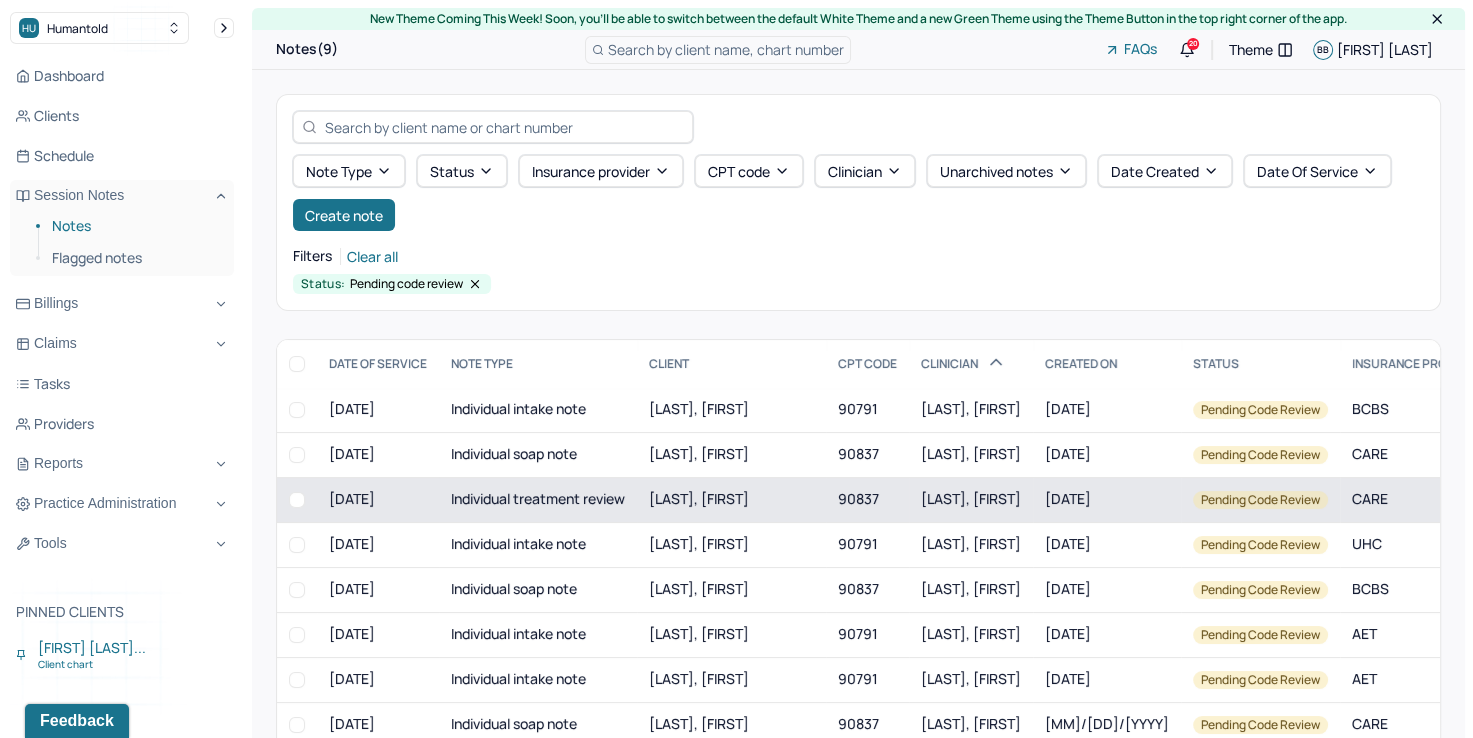 click on "[LAST], [FIRST]" at bounding box center (971, 498) 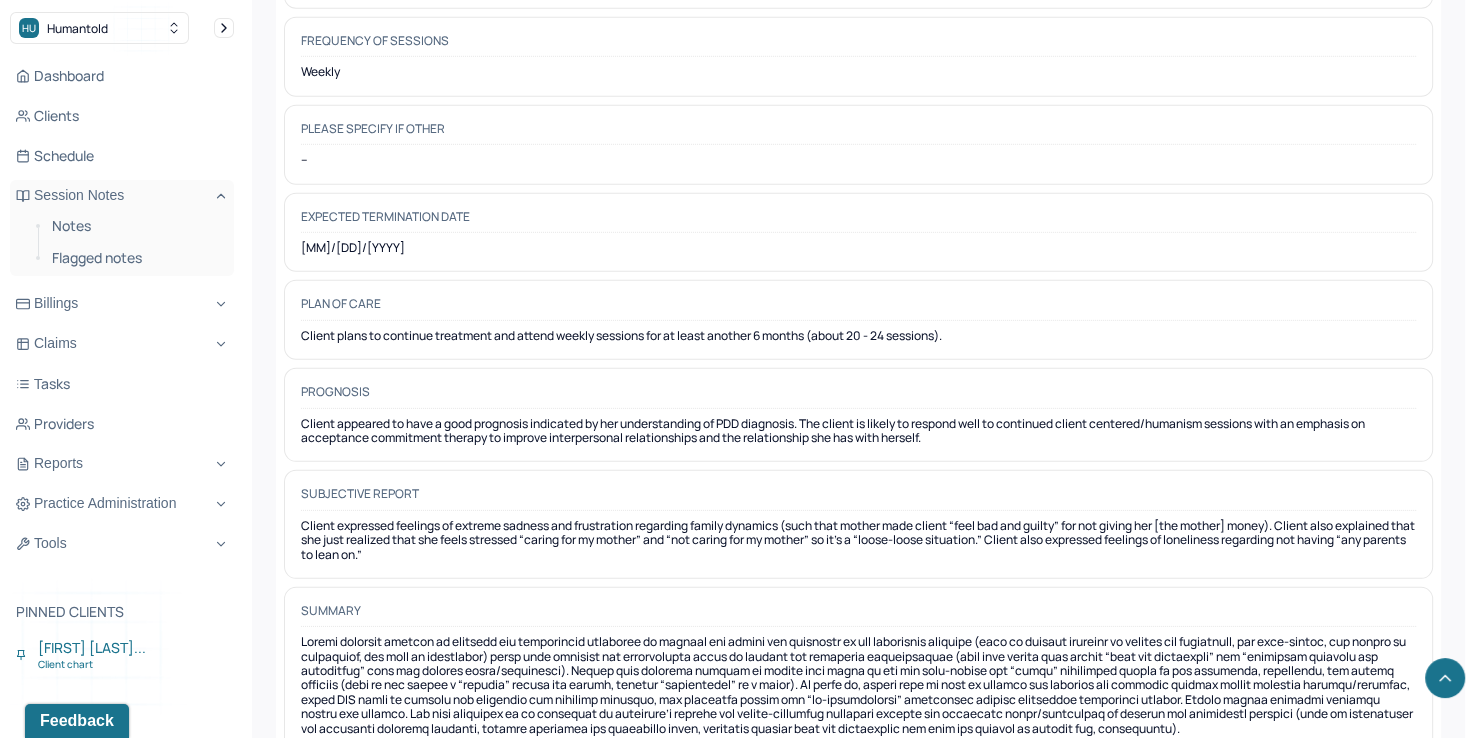 scroll, scrollTop: 5853, scrollLeft: 0, axis: vertical 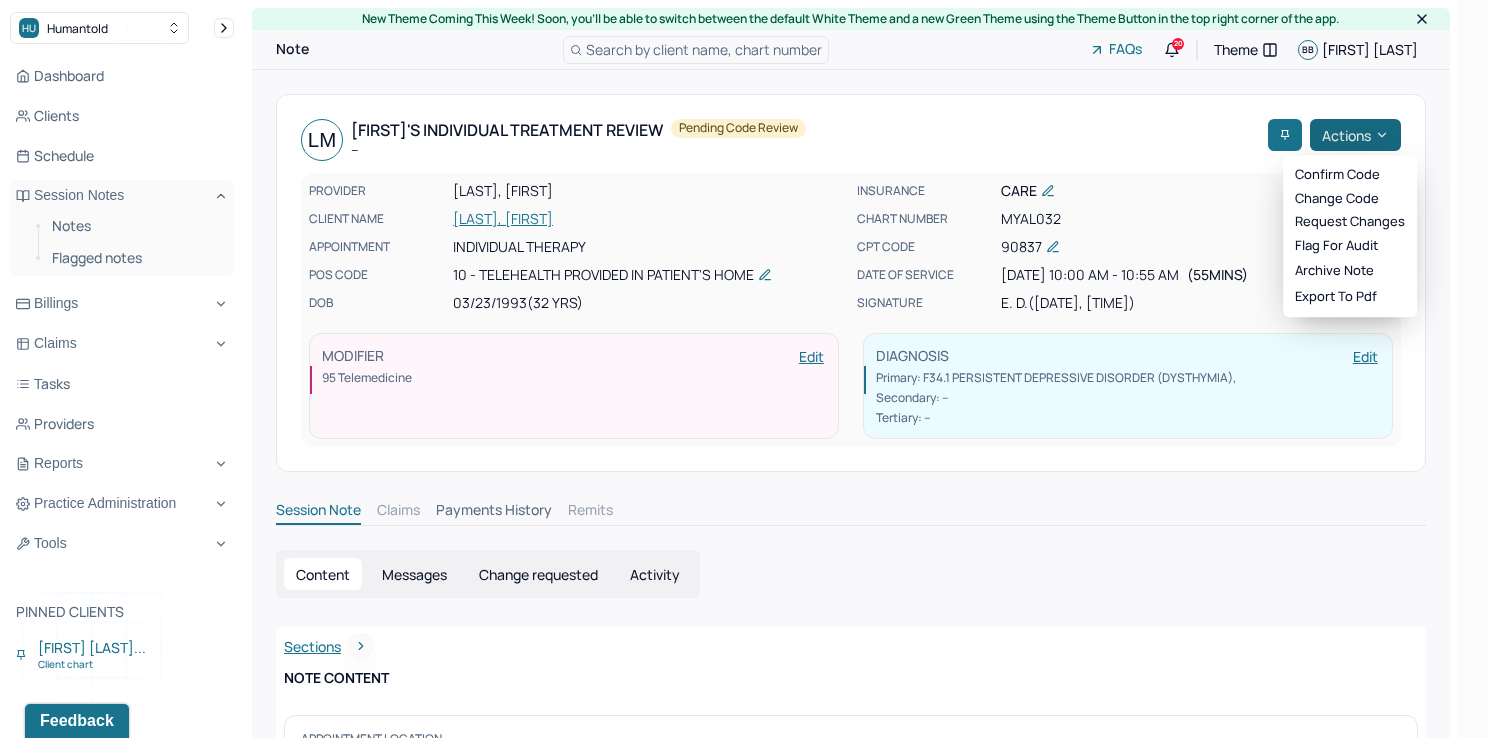 click on "Actions" at bounding box center (1355, 135) 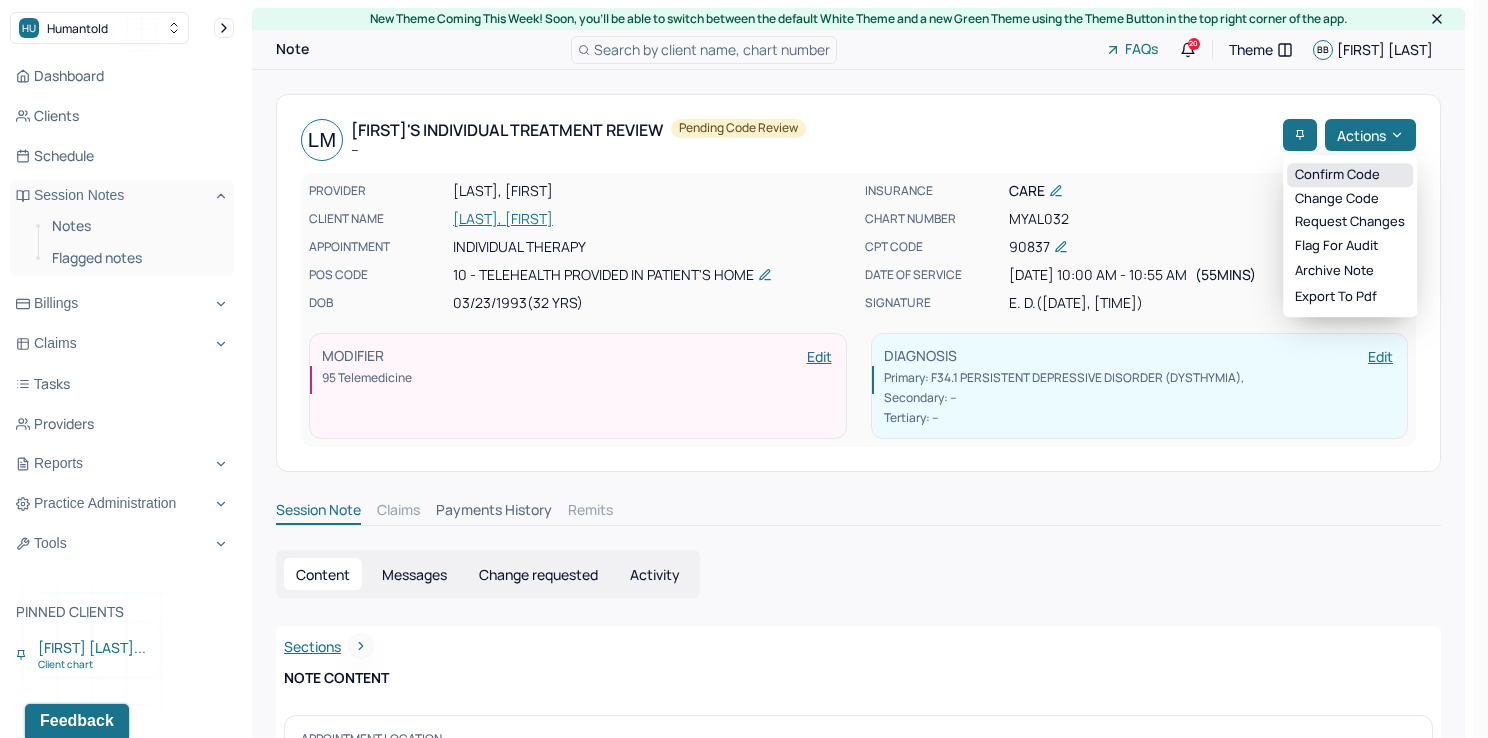click on "Confirm code" at bounding box center [1350, 175] 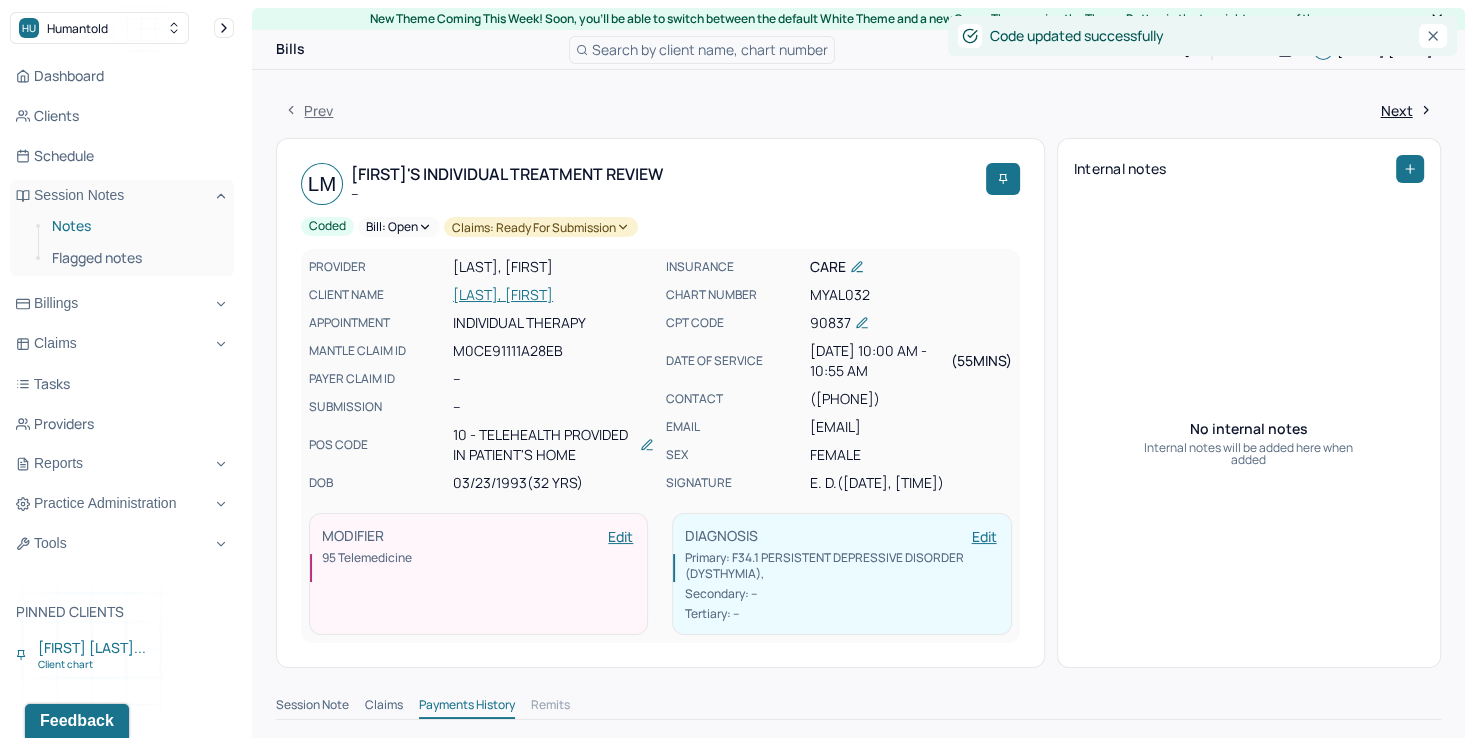click on "Notes" at bounding box center (135, 226) 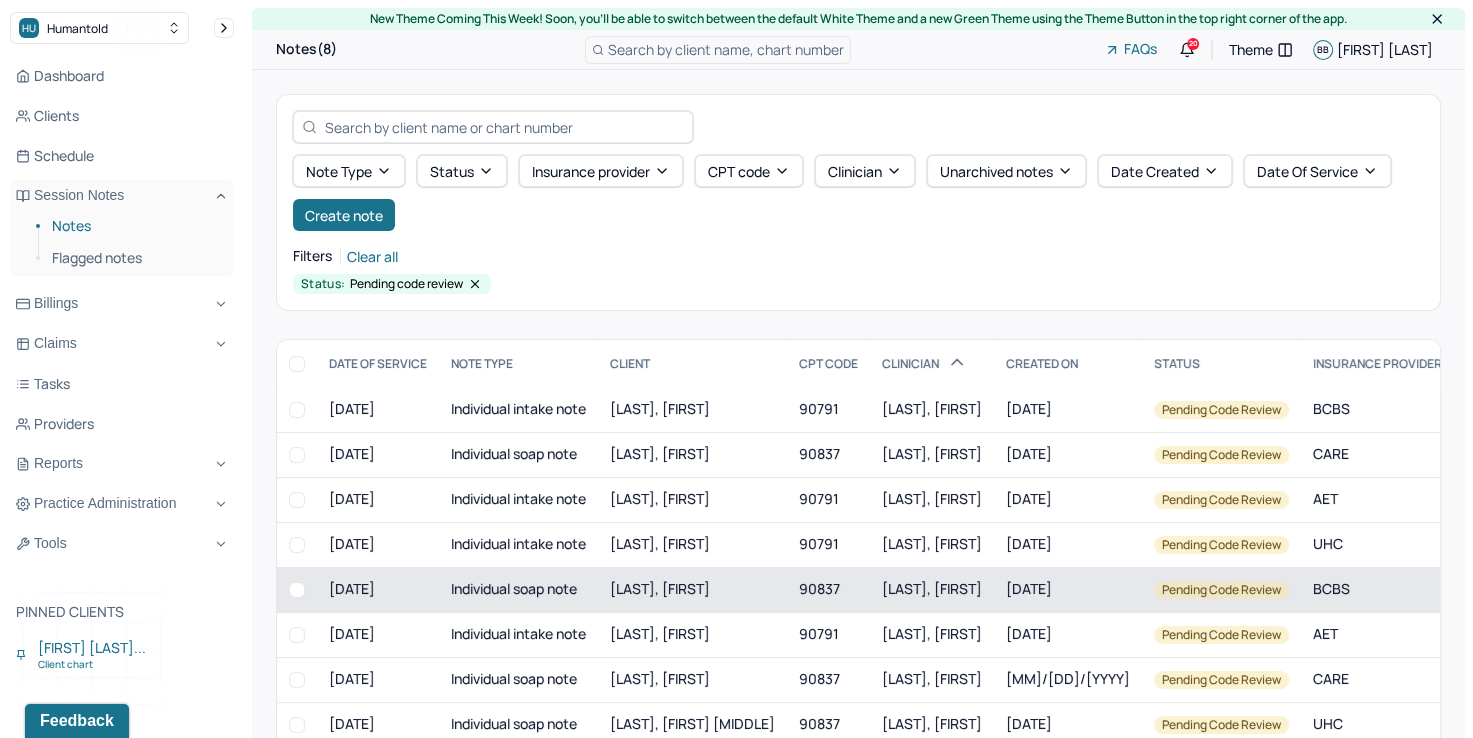 click on "[LAST], [FIRST]" at bounding box center (932, 588) 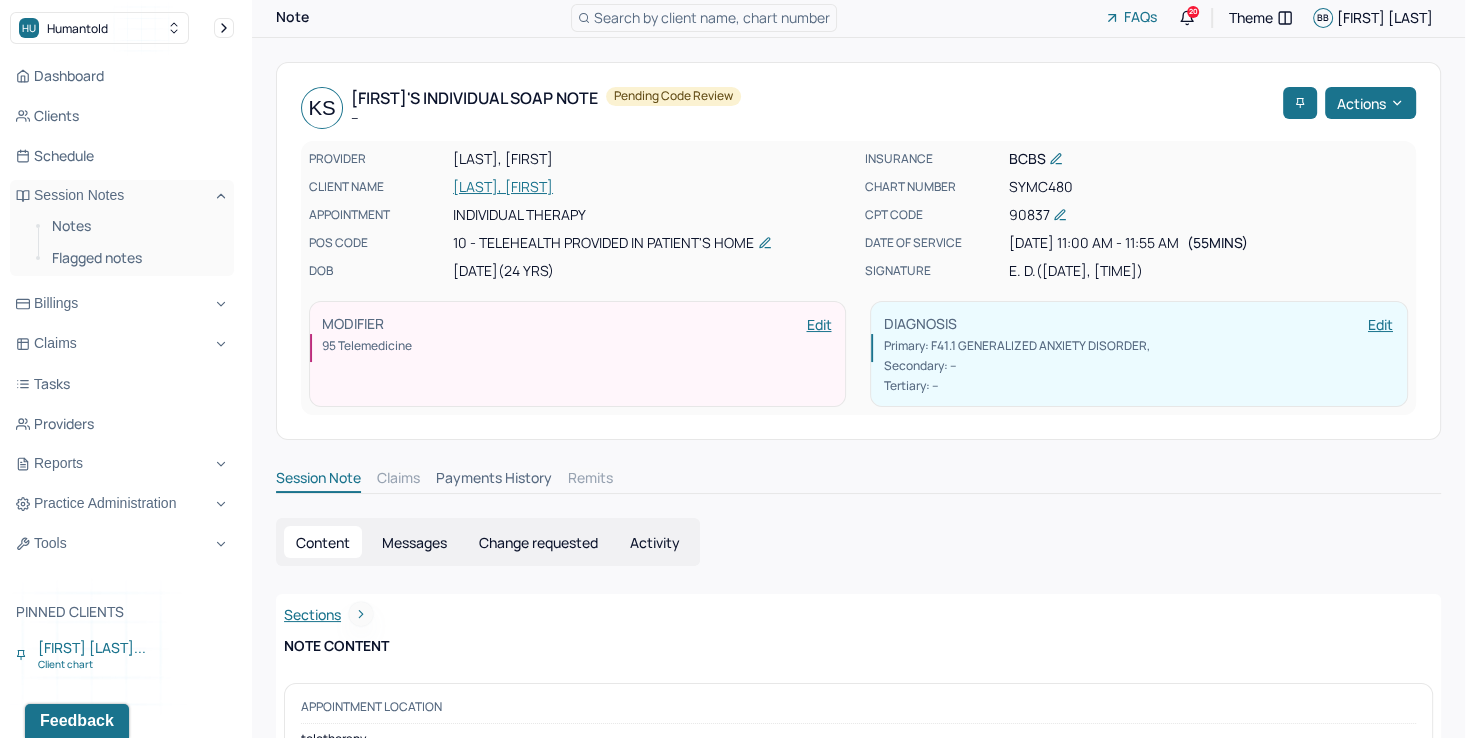 scroll, scrollTop: 0, scrollLeft: 0, axis: both 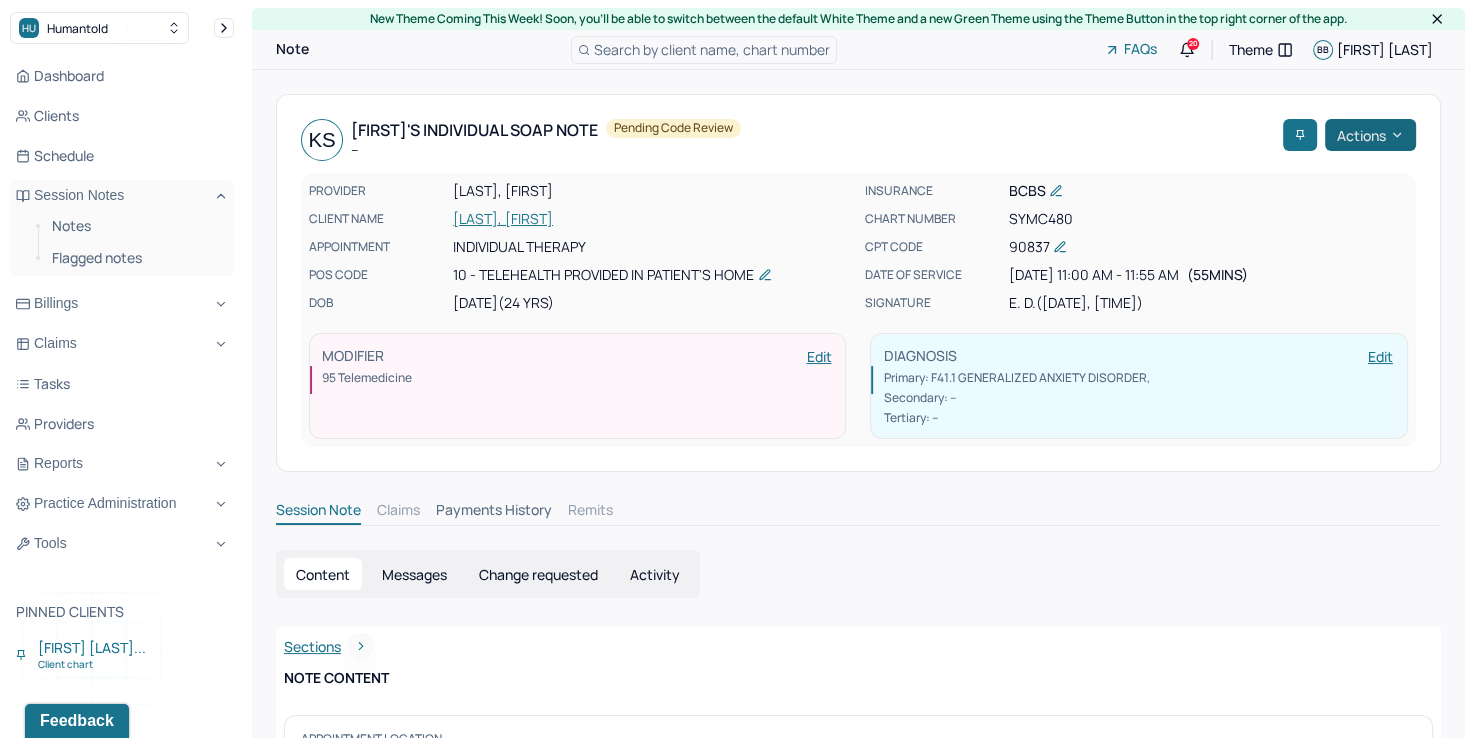 click on "Actions" at bounding box center (1370, 135) 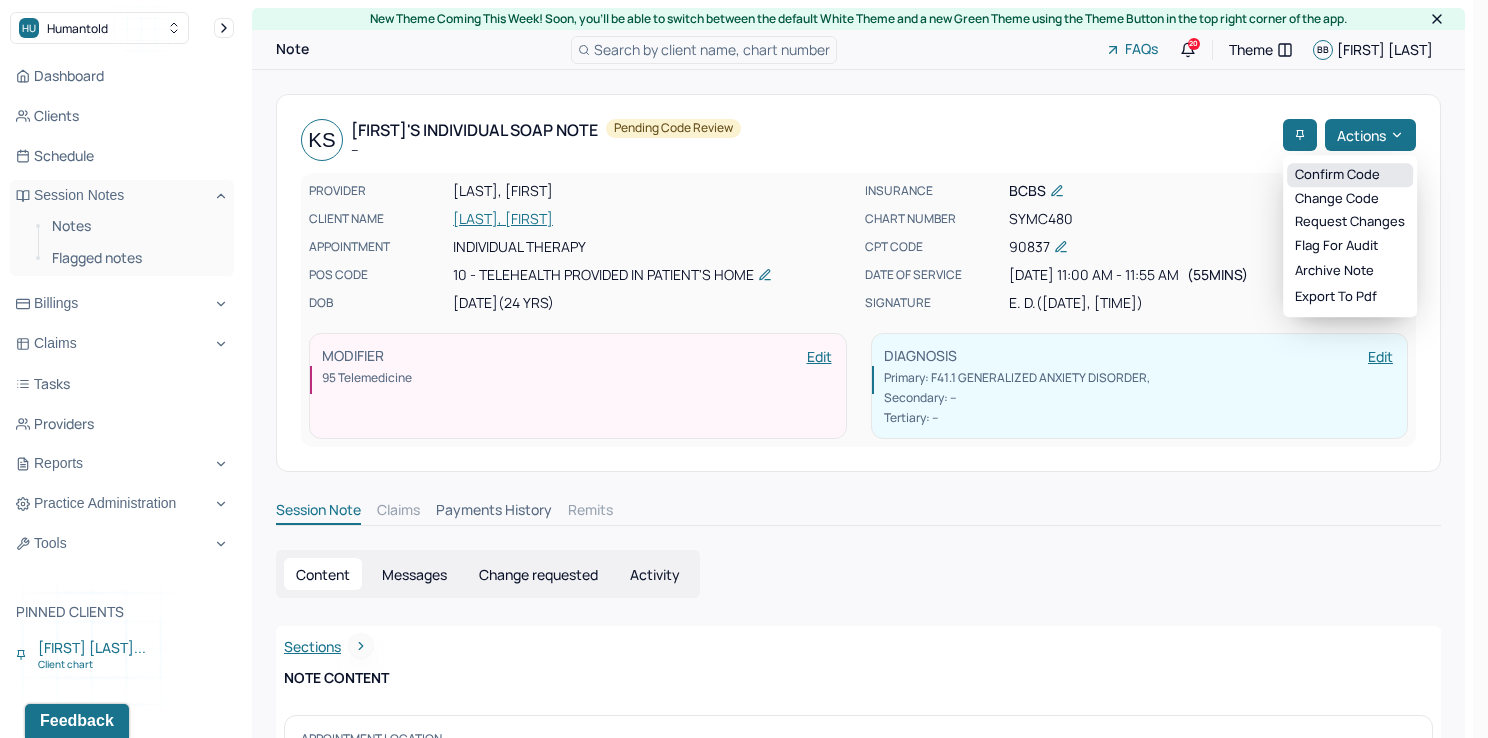 click on "Confirm code" at bounding box center [1350, 175] 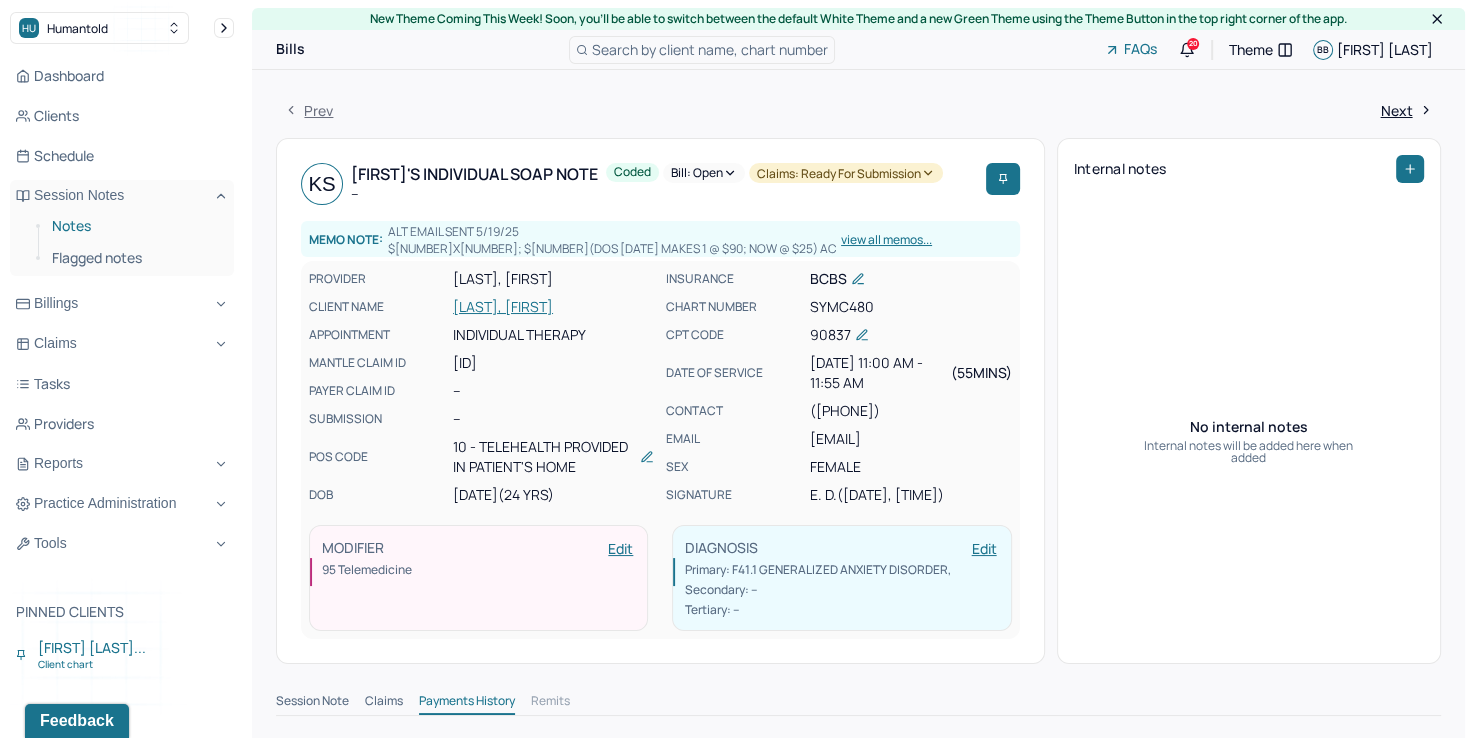 click on "Notes" at bounding box center [135, 226] 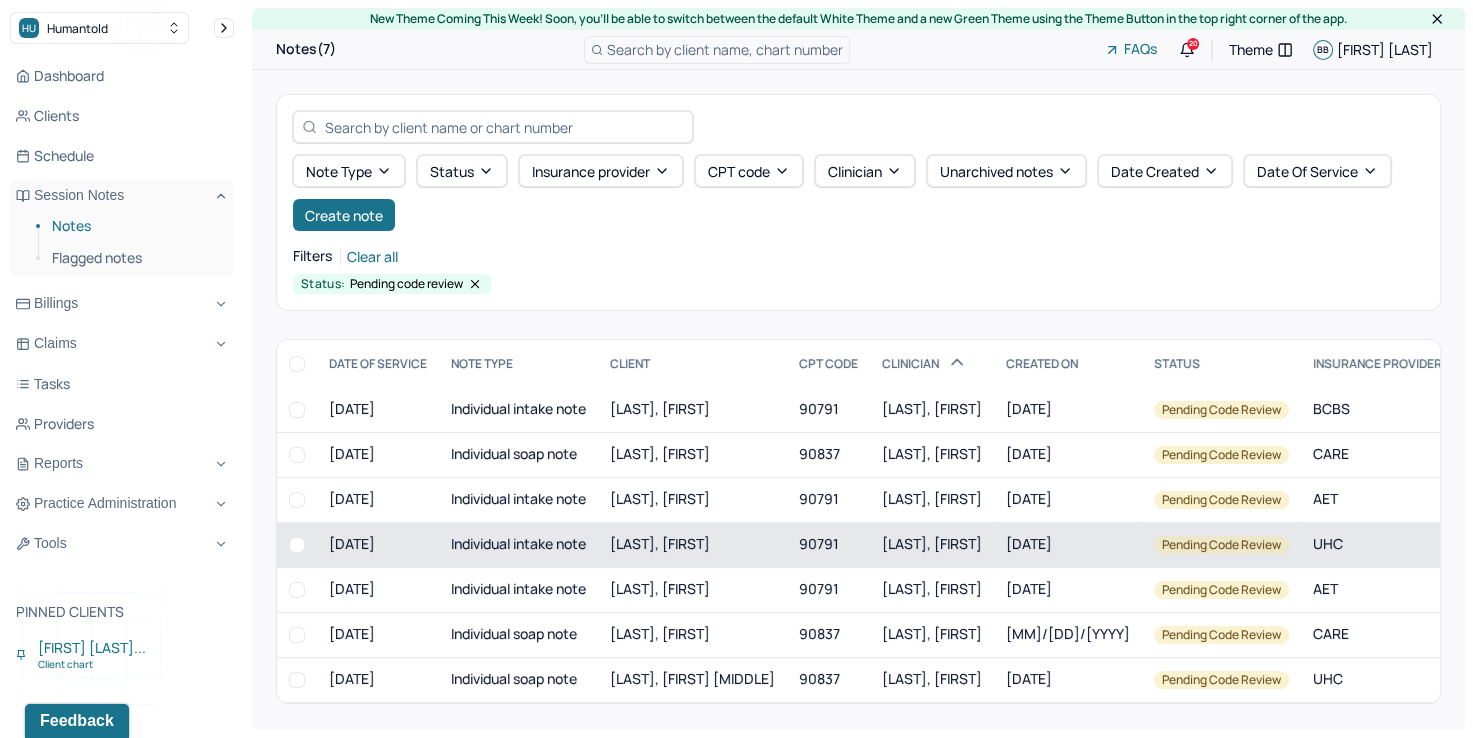 click on "[LAST], [FIRST]" at bounding box center (932, 543) 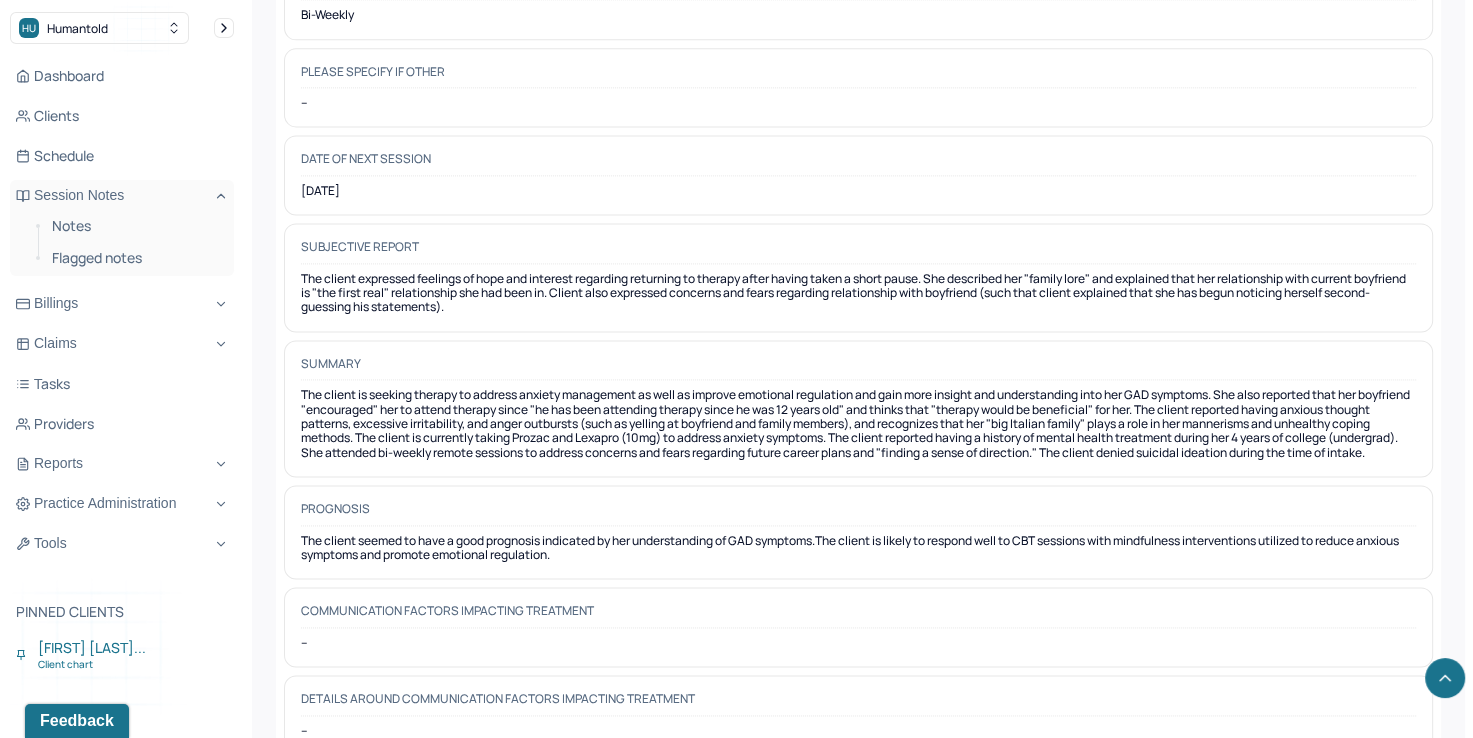 scroll, scrollTop: 10052, scrollLeft: 0, axis: vertical 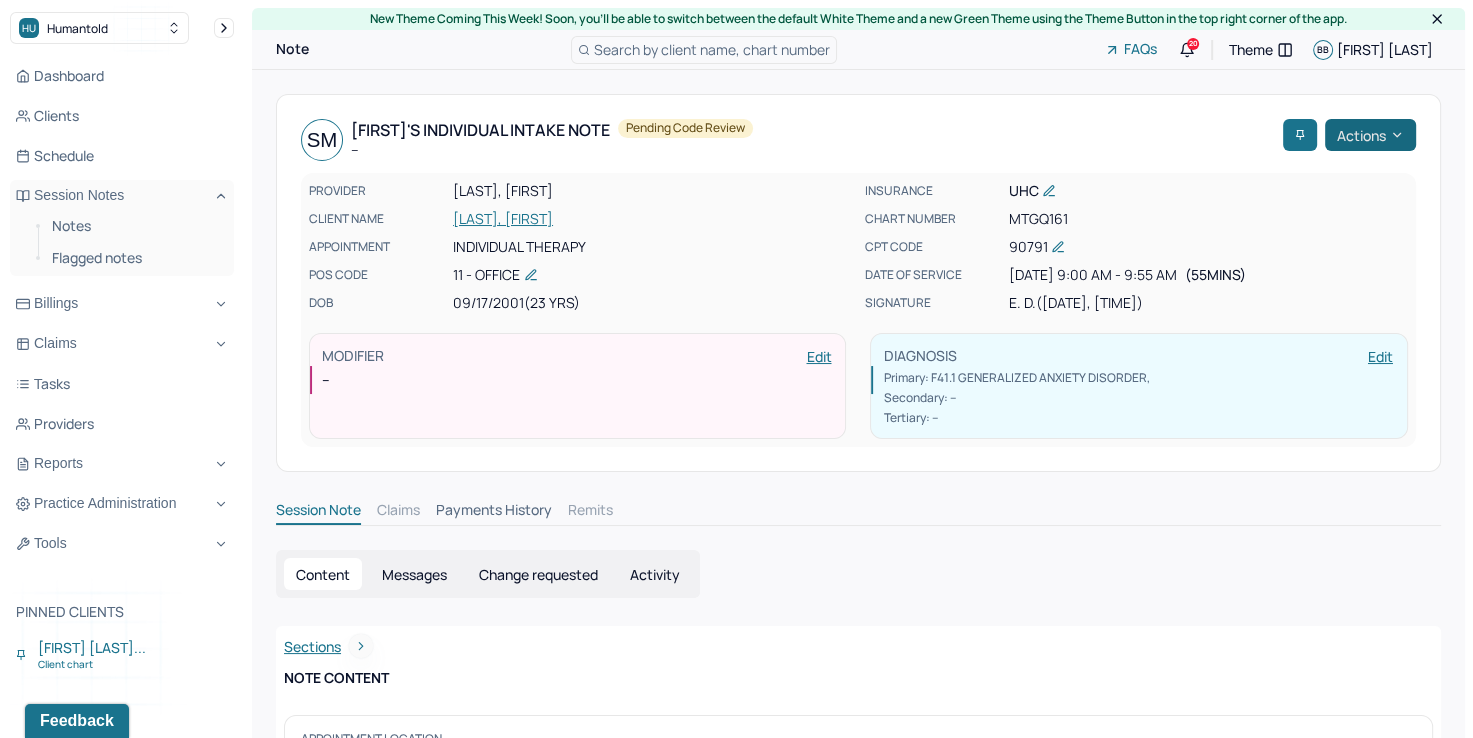 click 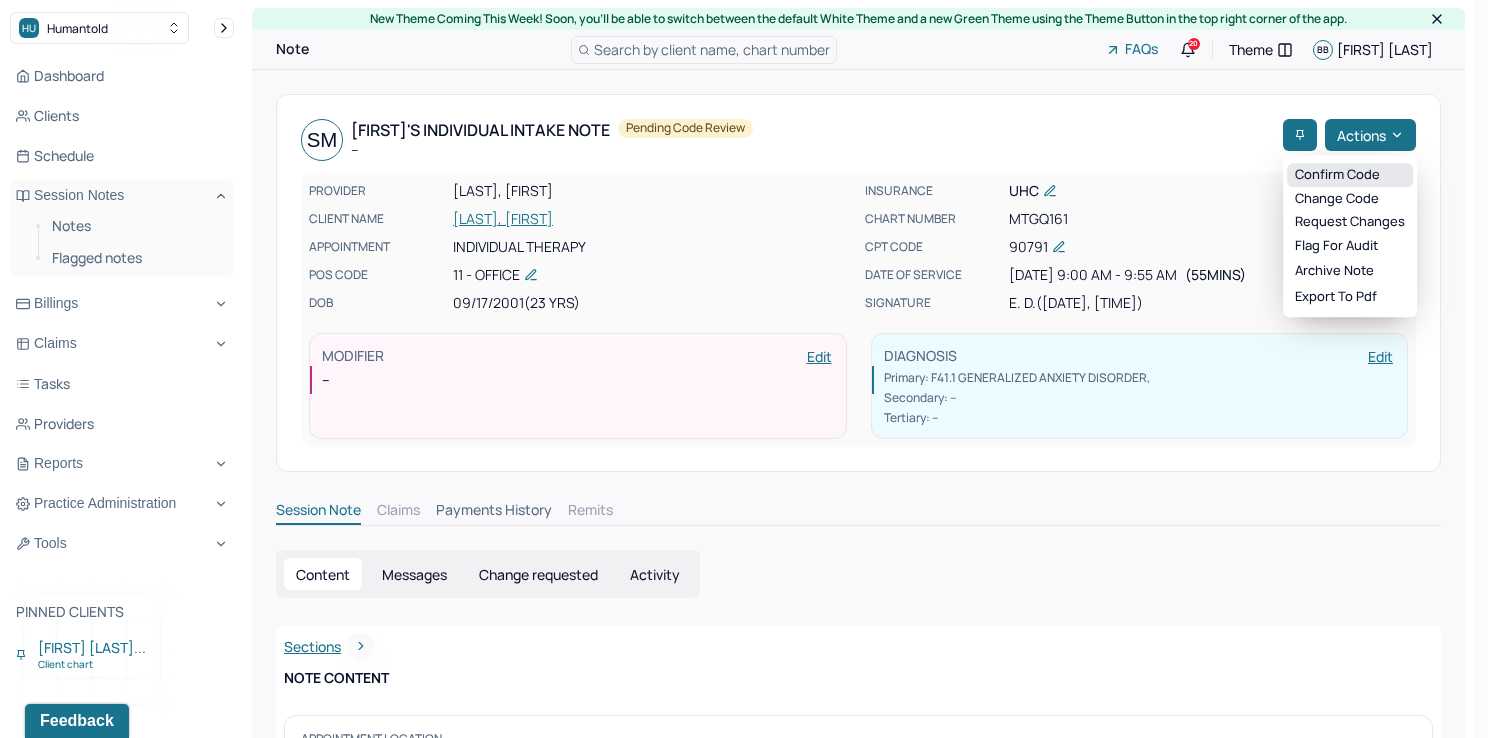 click on "Confirm code" at bounding box center (1350, 175) 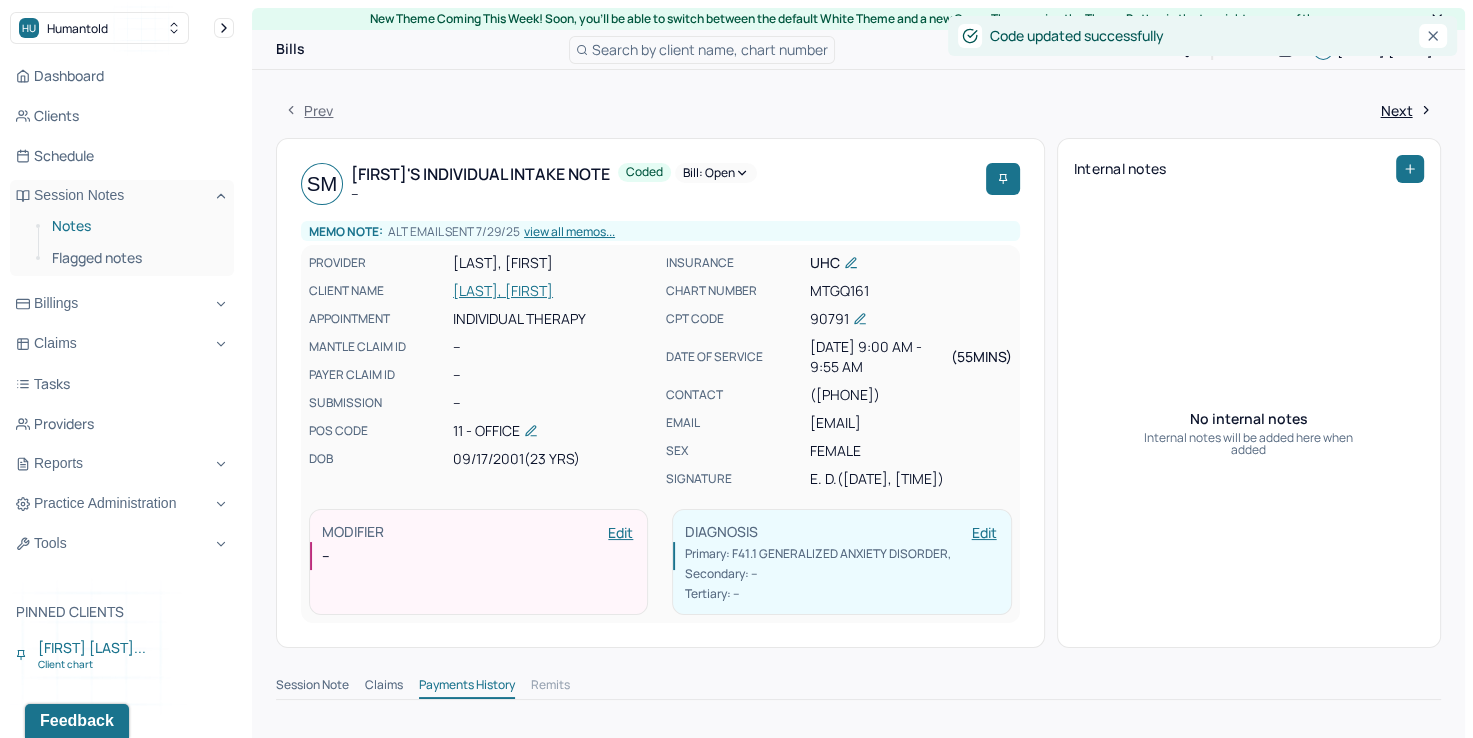 click on "Notes" at bounding box center [135, 226] 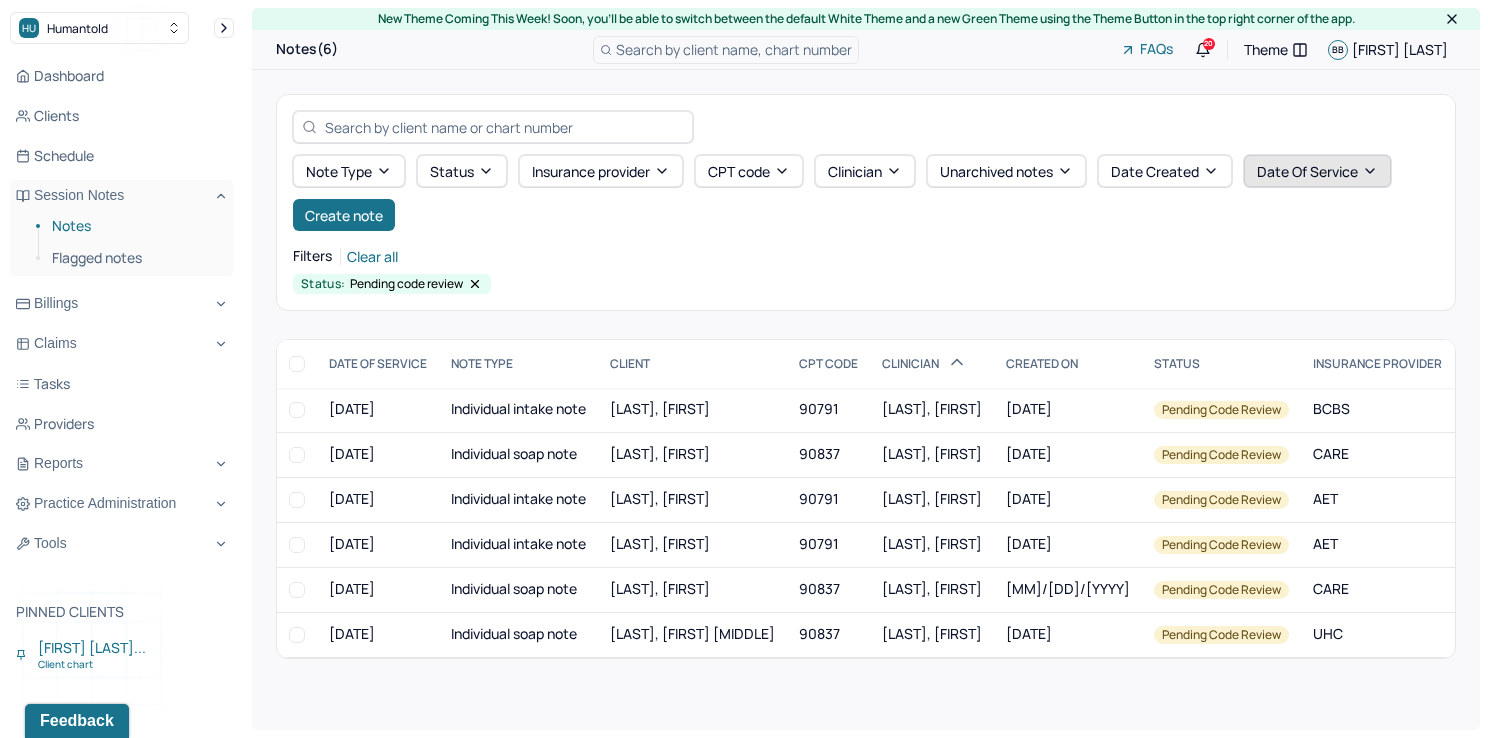 click on "Date Of Service" at bounding box center (1317, 171) 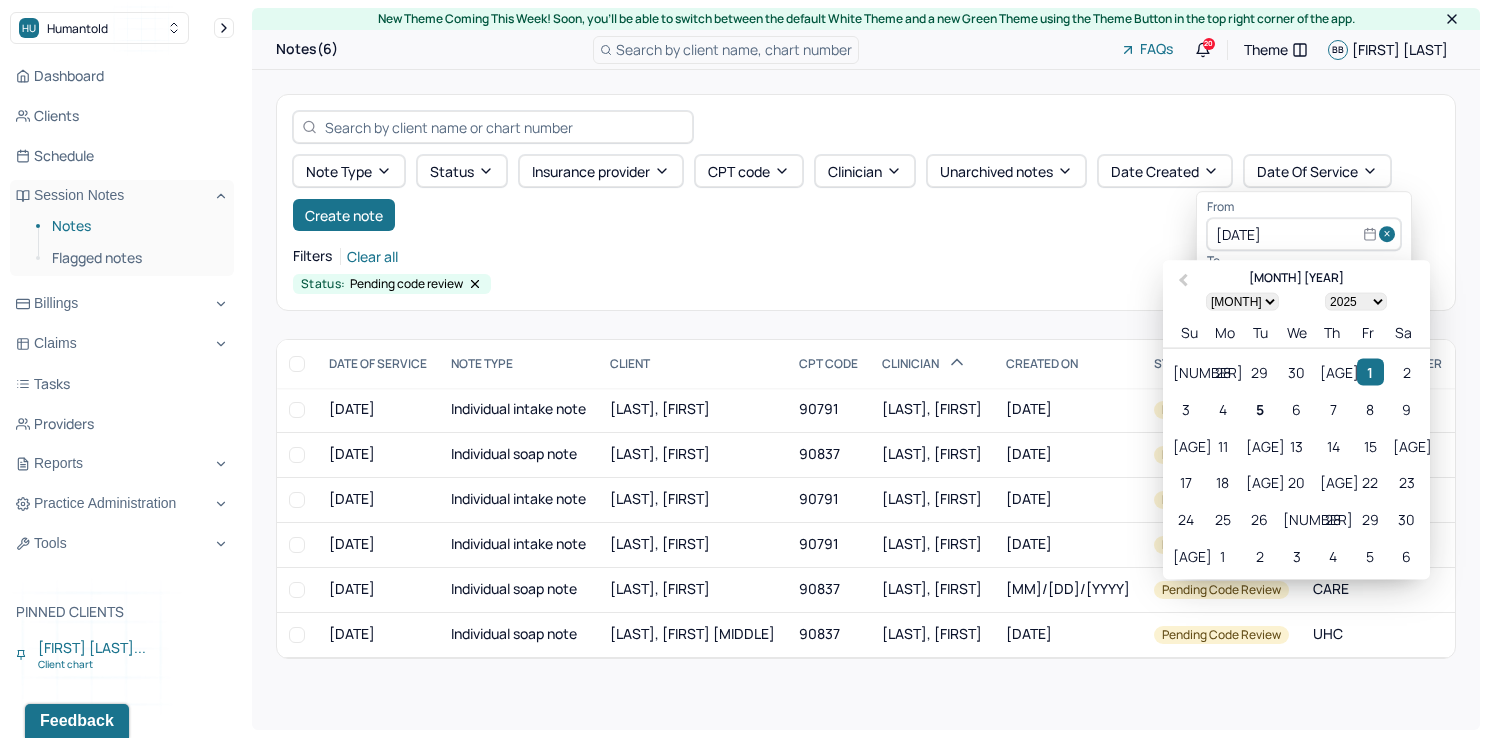 click at bounding box center (1390, 235) 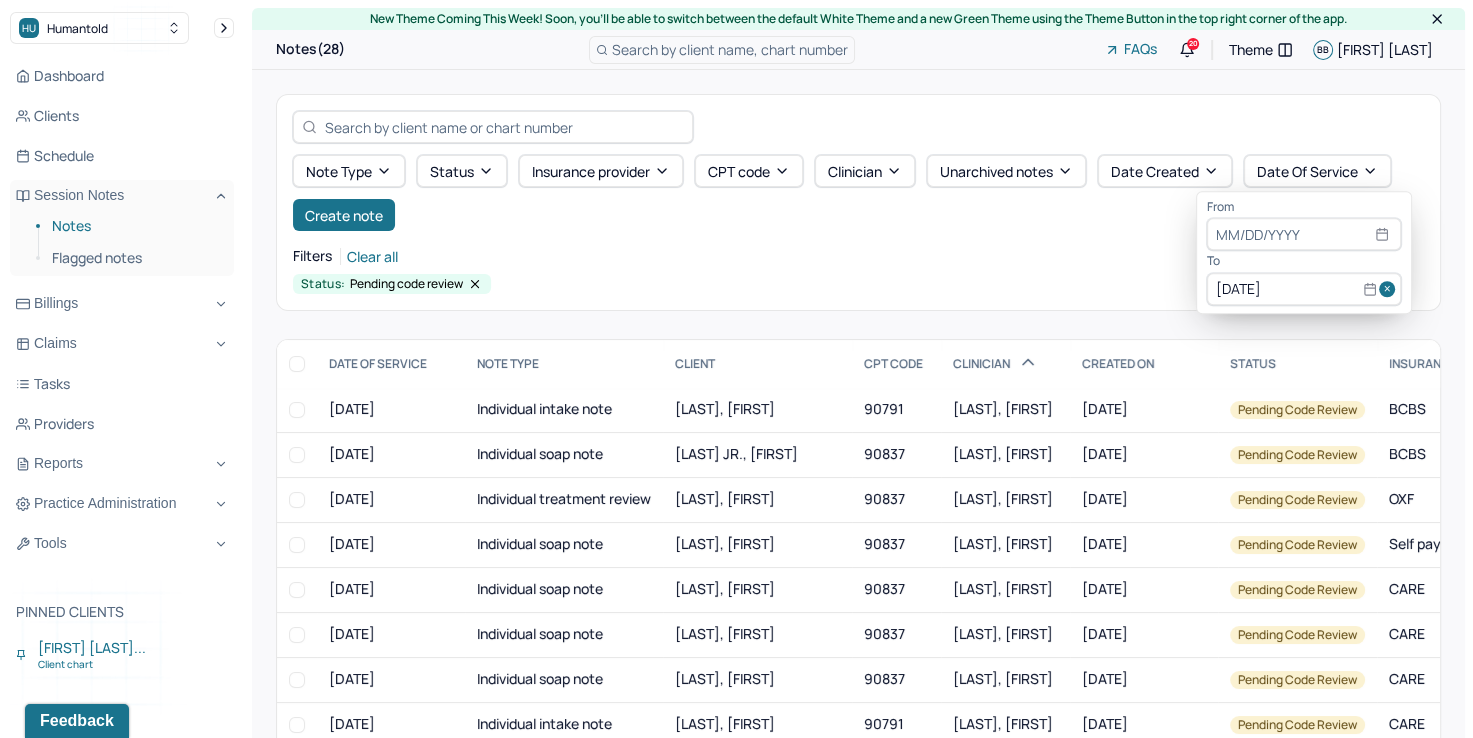 click at bounding box center [1390, 289] 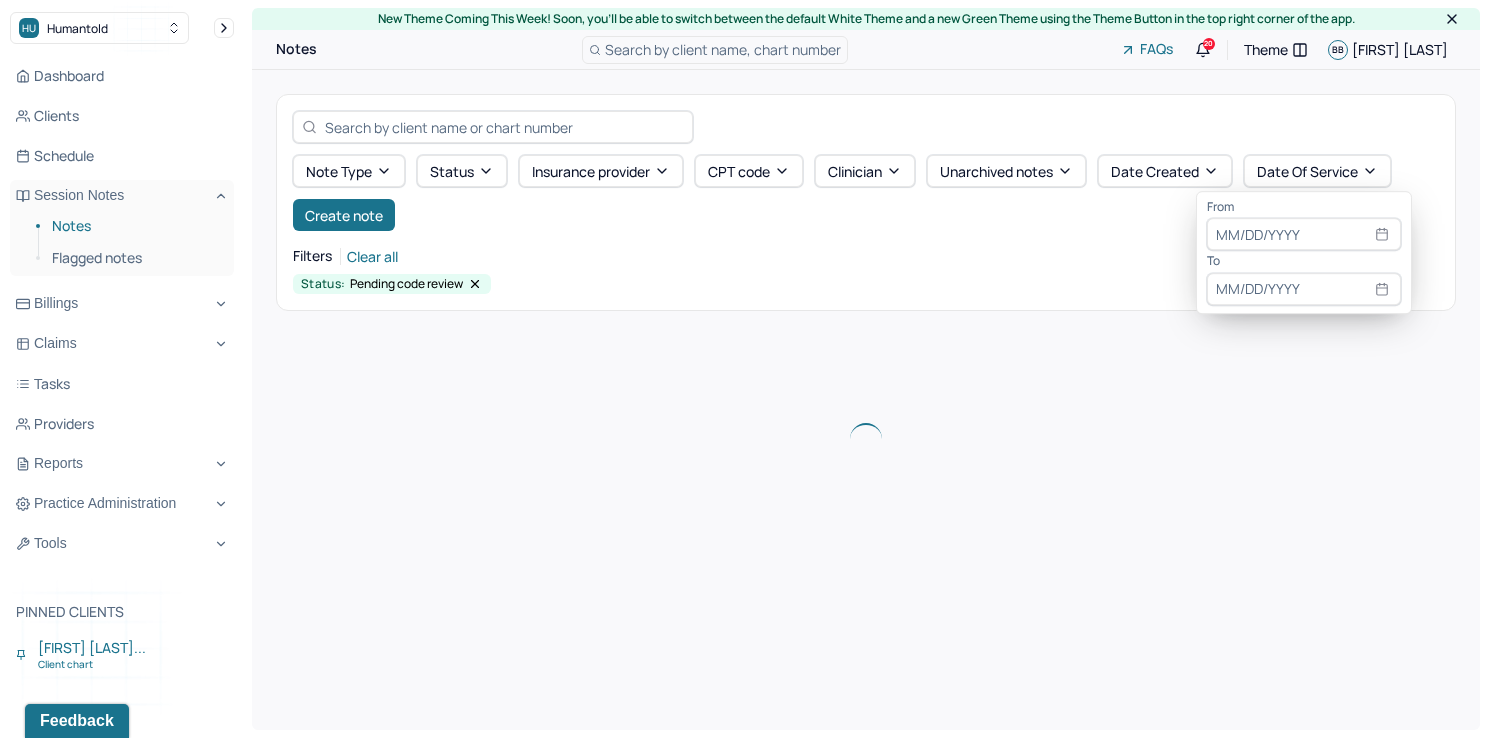 click at bounding box center (1304, 235) 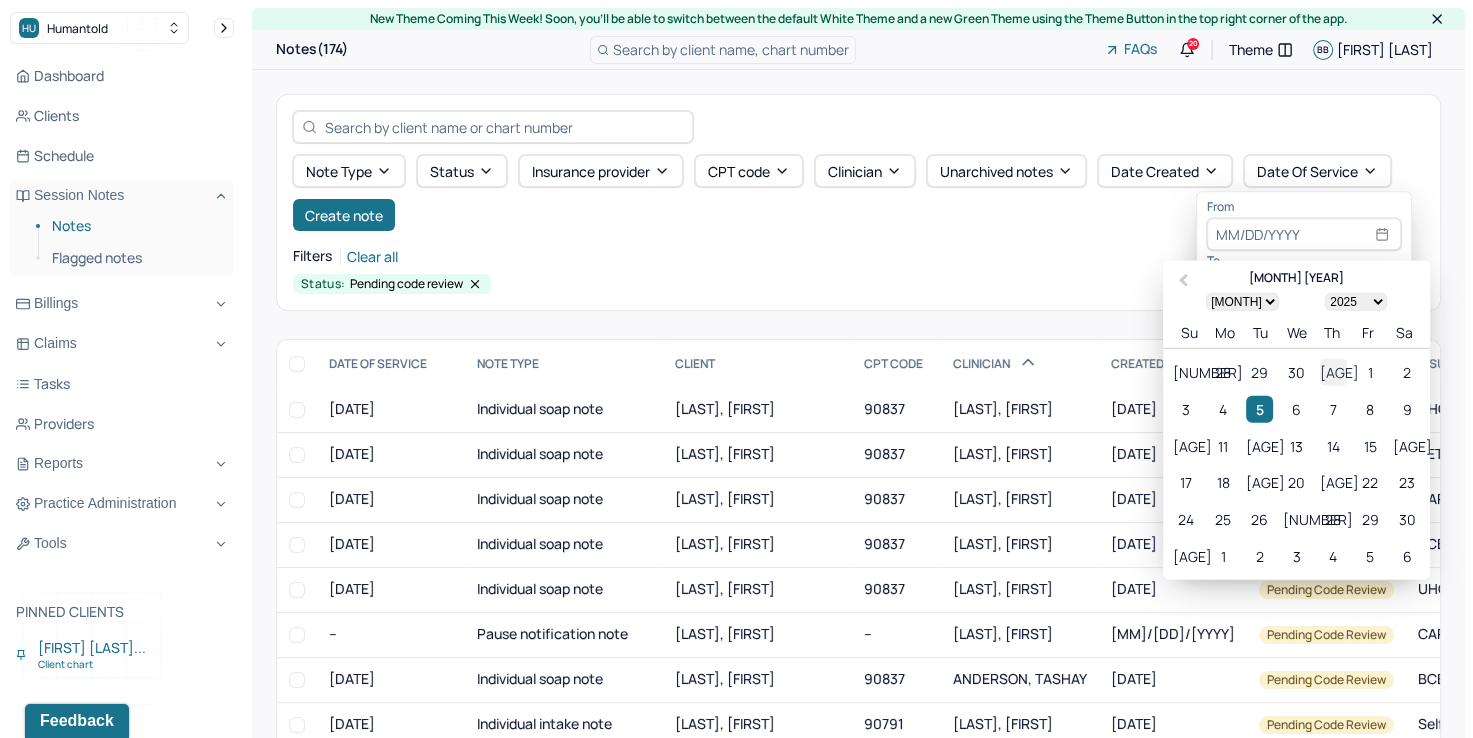 click on "[AGE]" at bounding box center [1333, 372] 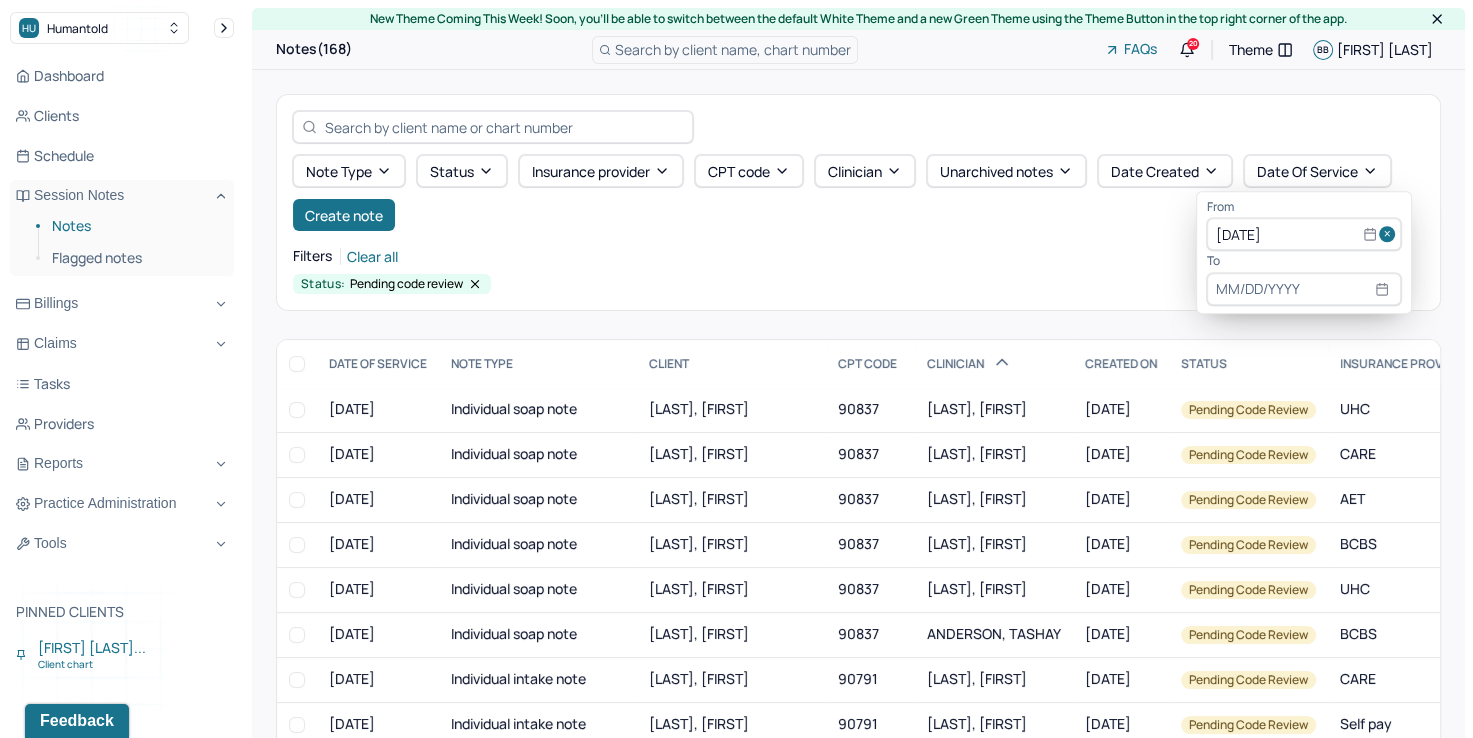 click at bounding box center [1304, 289] 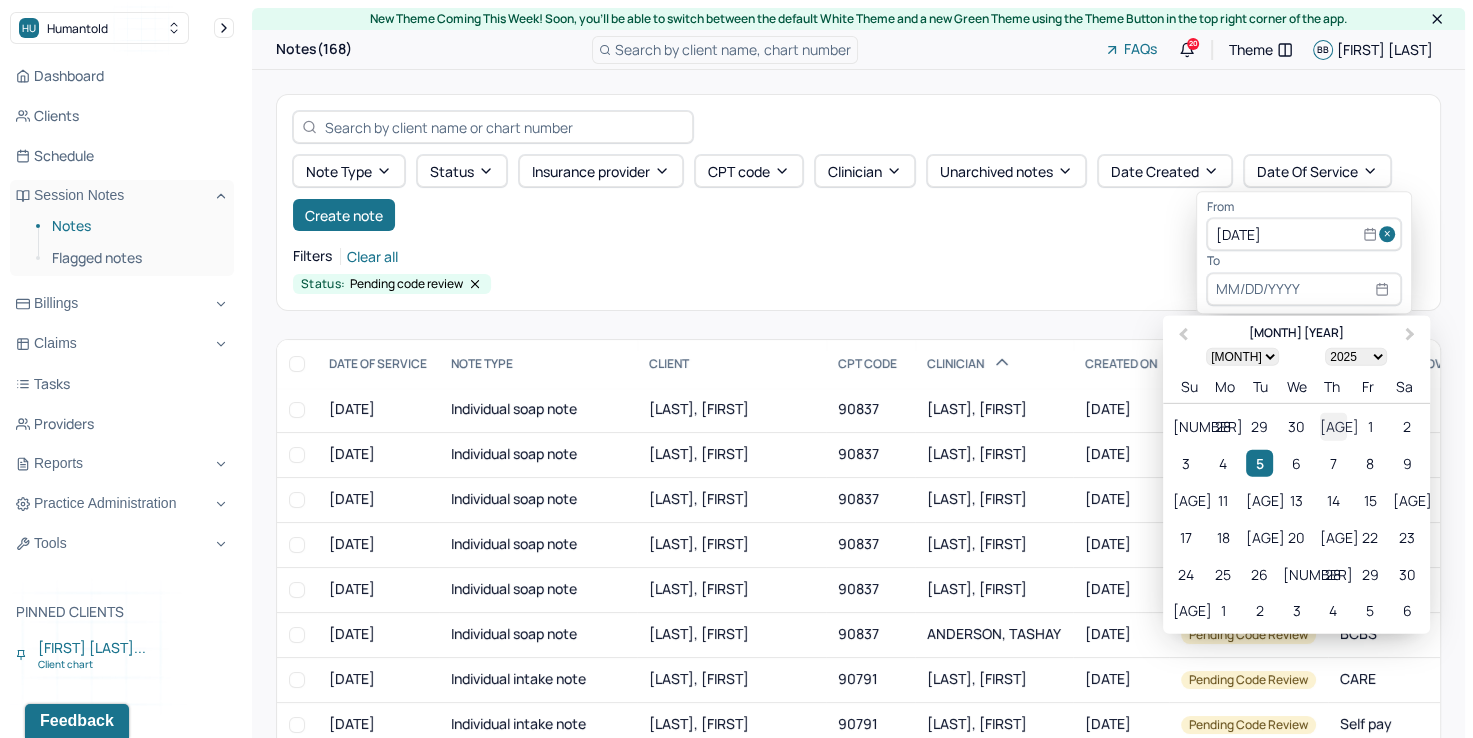 click on "[AGE]" at bounding box center [1333, 426] 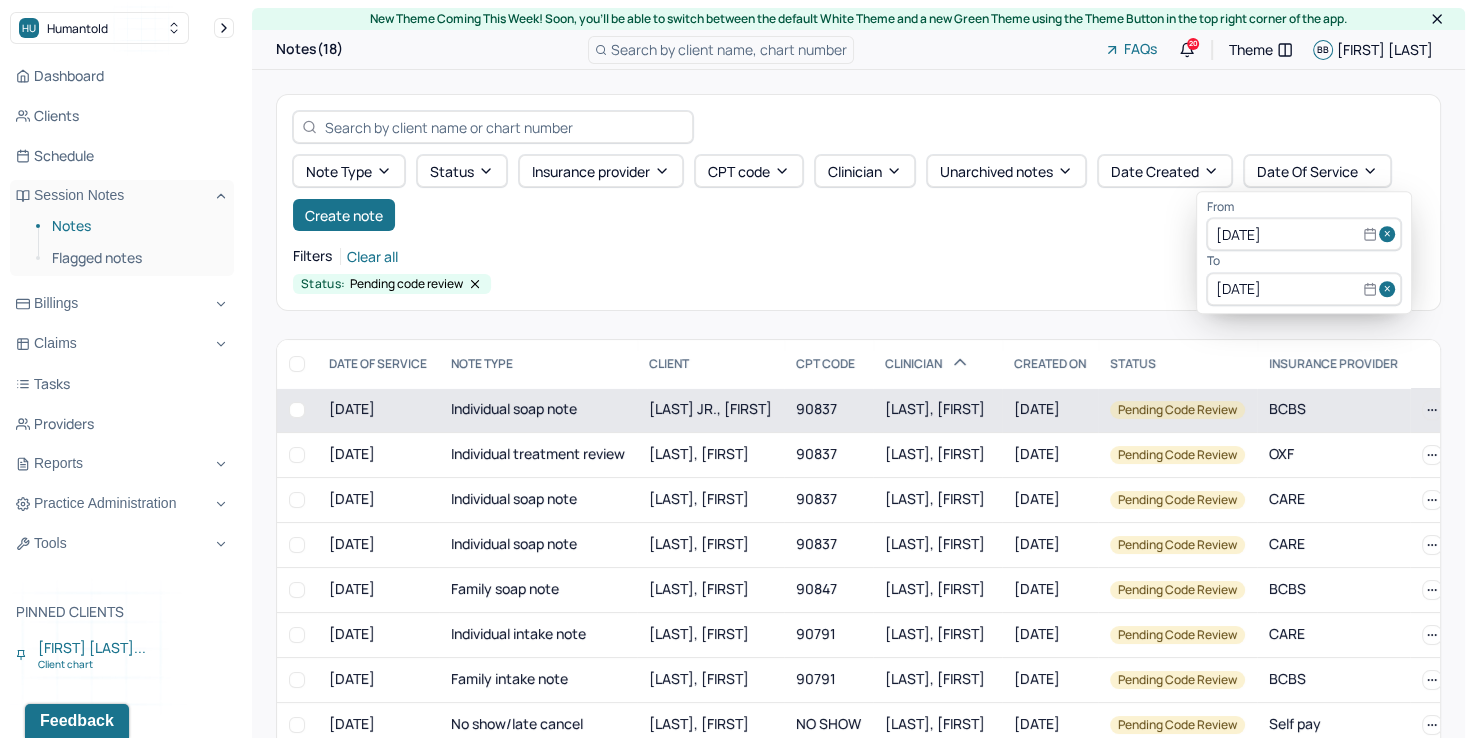 click on "[LAST], [FIRST]" at bounding box center (935, 408) 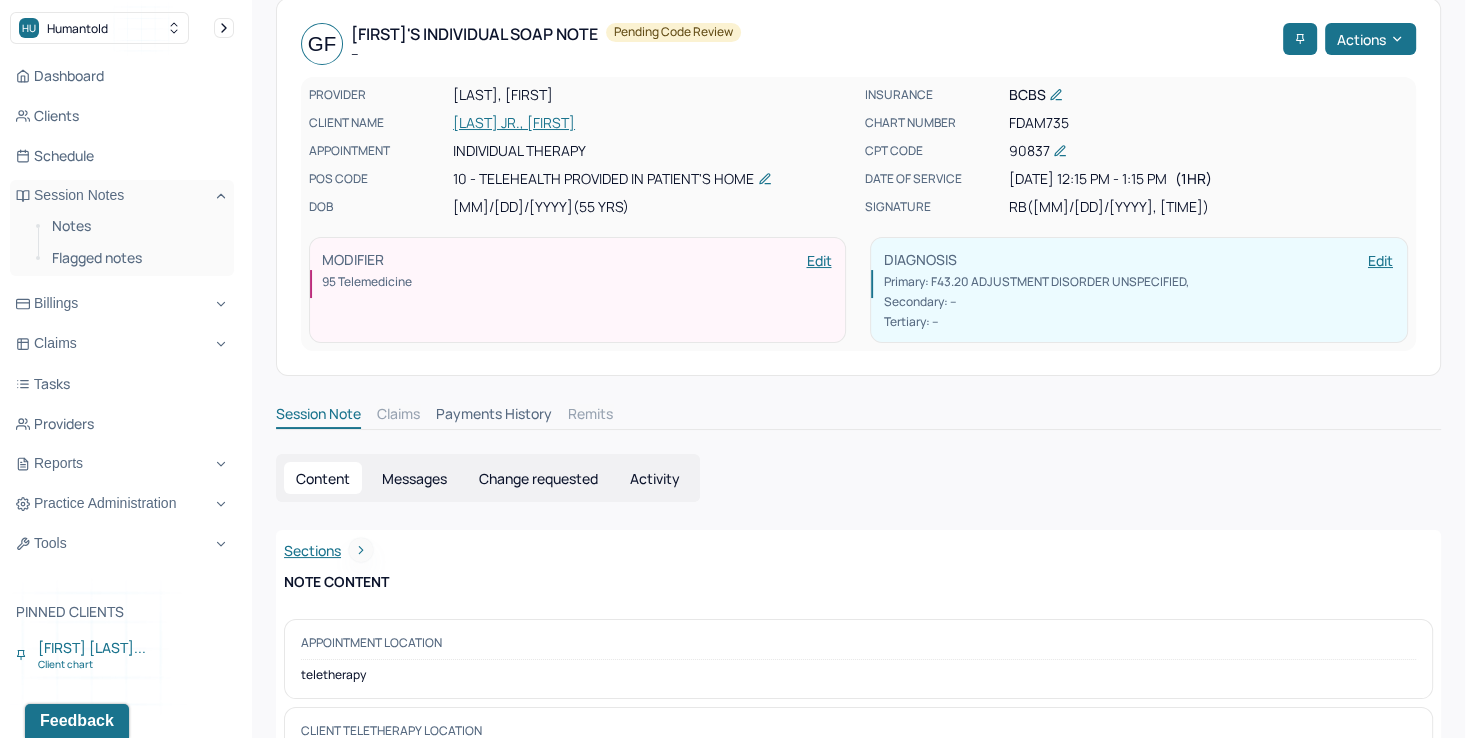 scroll, scrollTop: 0, scrollLeft: 0, axis: both 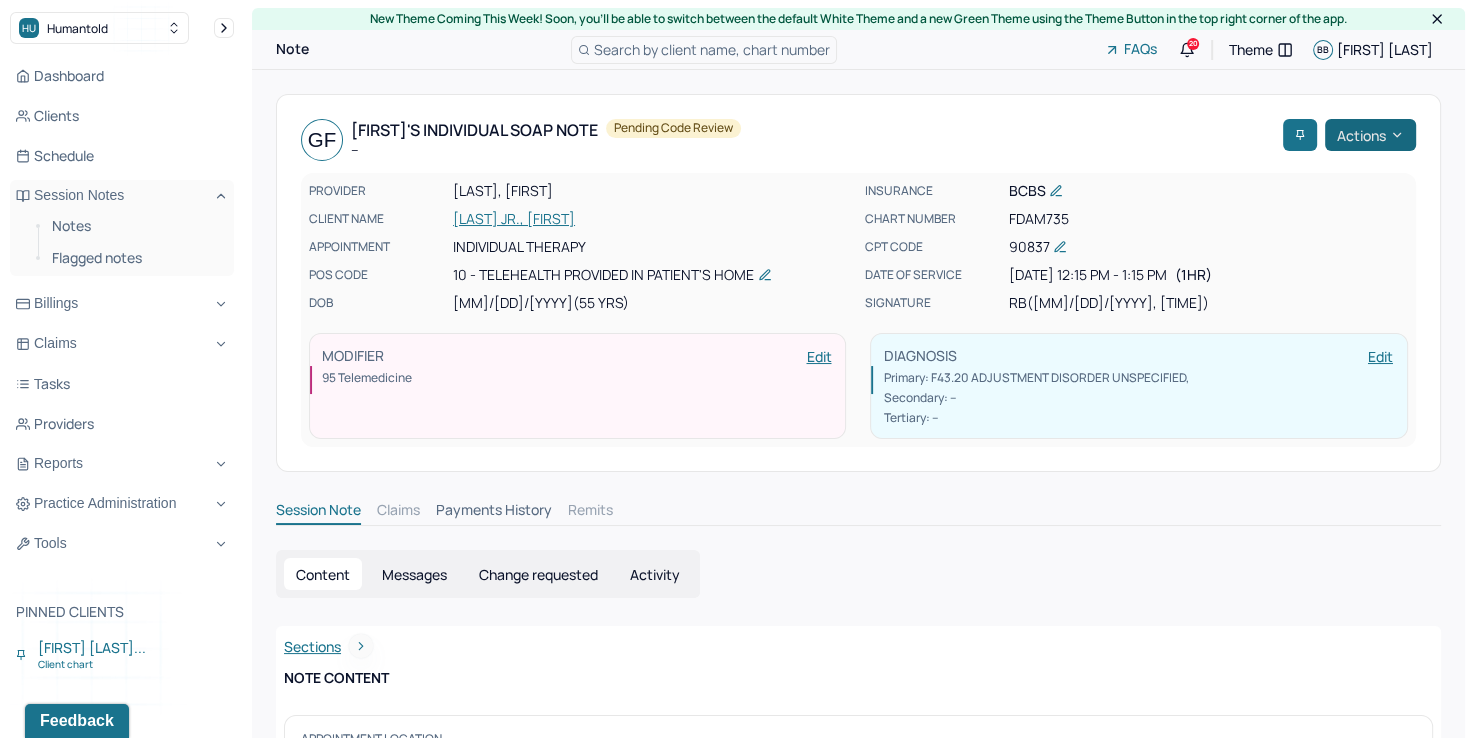 click on "Actions" at bounding box center (1370, 135) 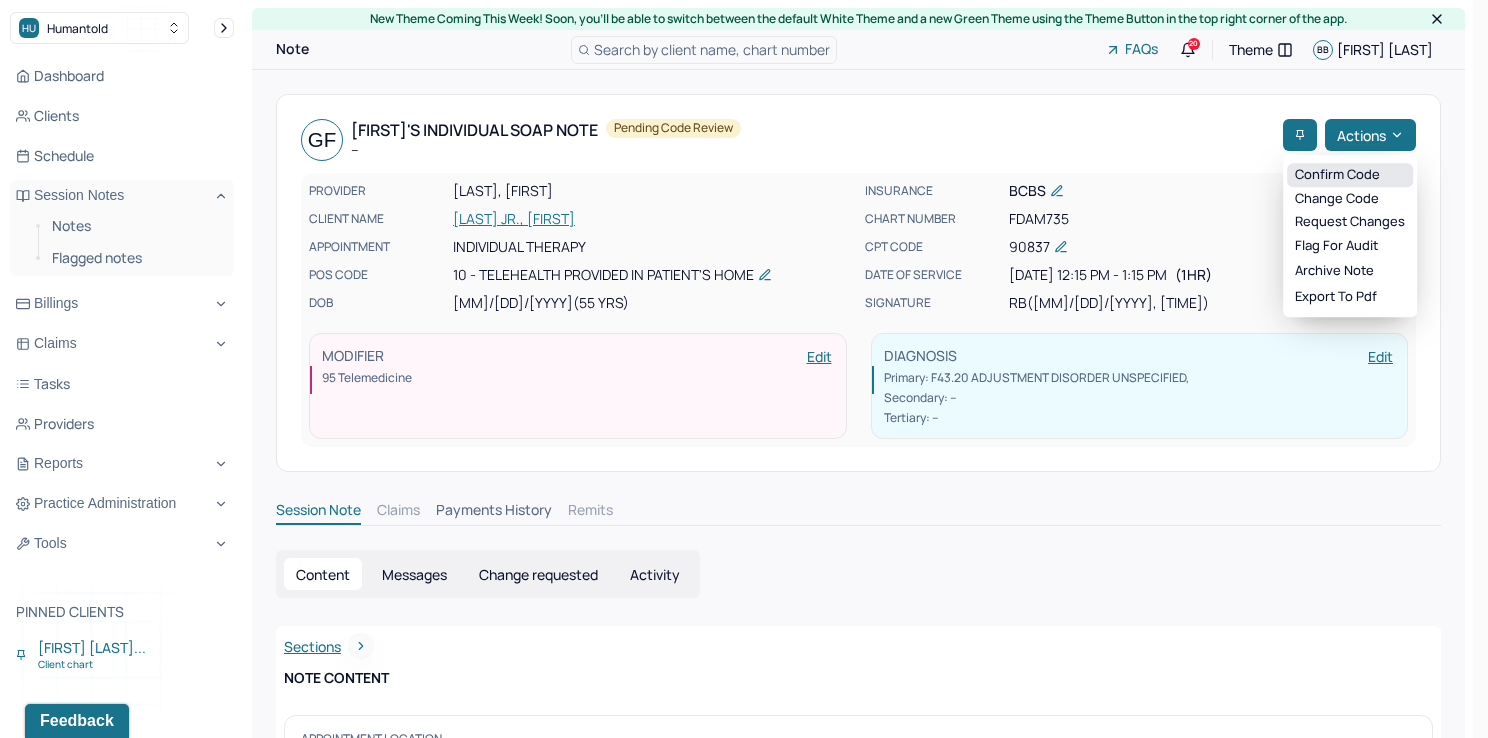 click on "Confirm code" at bounding box center (1350, 175) 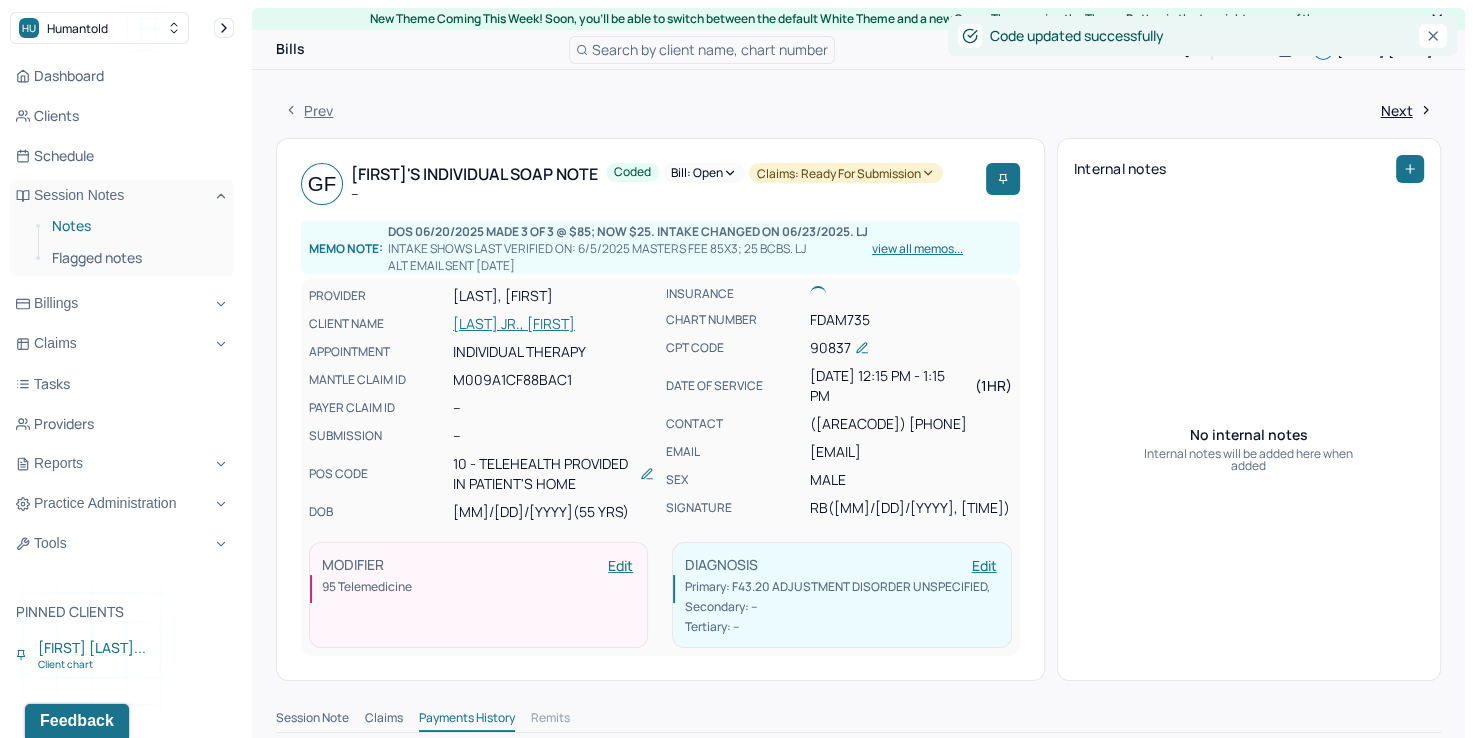 click on "Notes" at bounding box center (135, 226) 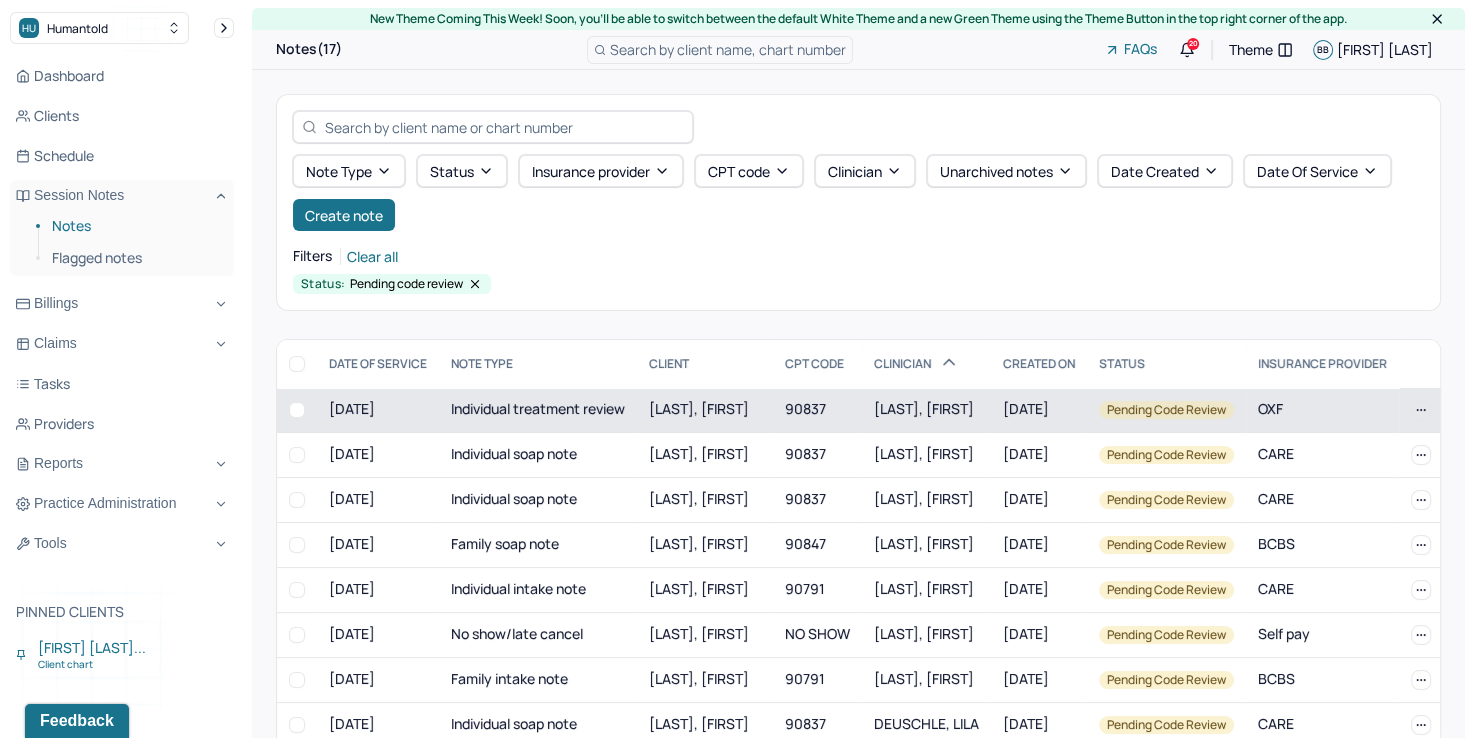 click on "[LAST], [FIRST]" at bounding box center [924, 408] 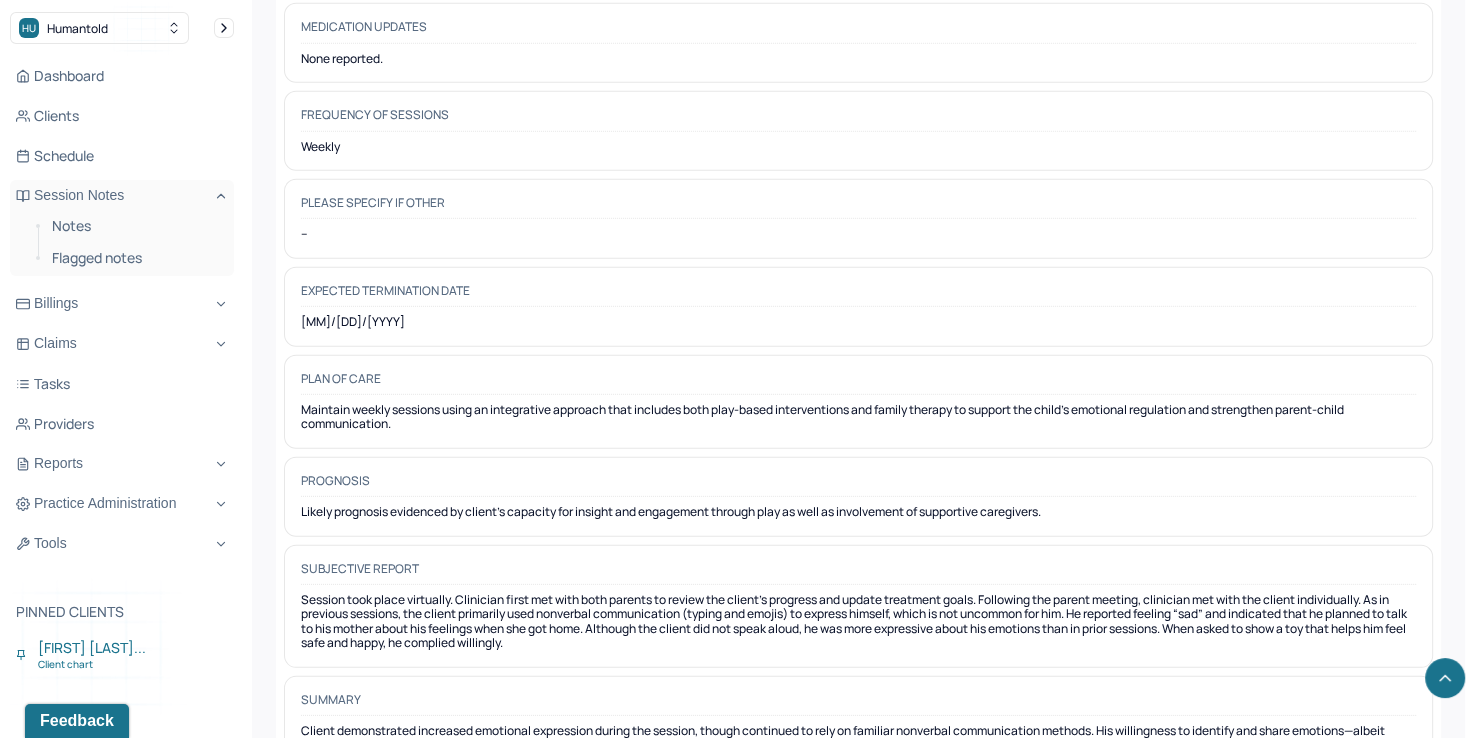 scroll, scrollTop: 5707, scrollLeft: 0, axis: vertical 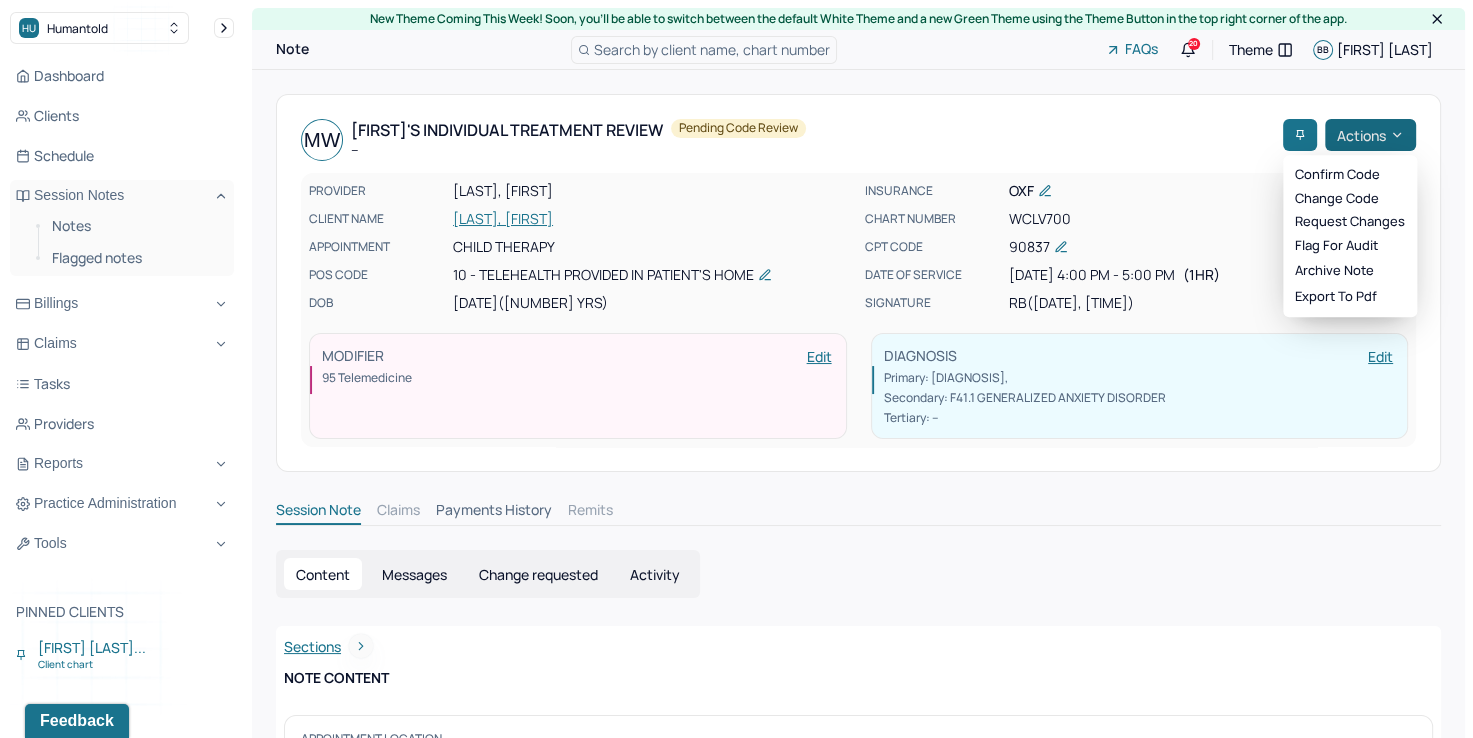click 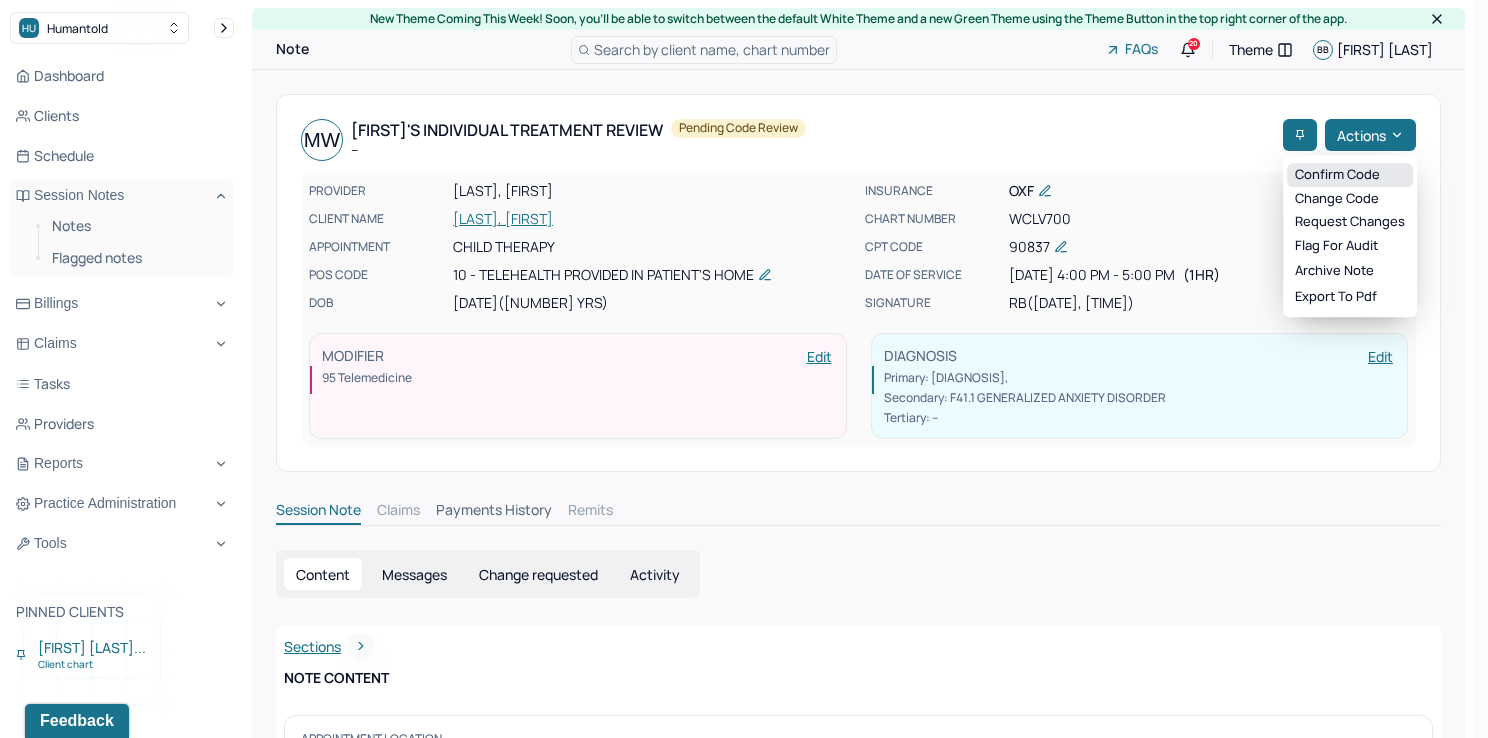 click on "Confirm code" at bounding box center (1350, 175) 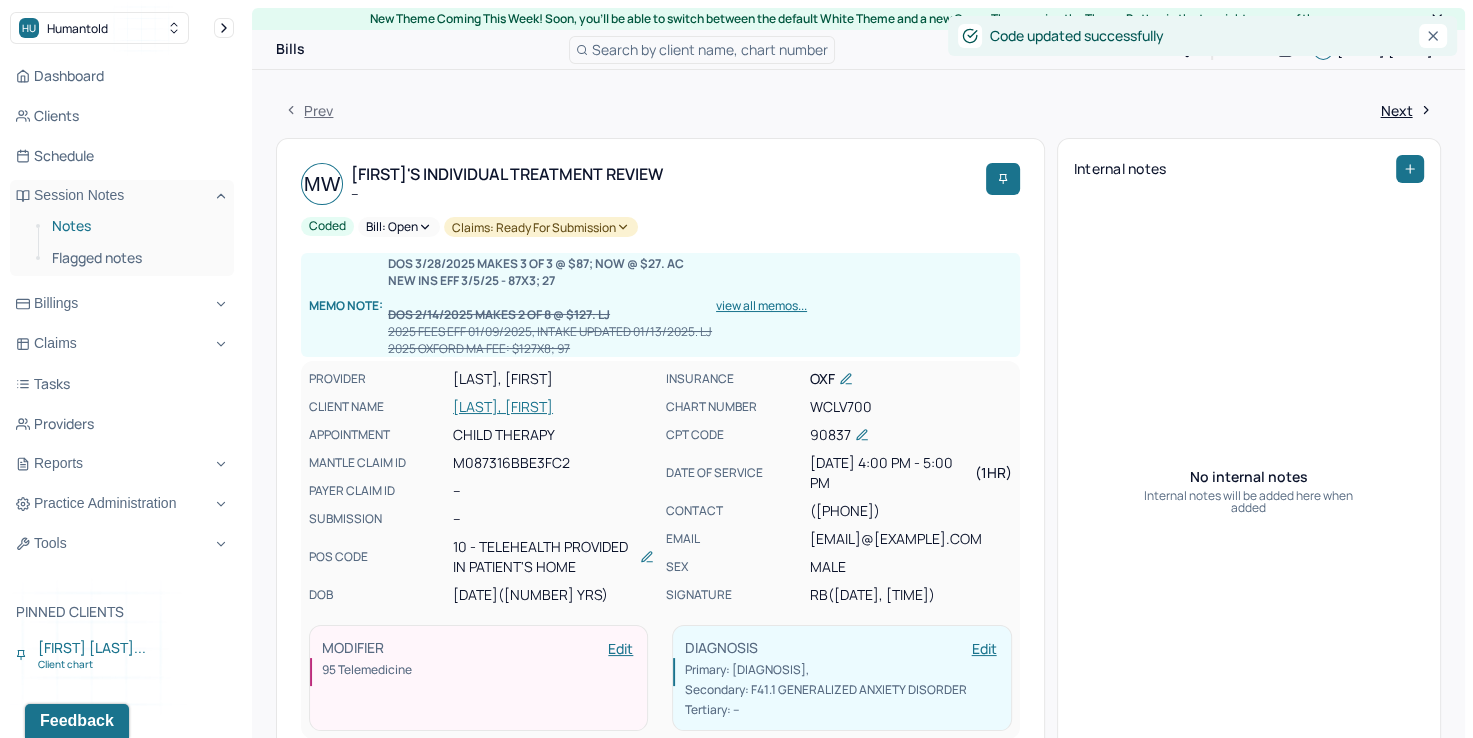 click on "Notes" at bounding box center [135, 226] 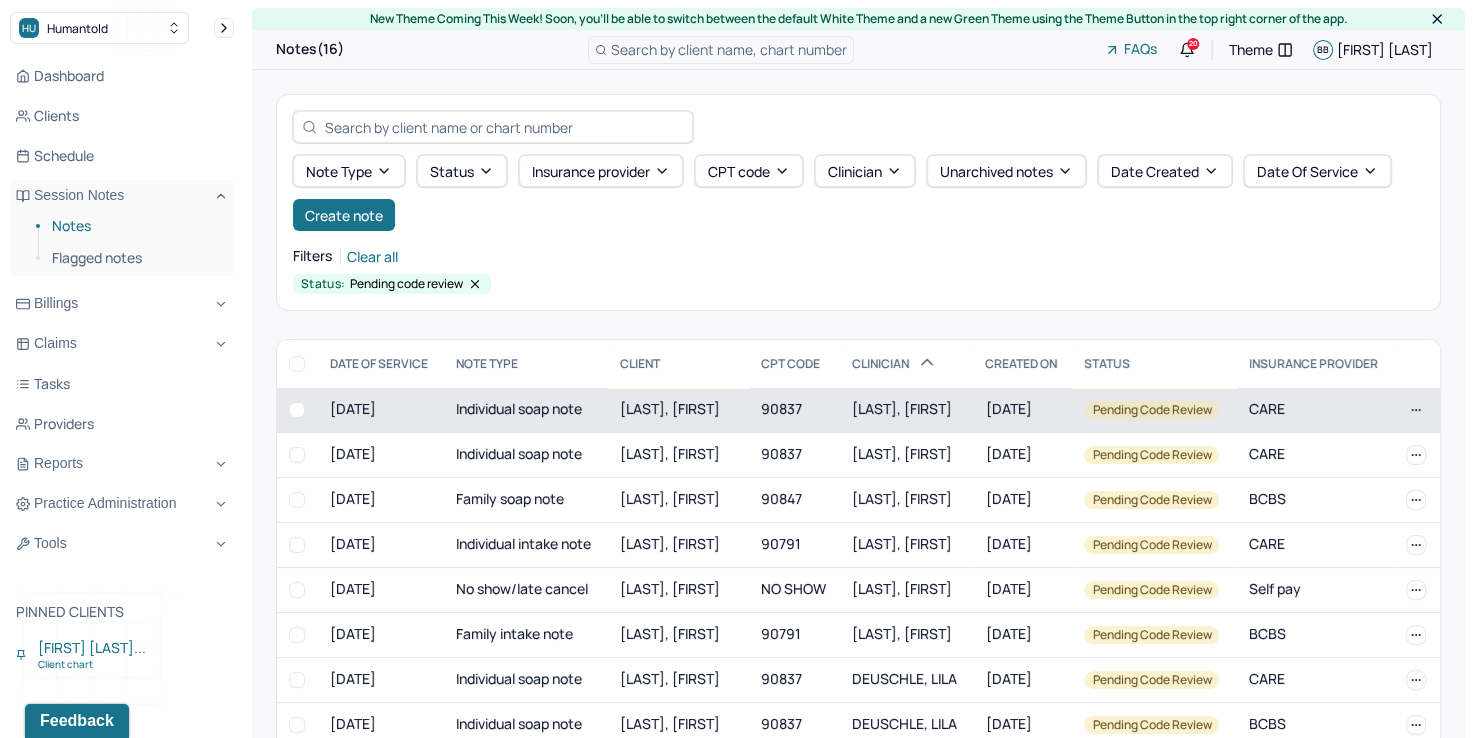click on "[LAST], [FIRST]" at bounding box center [902, 408] 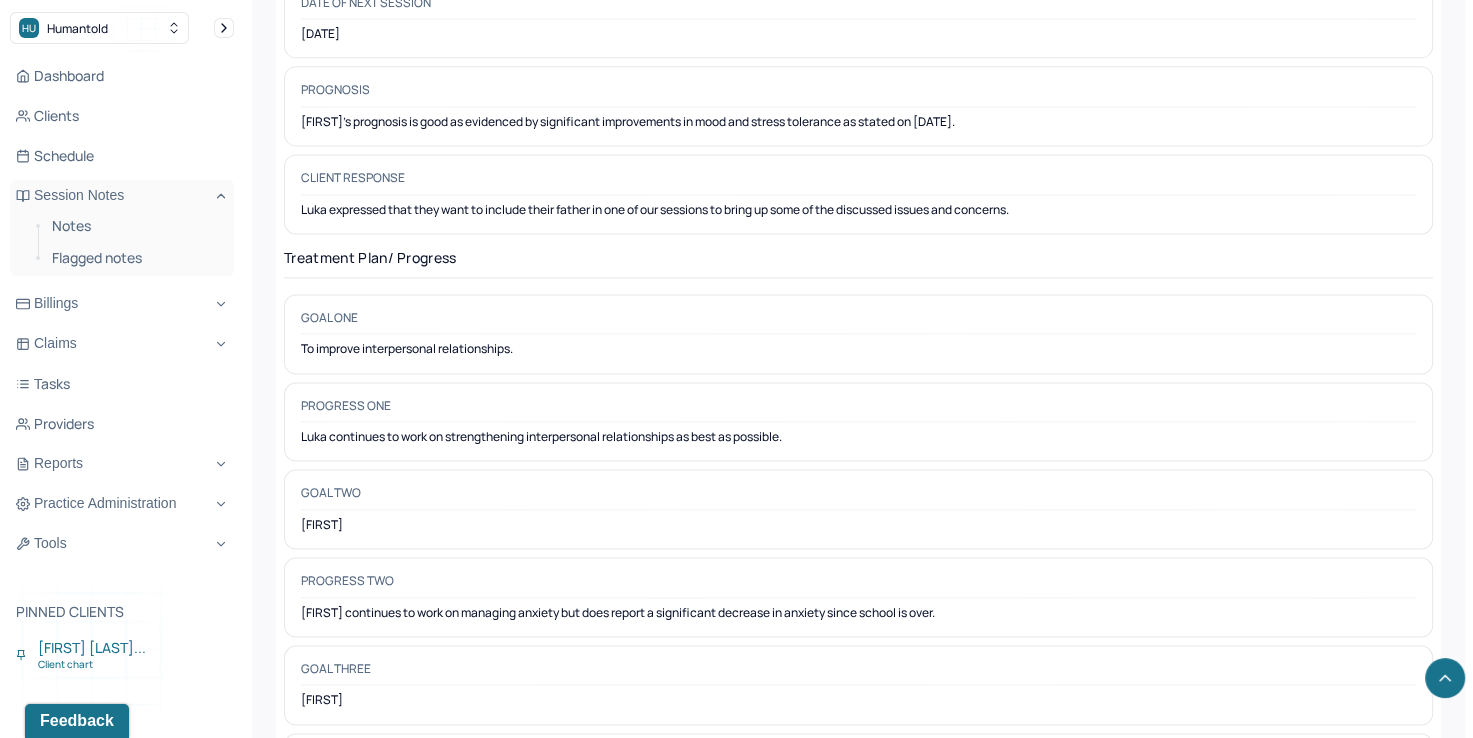 scroll, scrollTop: 2632, scrollLeft: 0, axis: vertical 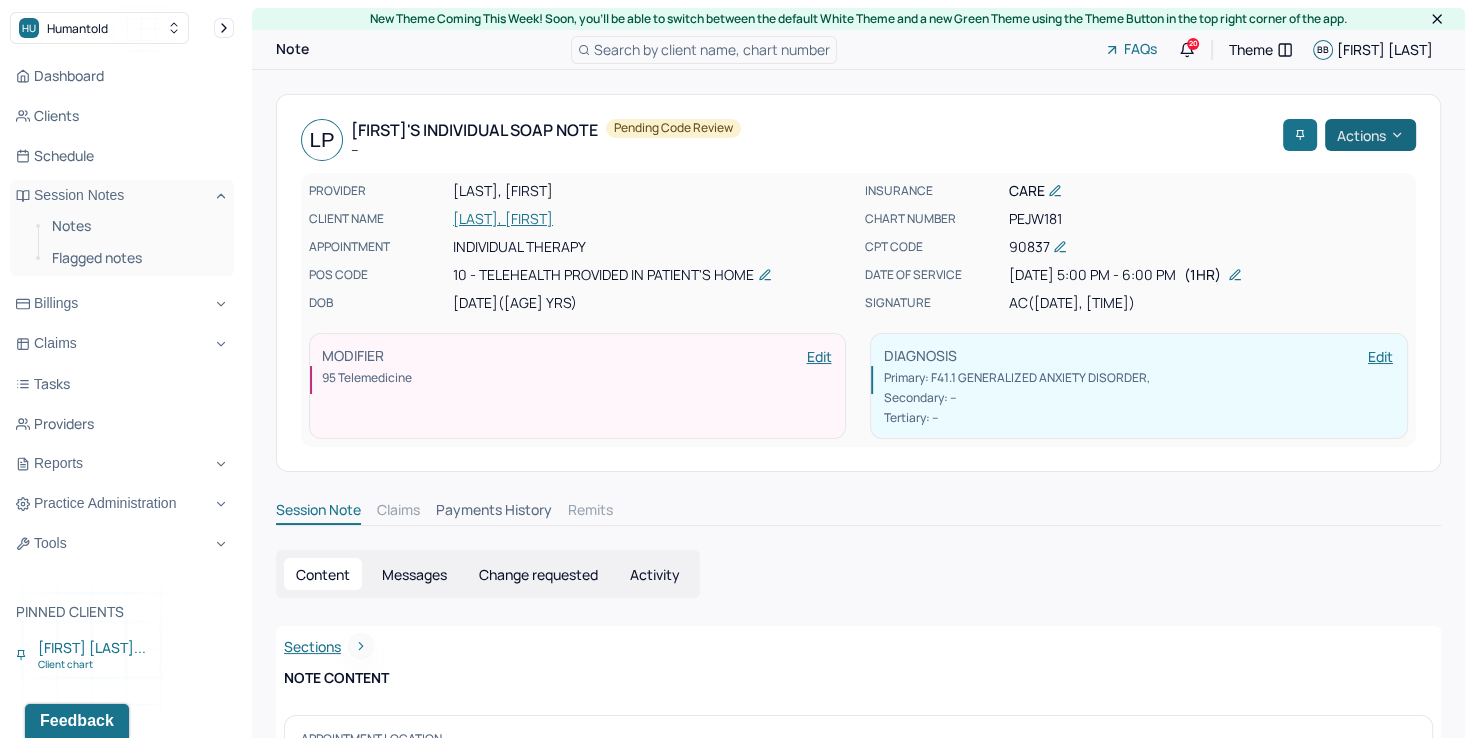 click 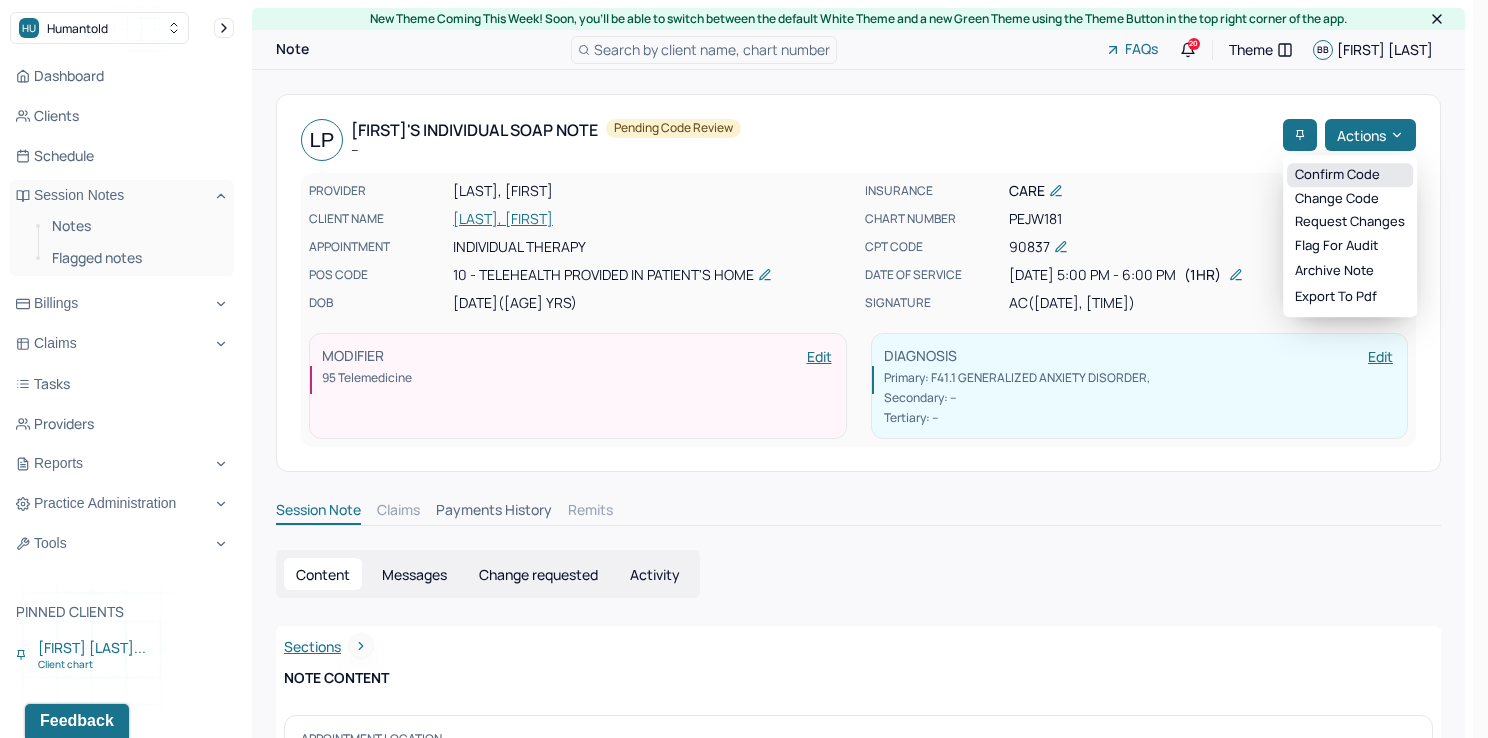 click on "Confirm code" at bounding box center [1350, 175] 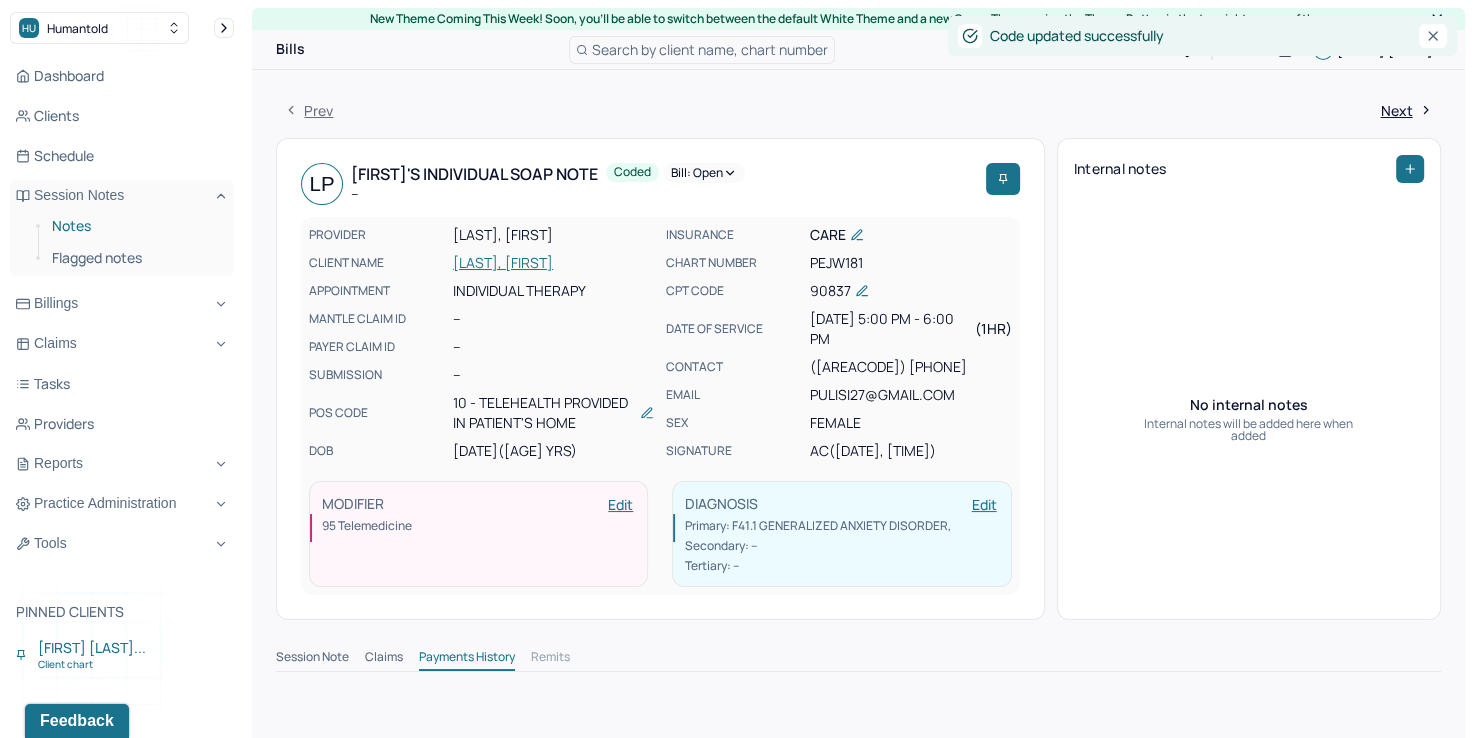 click on "Notes" at bounding box center (135, 226) 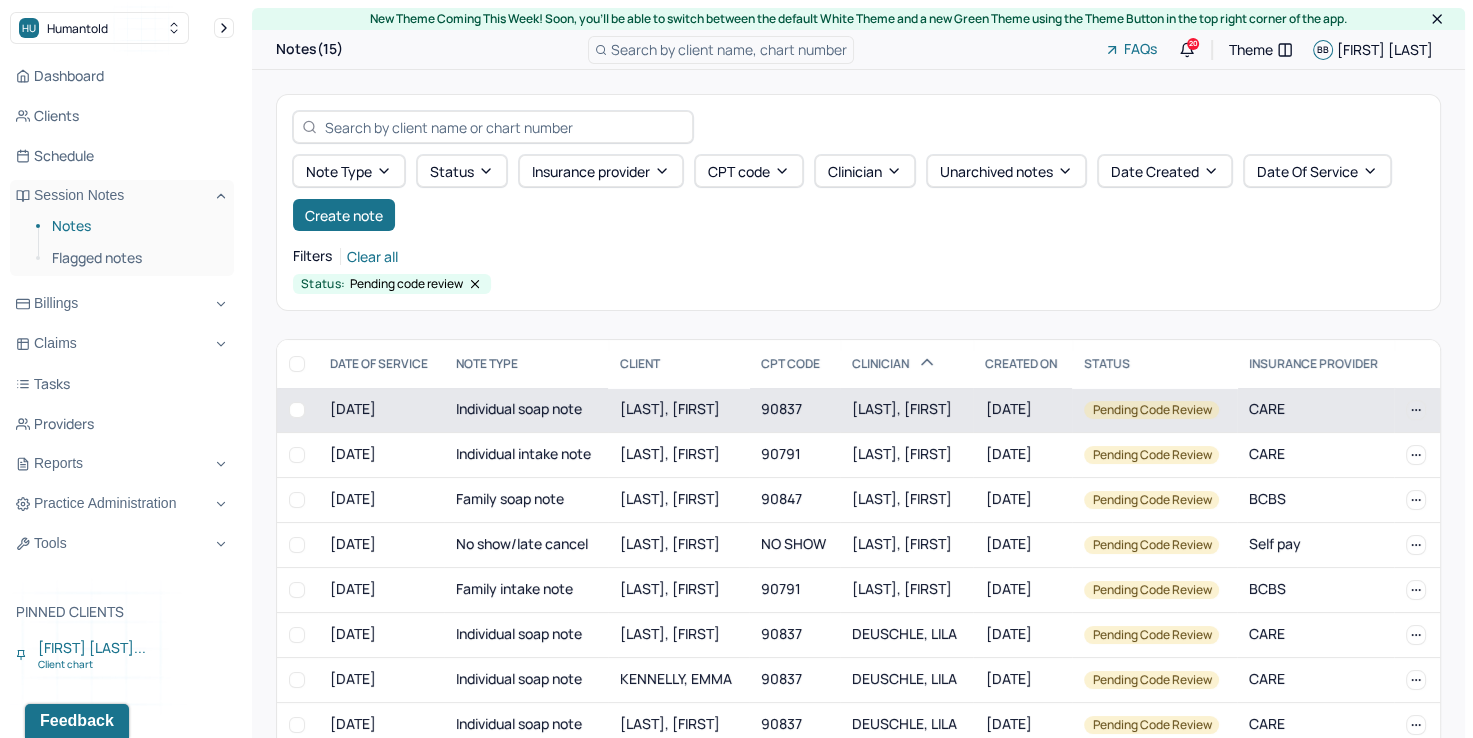 click on "[LAST], [FIRST]" at bounding box center (902, 408) 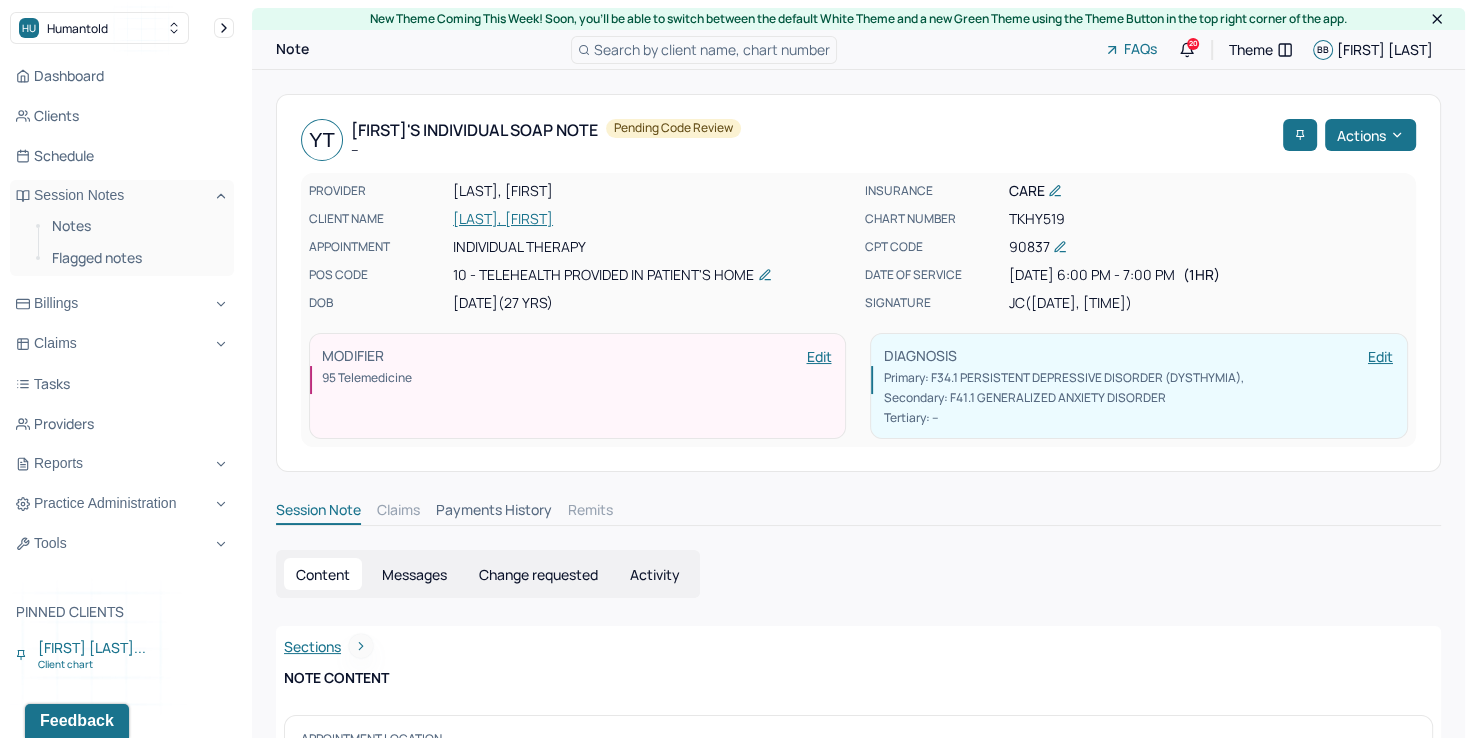 scroll, scrollTop: 0, scrollLeft: 0, axis: both 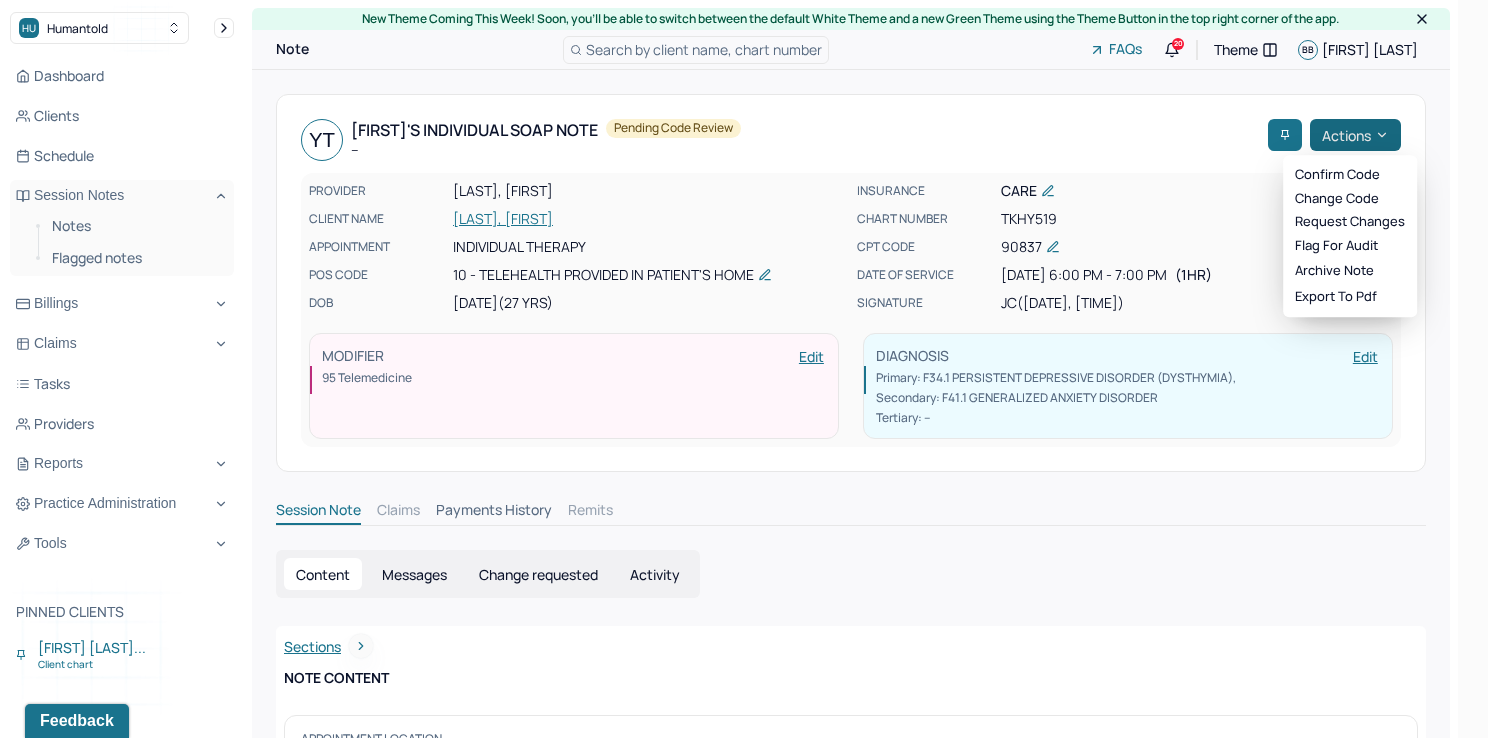 click on "Actions" at bounding box center (1355, 135) 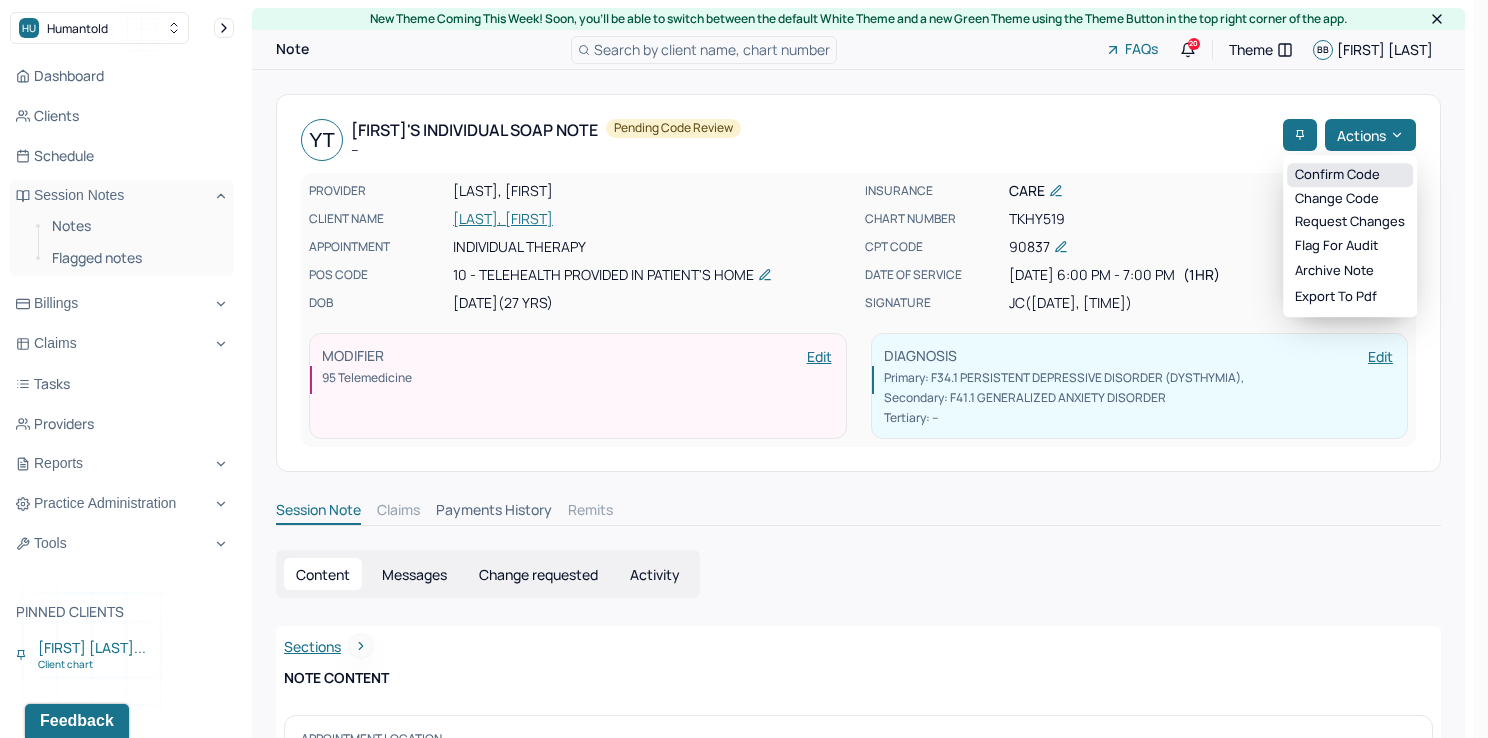 click on "Confirm code" at bounding box center (1350, 175) 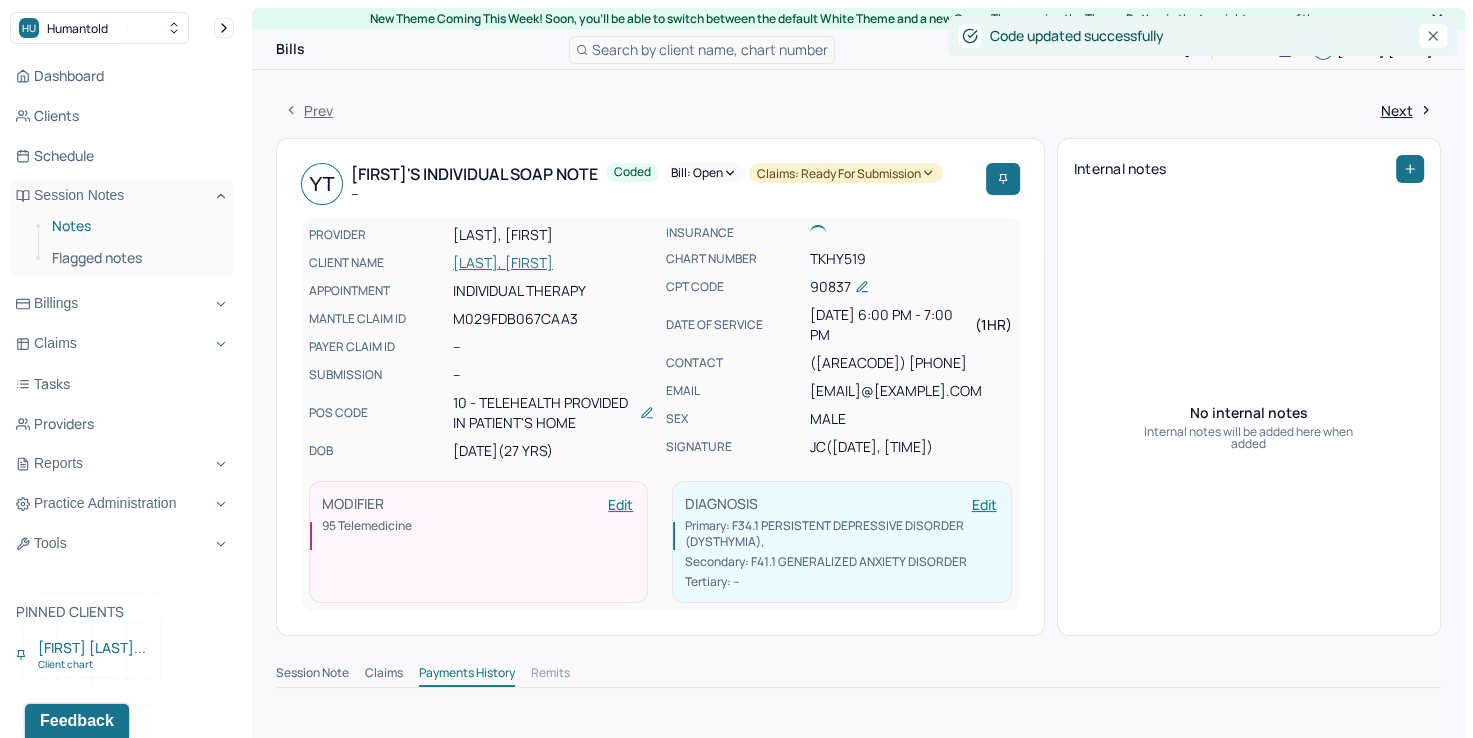click on "Notes" at bounding box center (135, 226) 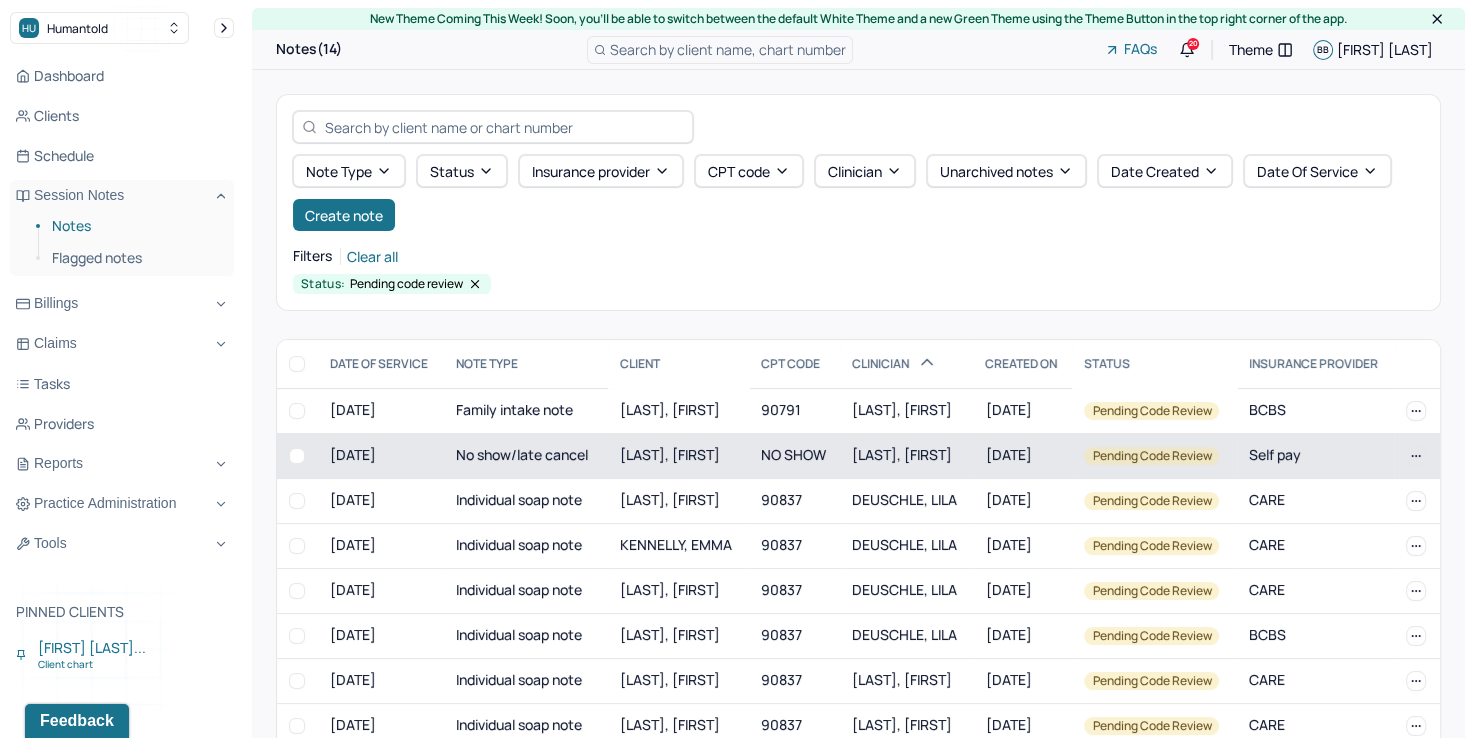 scroll, scrollTop: 100, scrollLeft: 0, axis: vertical 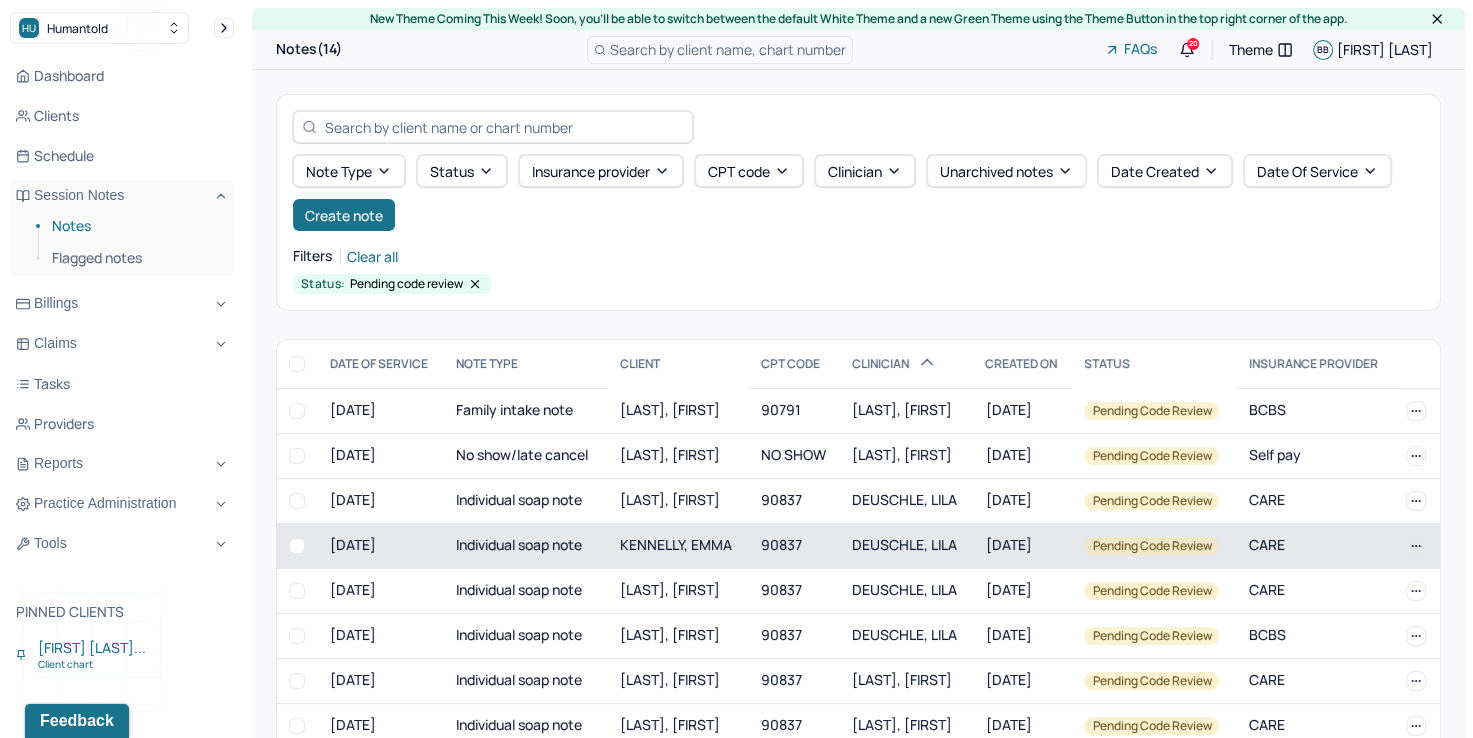 click on "DEUSCHLE, LILA" at bounding box center (906, 545) 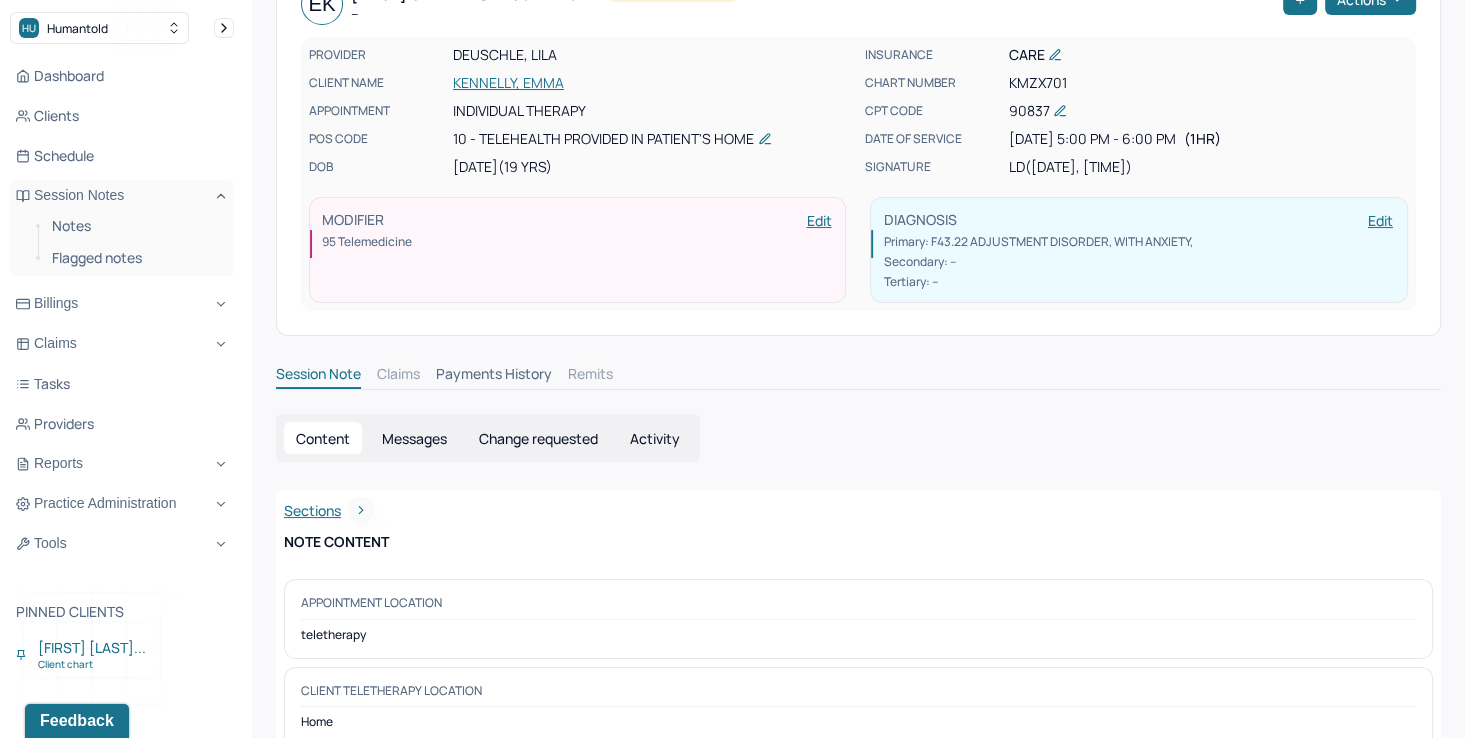scroll, scrollTop: 0, scrollLeft: 0, axis: both 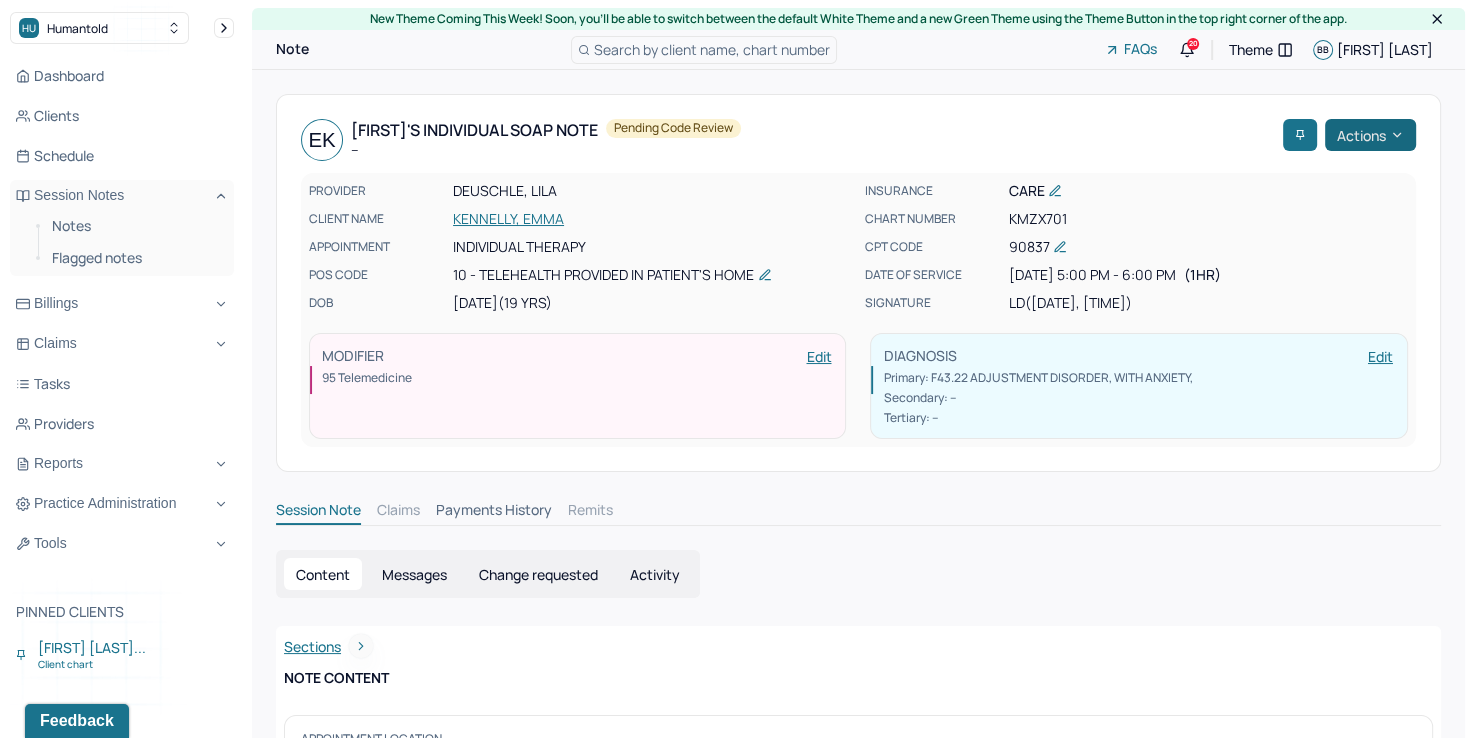 click 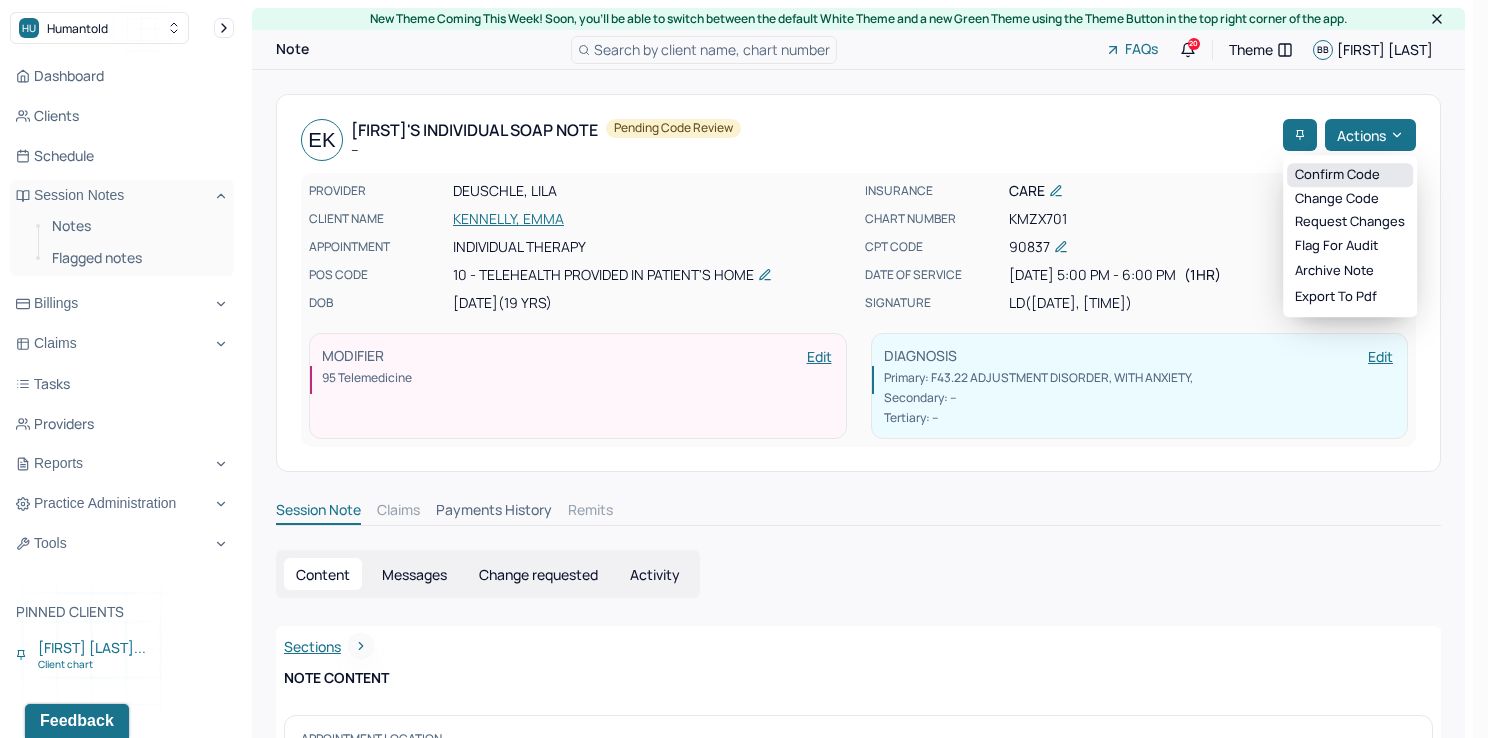 click on "Confirm code" at bounding box center (1350, 175) 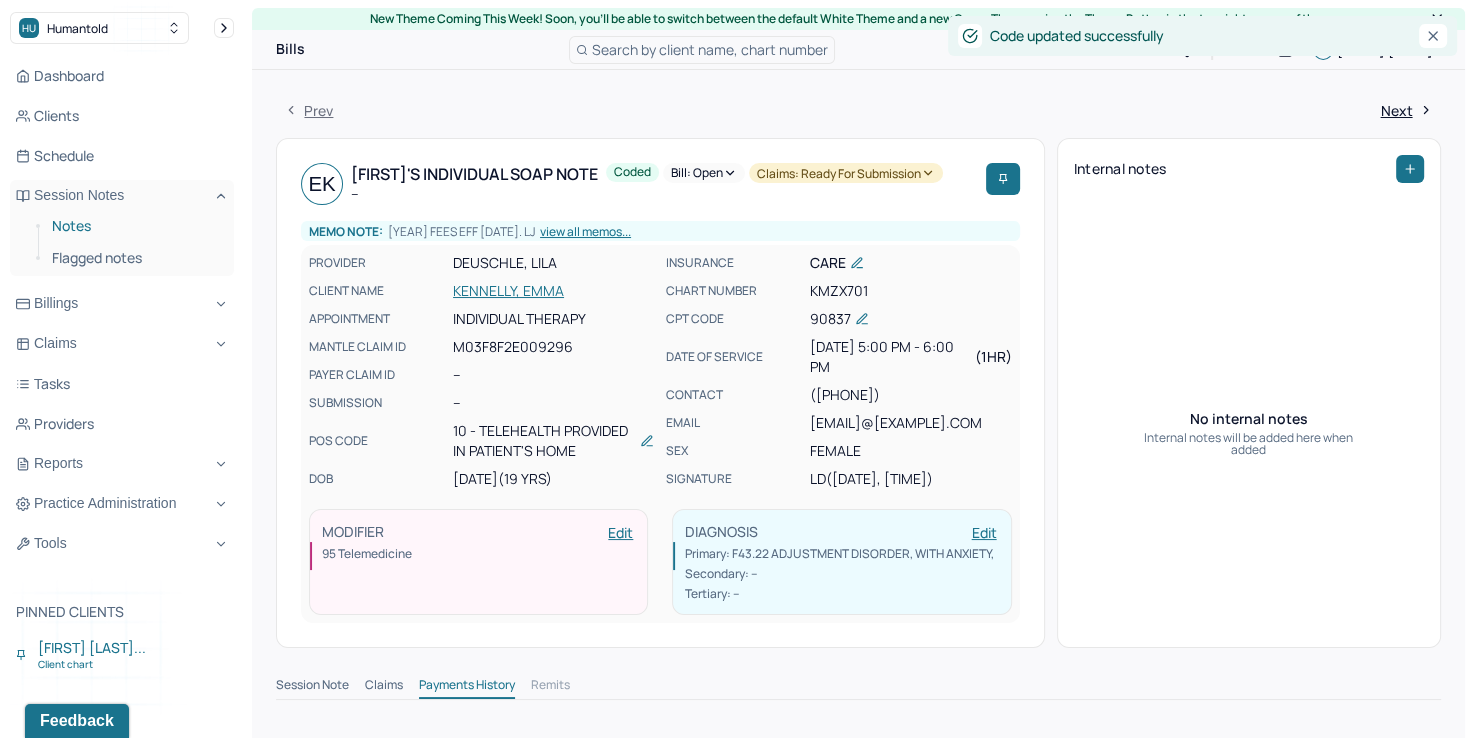 click on "Notes" at bounding box center [135, 226] 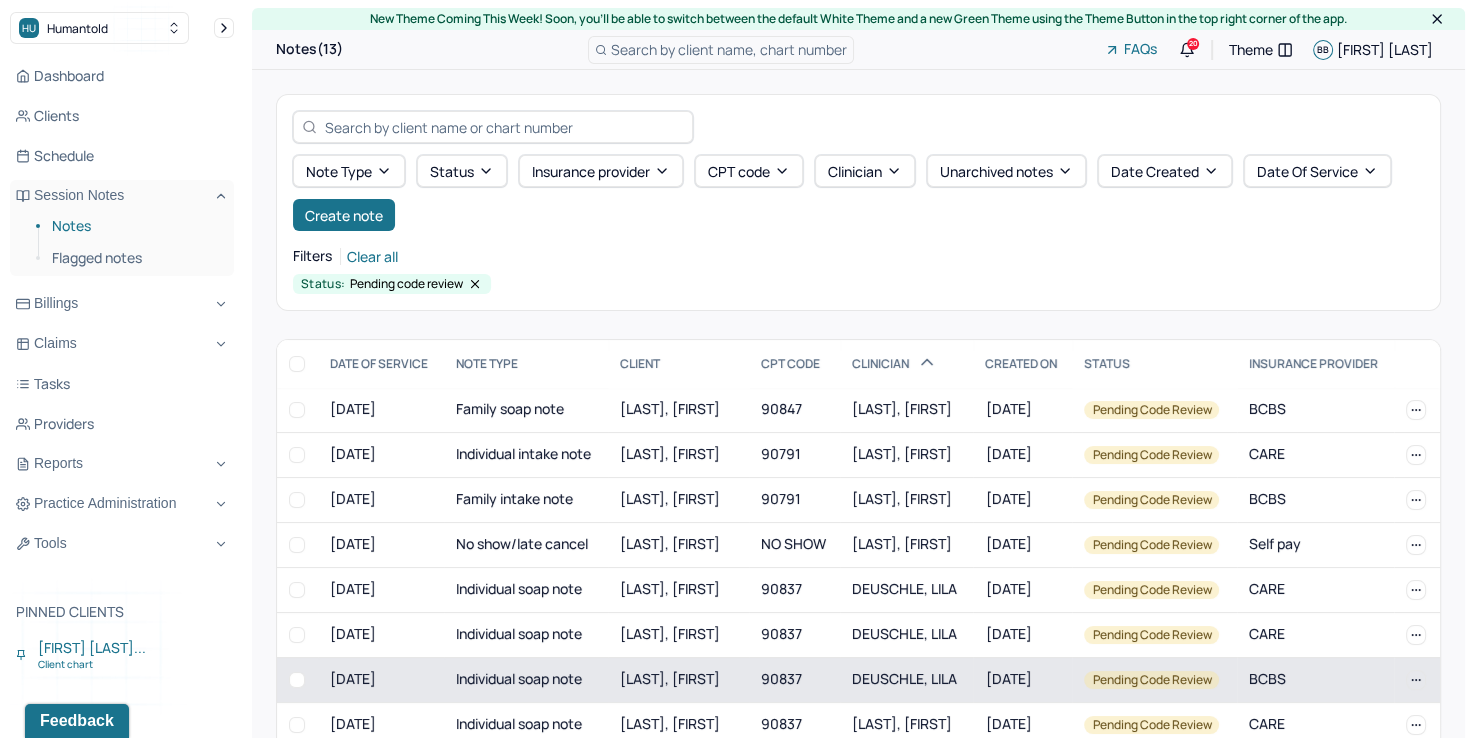 click on "DEUSCHLE, LILA" at bounding box center [904, 678] 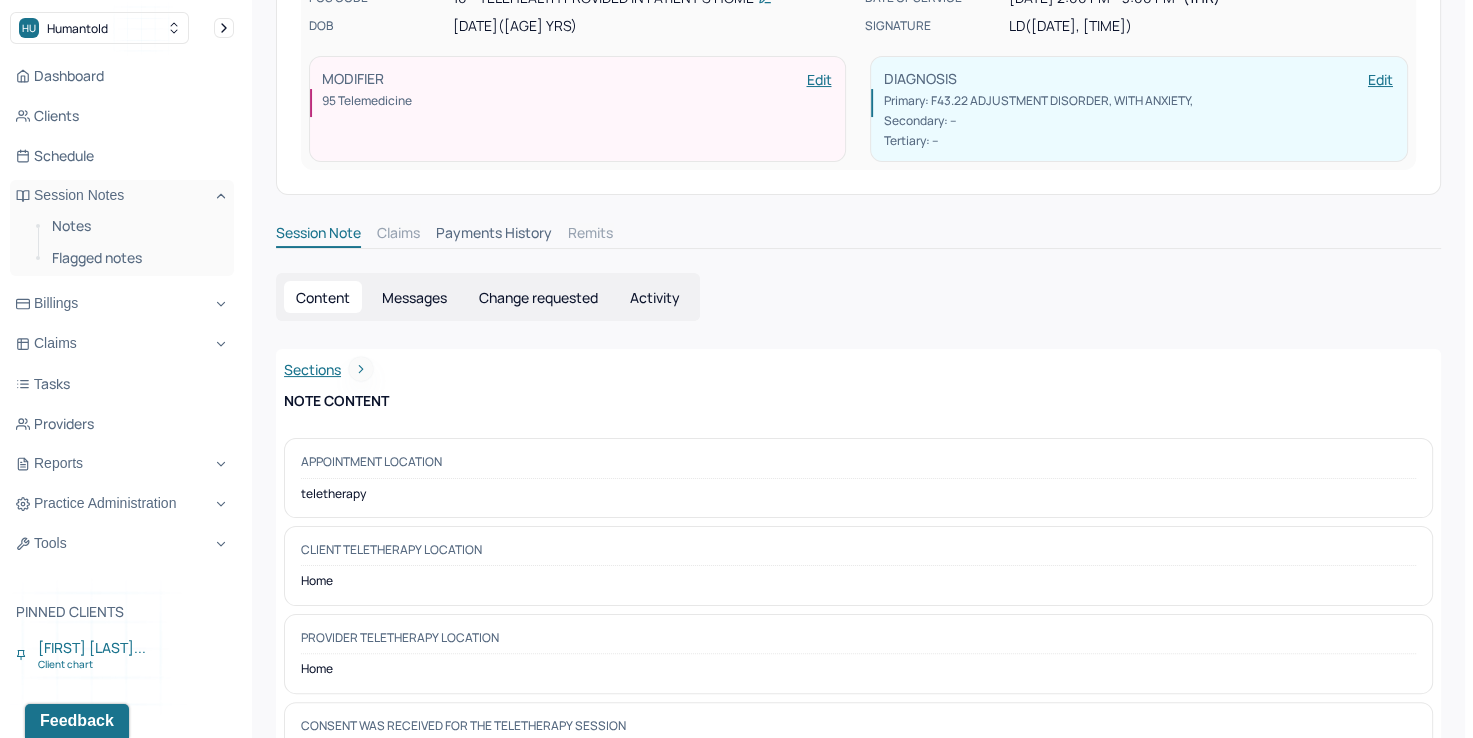 scroll, scrollTop: 0, scrollLeft: 0, axis: both 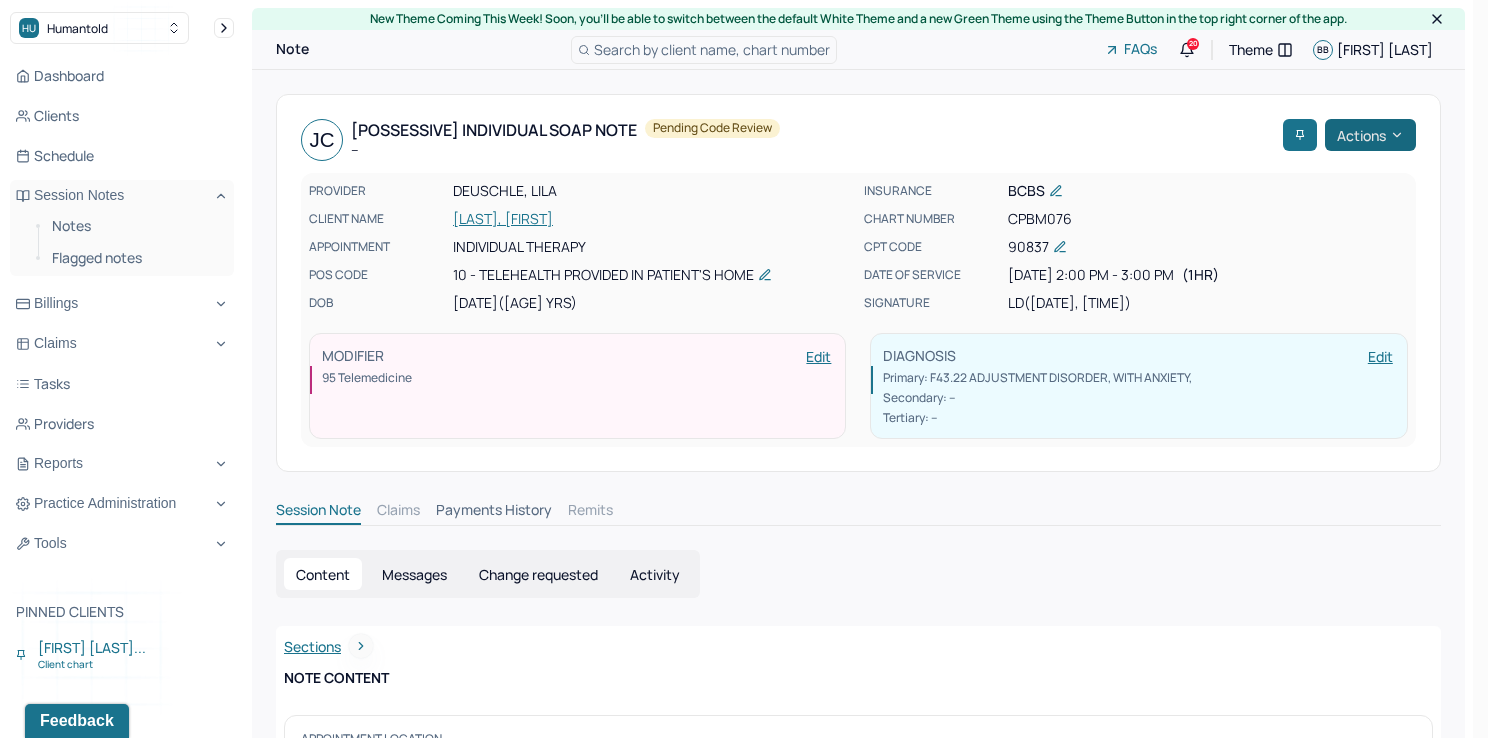 click on "Actions" at bounding box center (1370, 135) 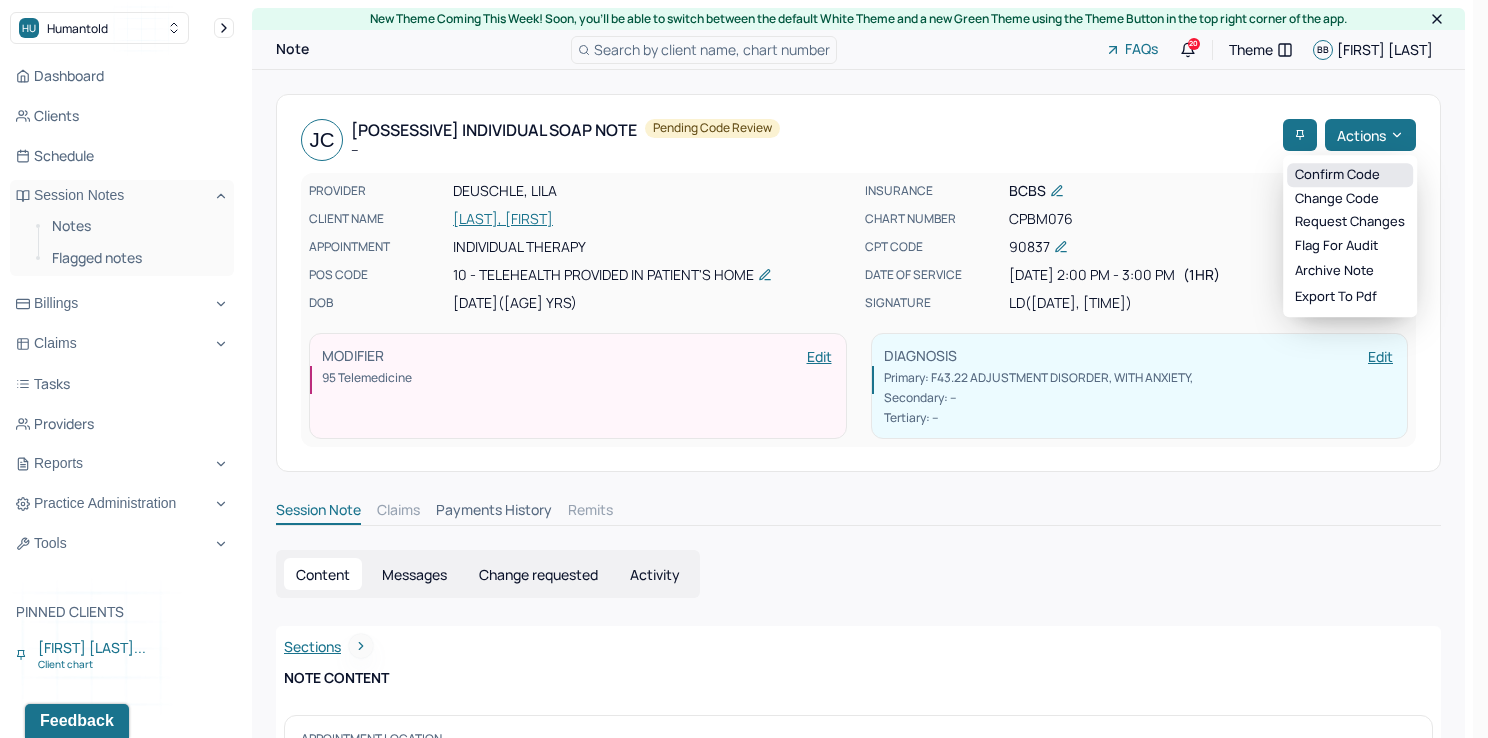 click on "Confirm code" at bounding box center (1350, 175) 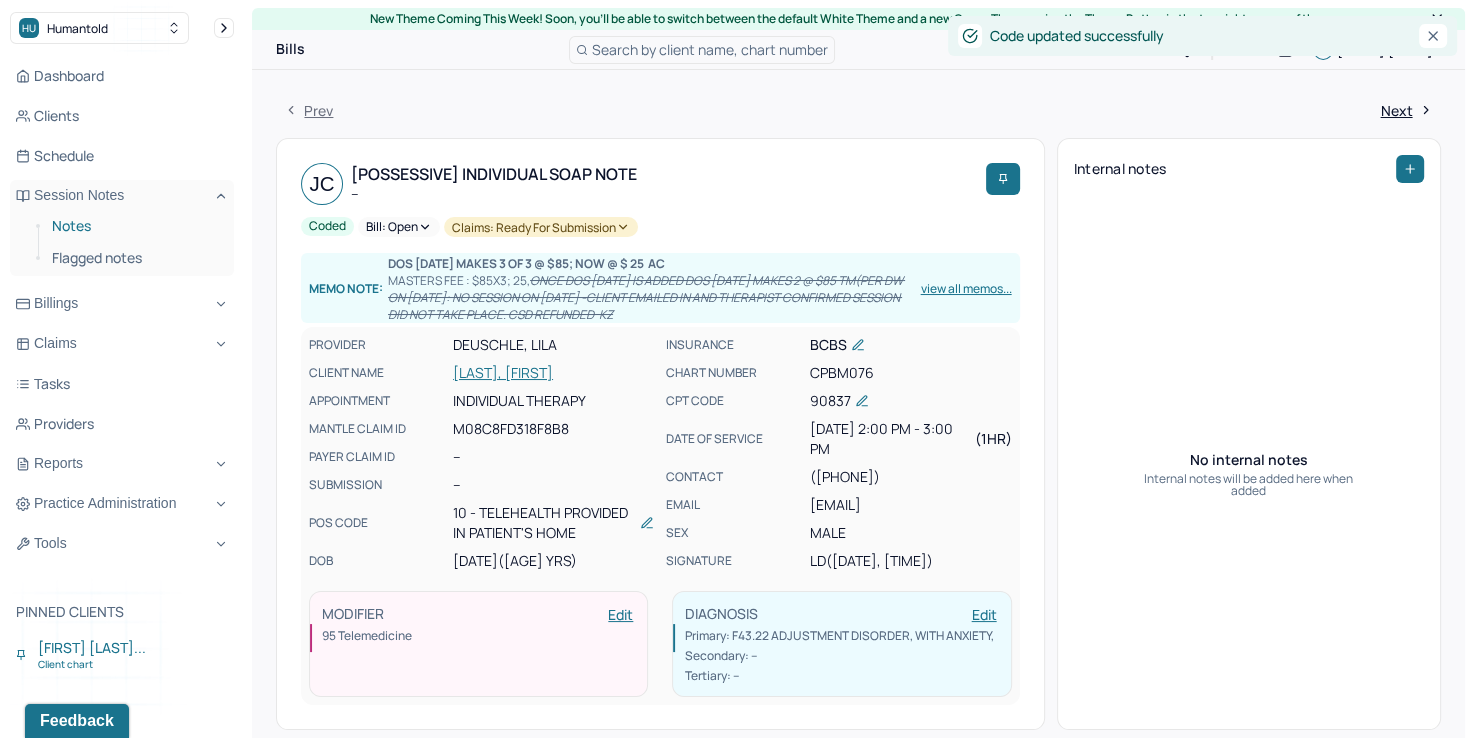 click on "Notes" at bounding box center (135, 226) 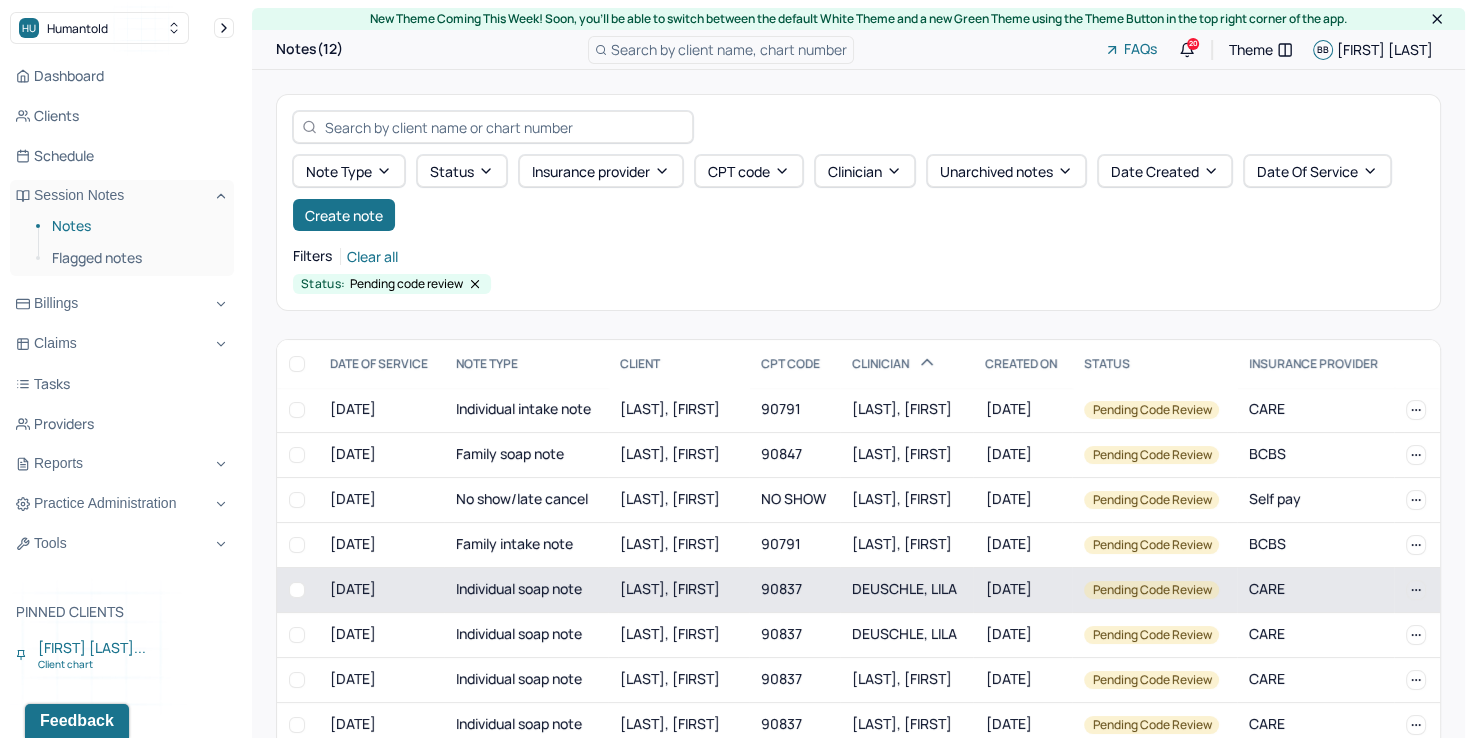 click on "DEUSCHLE, LILA" at bounding box center [904, 588] 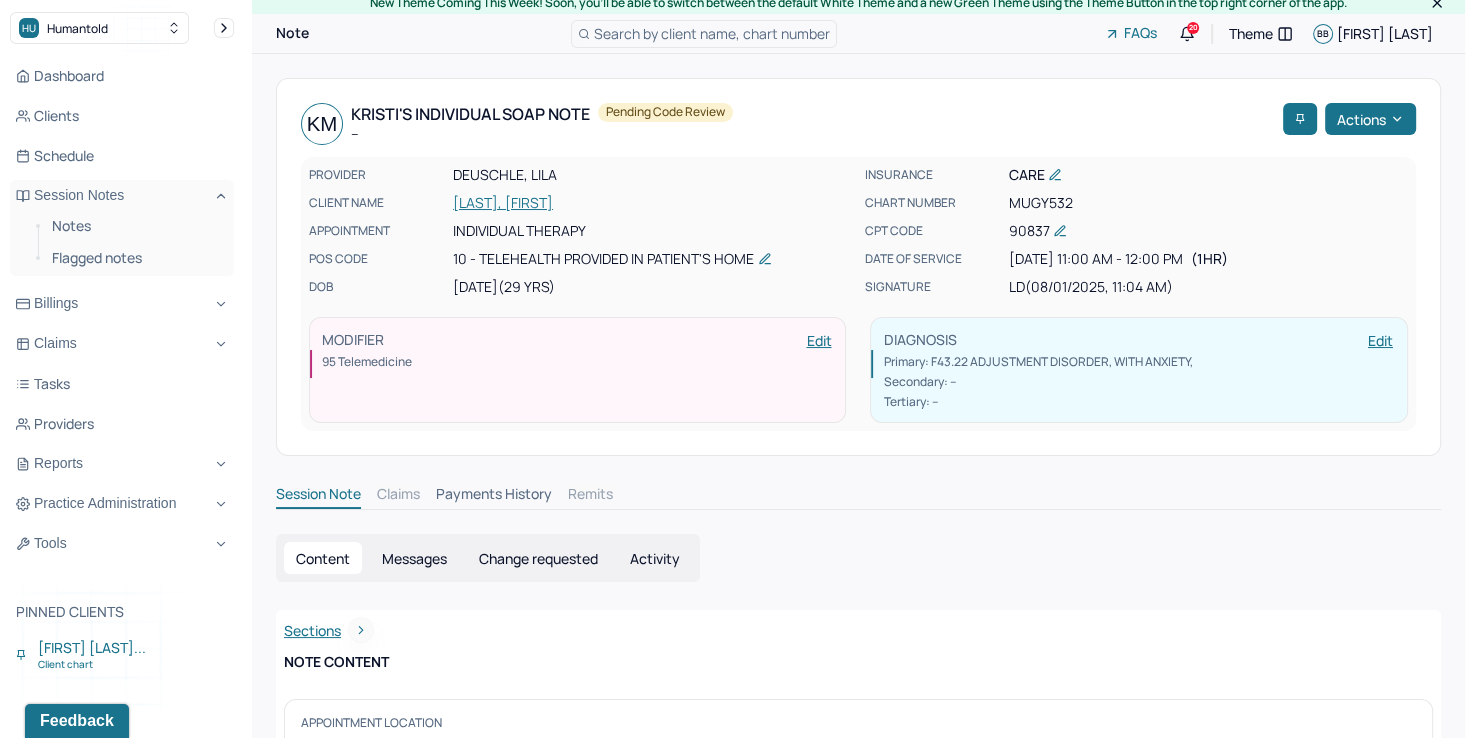 scroll, scrollTop: 0, scrollLeft: 0, axis: both 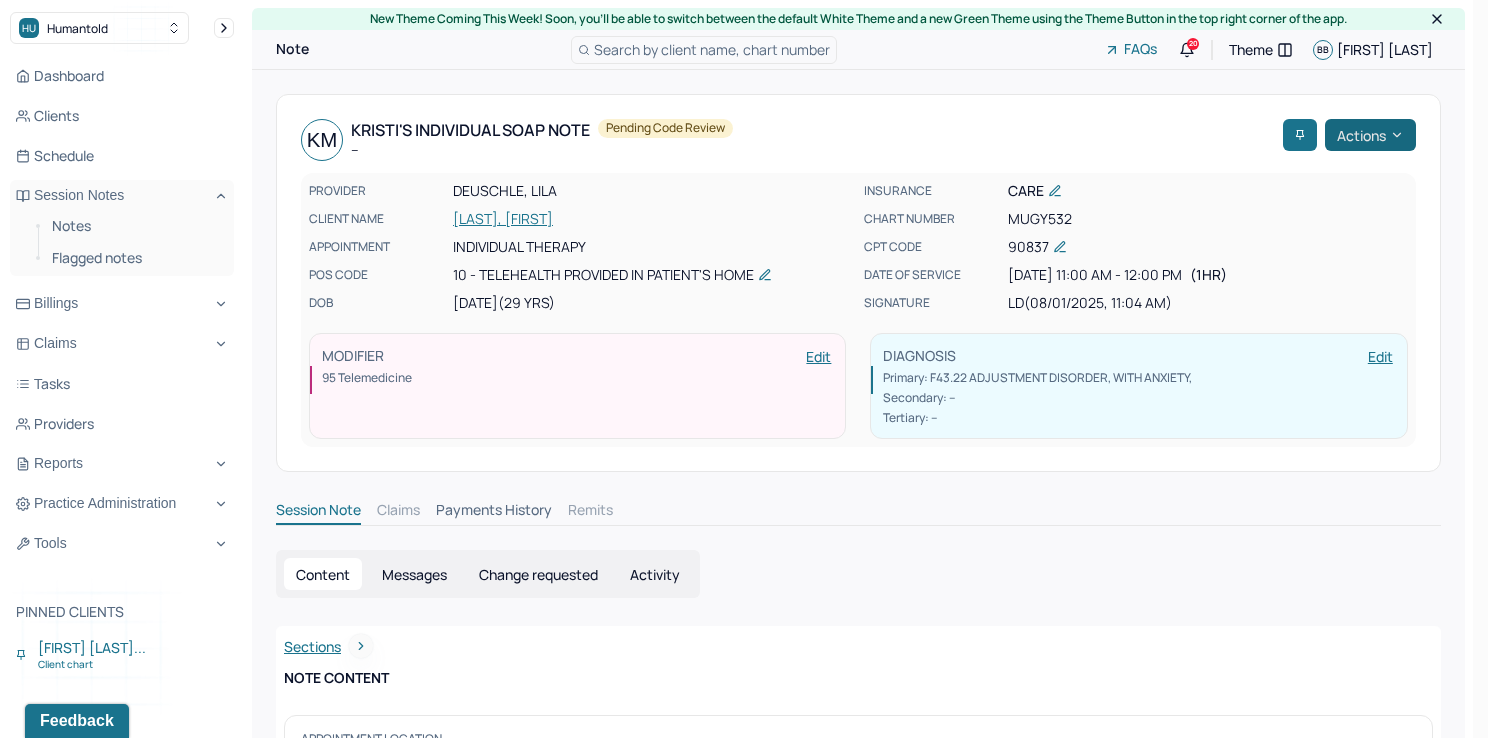 click 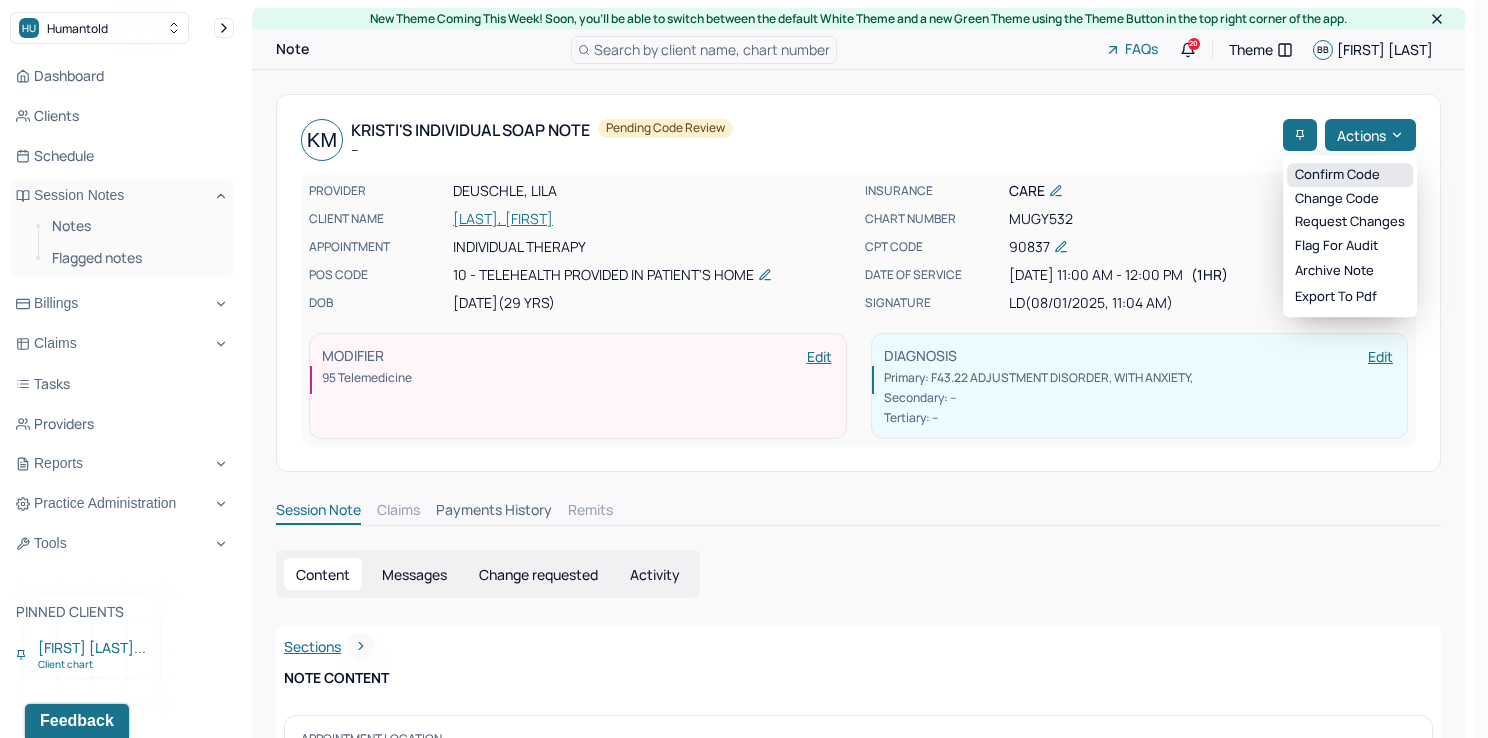 click on "Confirm code" at bounding box center [1350, 175] 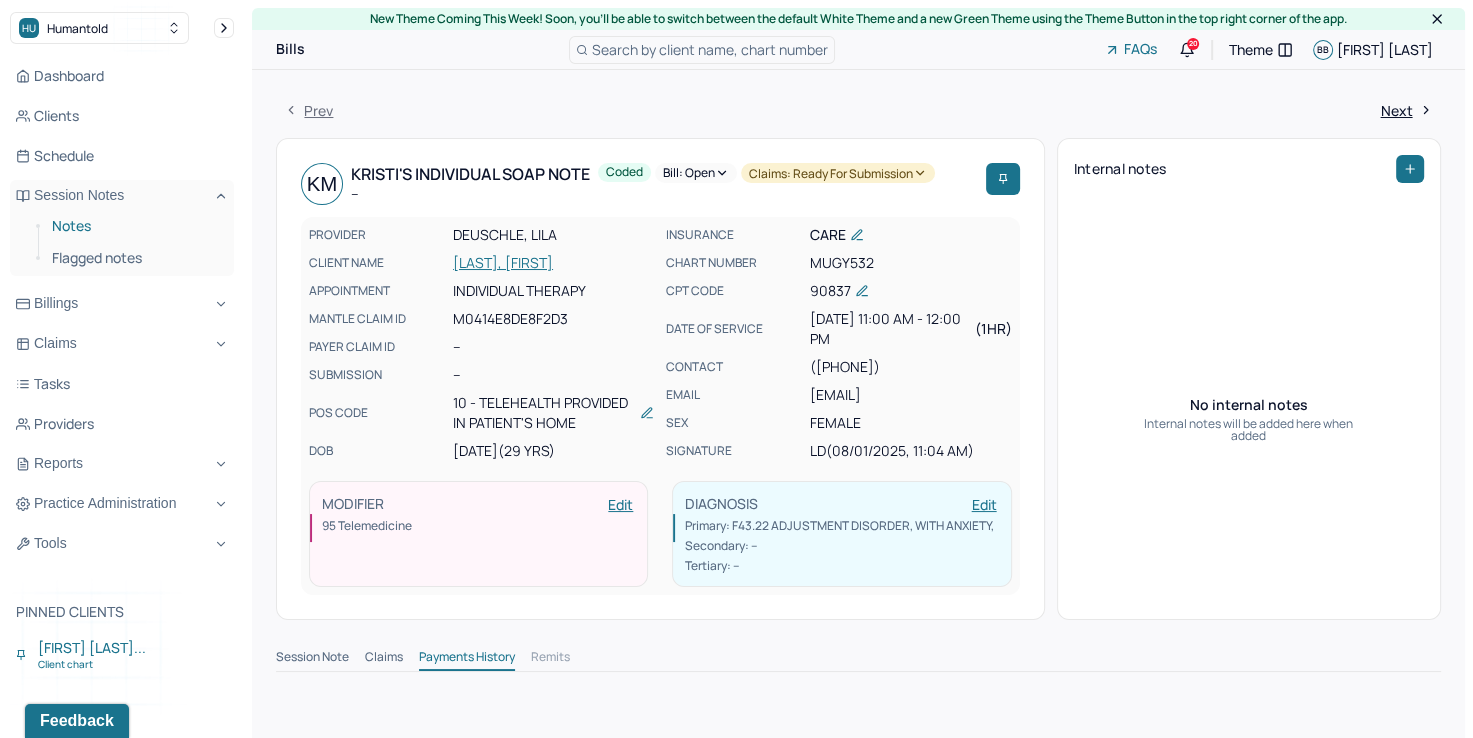click on "Notes" at bounding box center (135, 226) 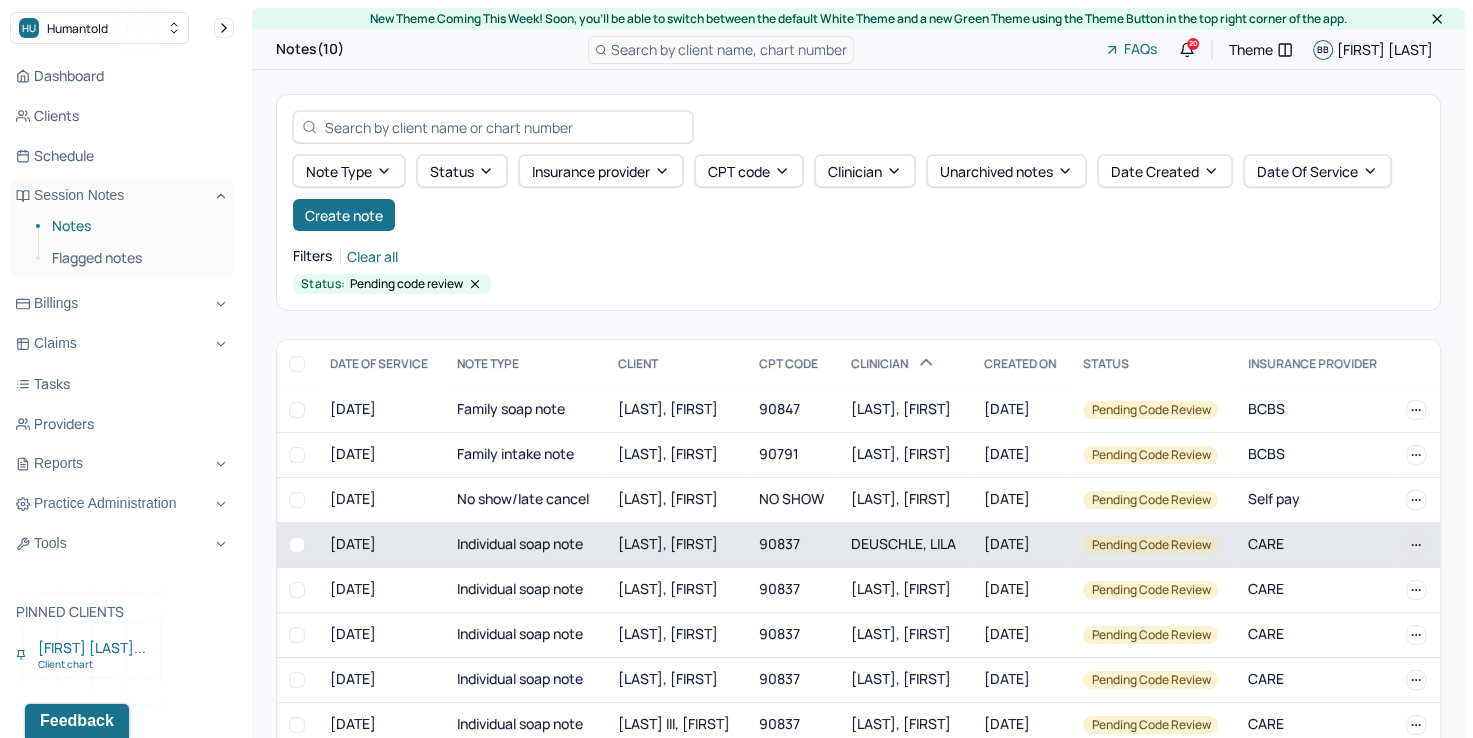 click on "DEUSCHLE, LILA" at bounding box center (903, 543) 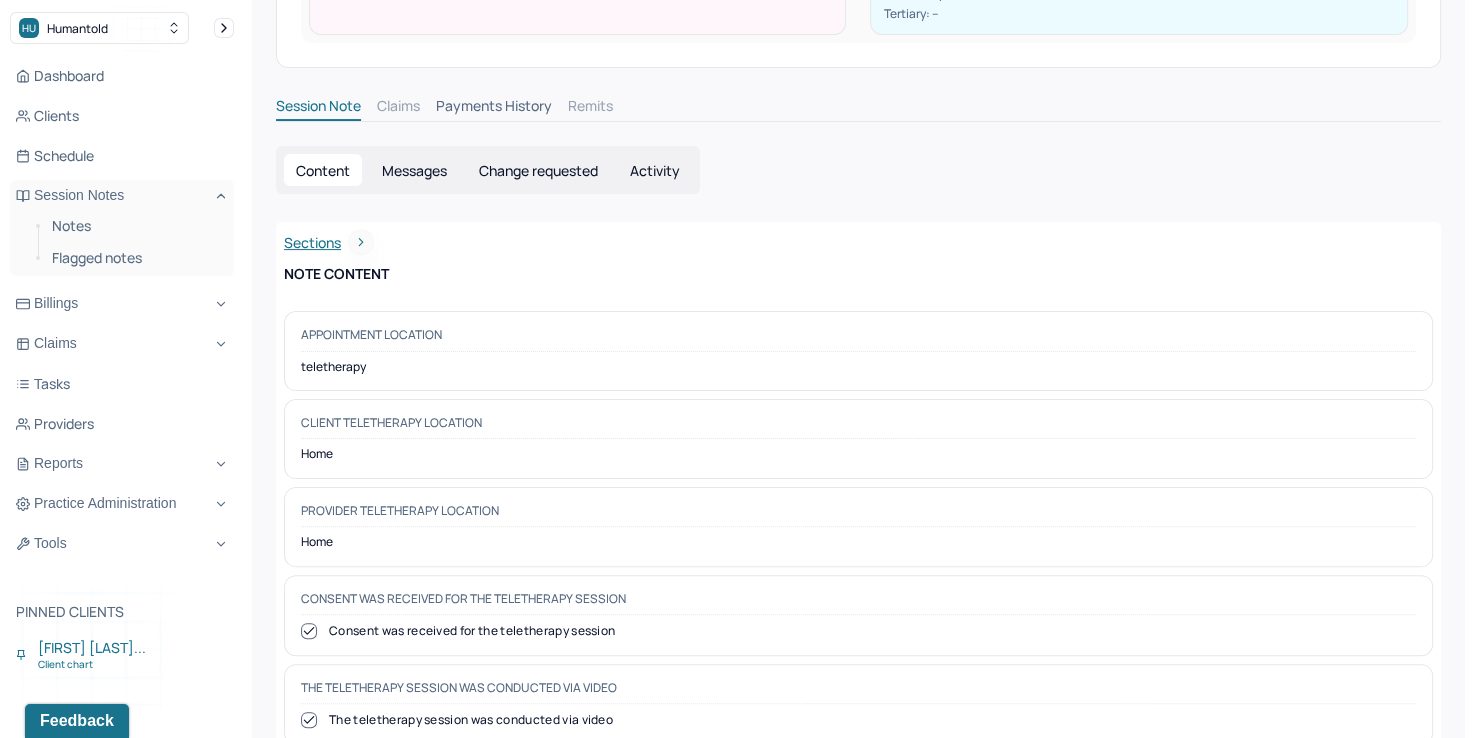 scroll, scrollTop: 0, scrollLeft: 0, axis: both 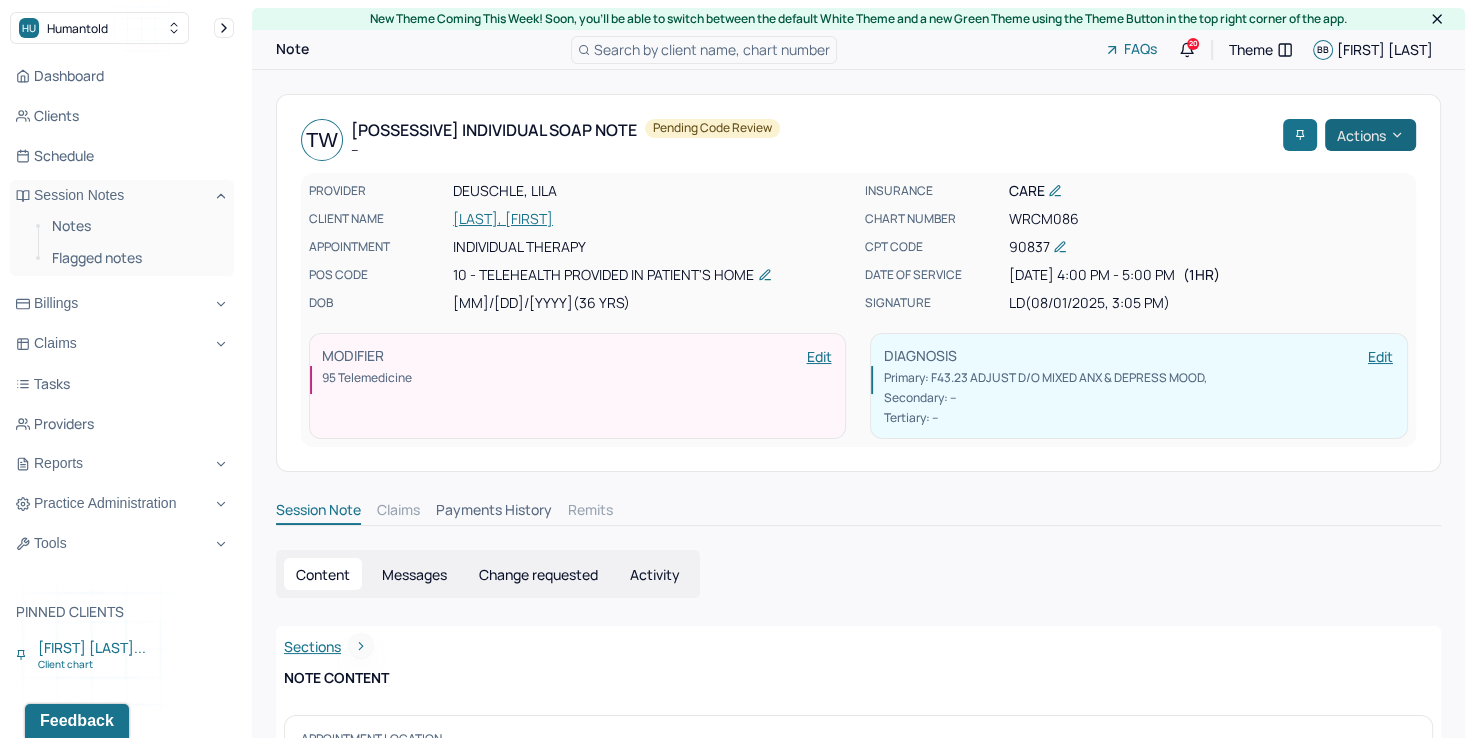 click on "Actions" at bounding box center (1370, 135) 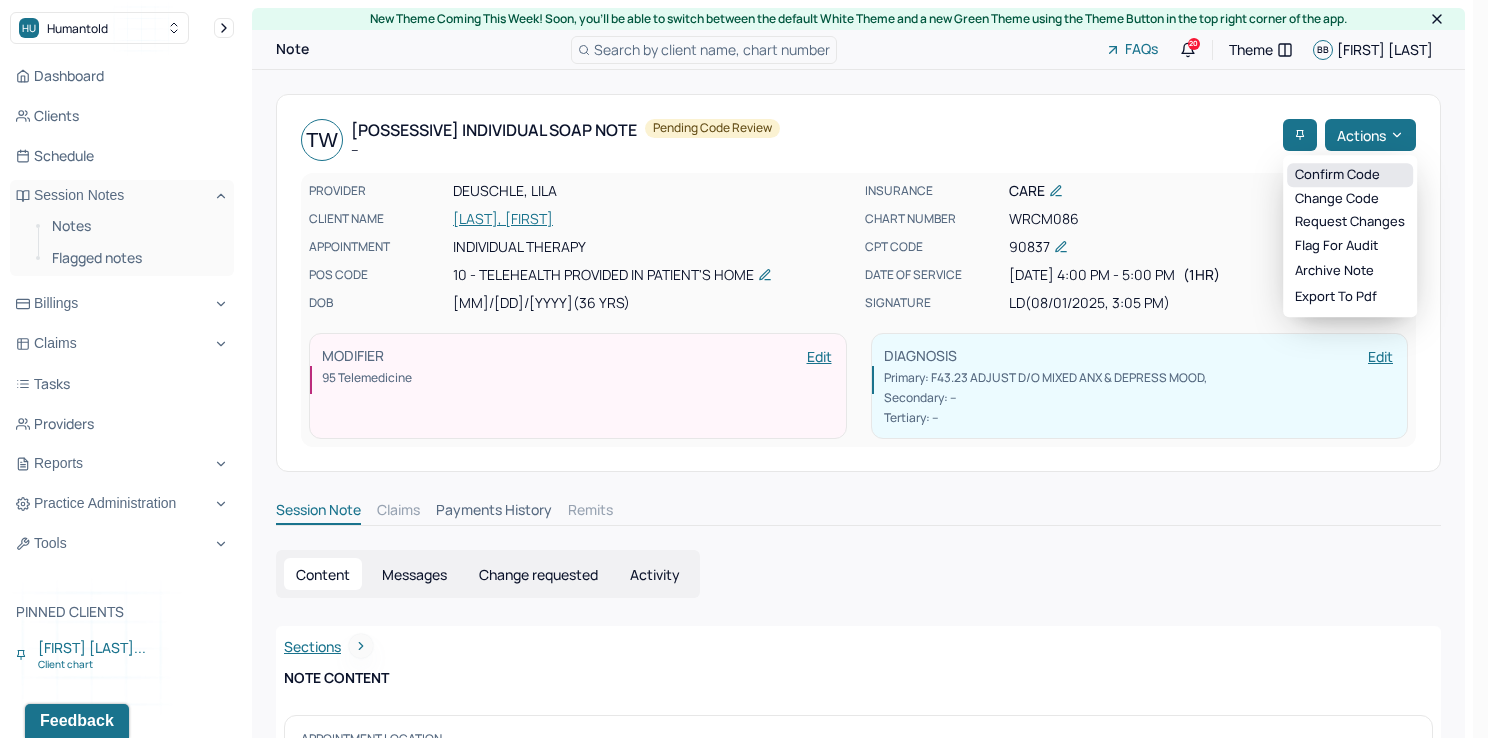 click on "Confirm code" at bounding box center (1350, 175) 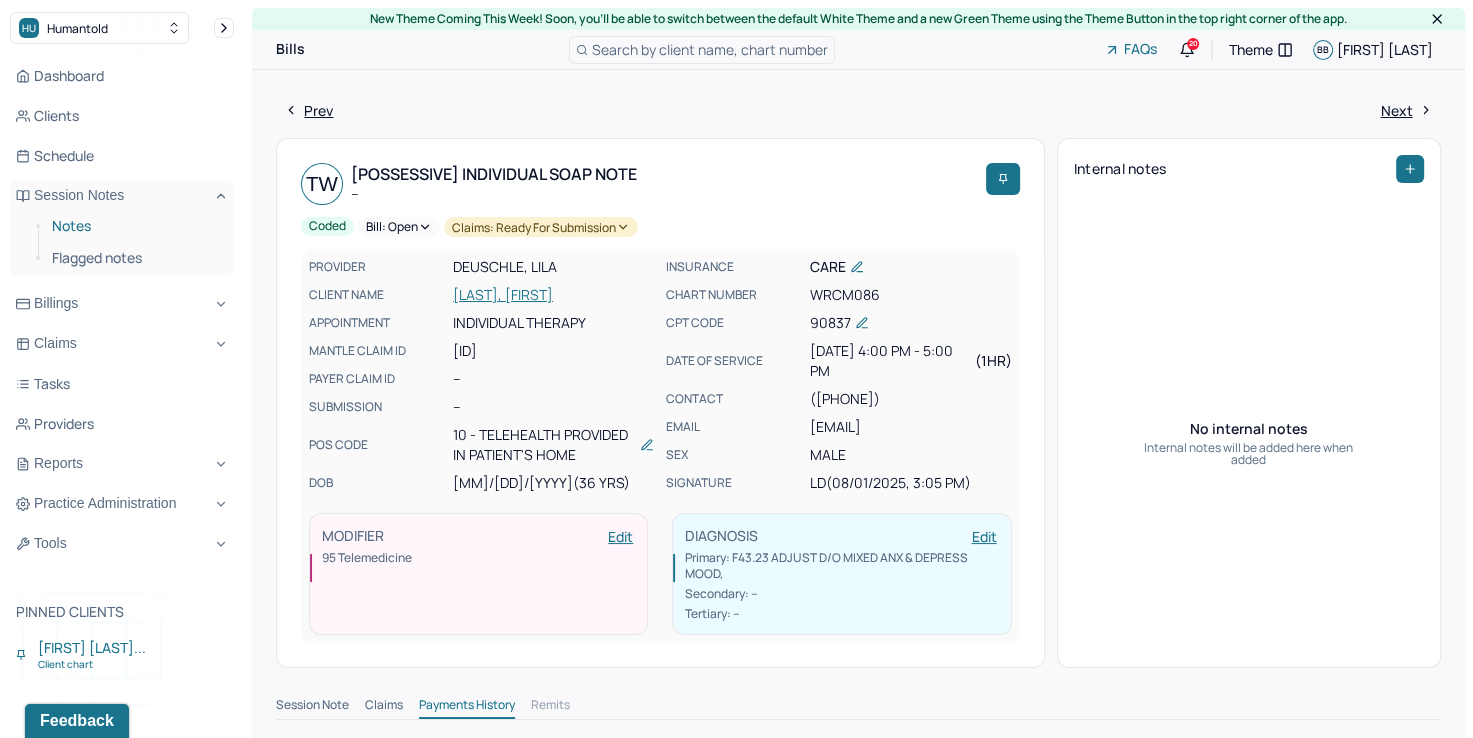 click on "Notes" at bounding box center (135, 226) 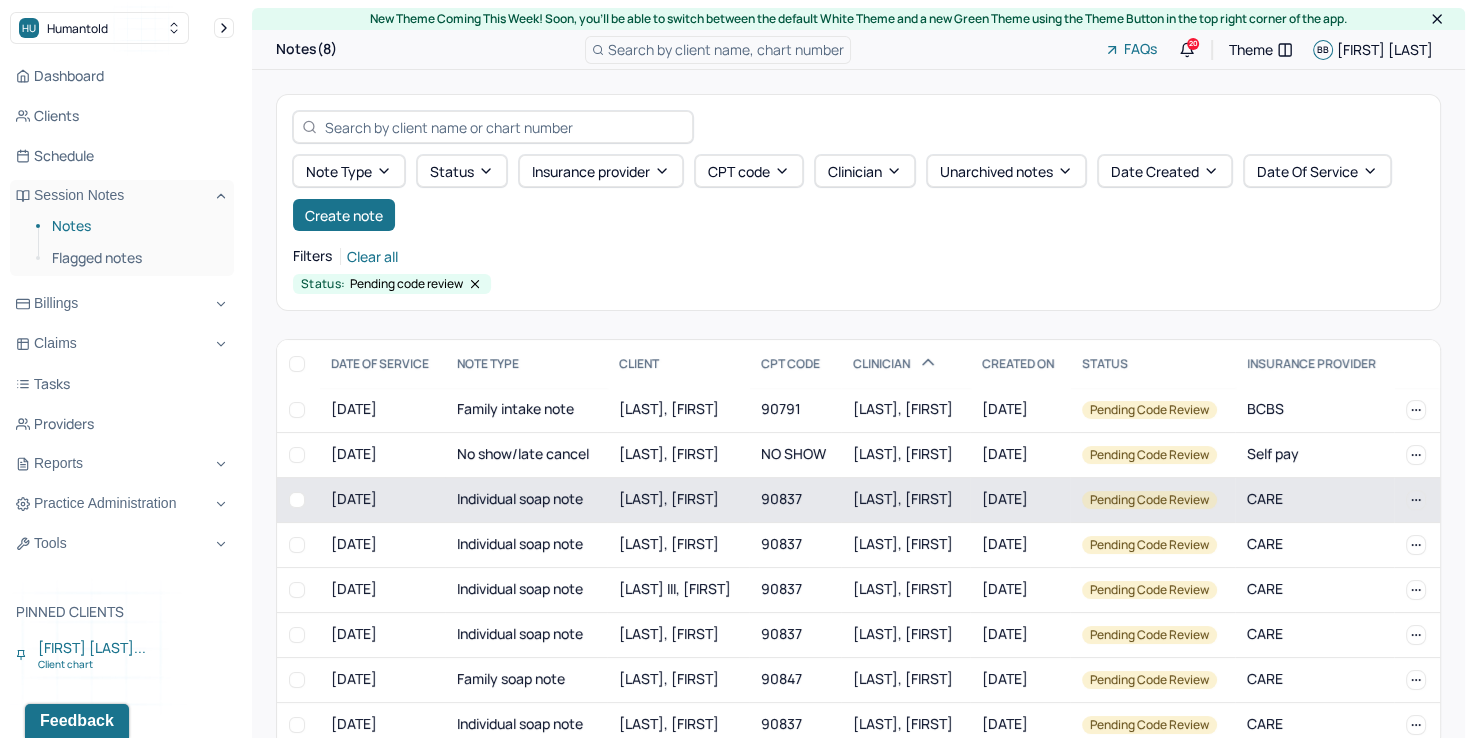 click on "[LAST], [FIRST]" at bounding box center (903, 498) 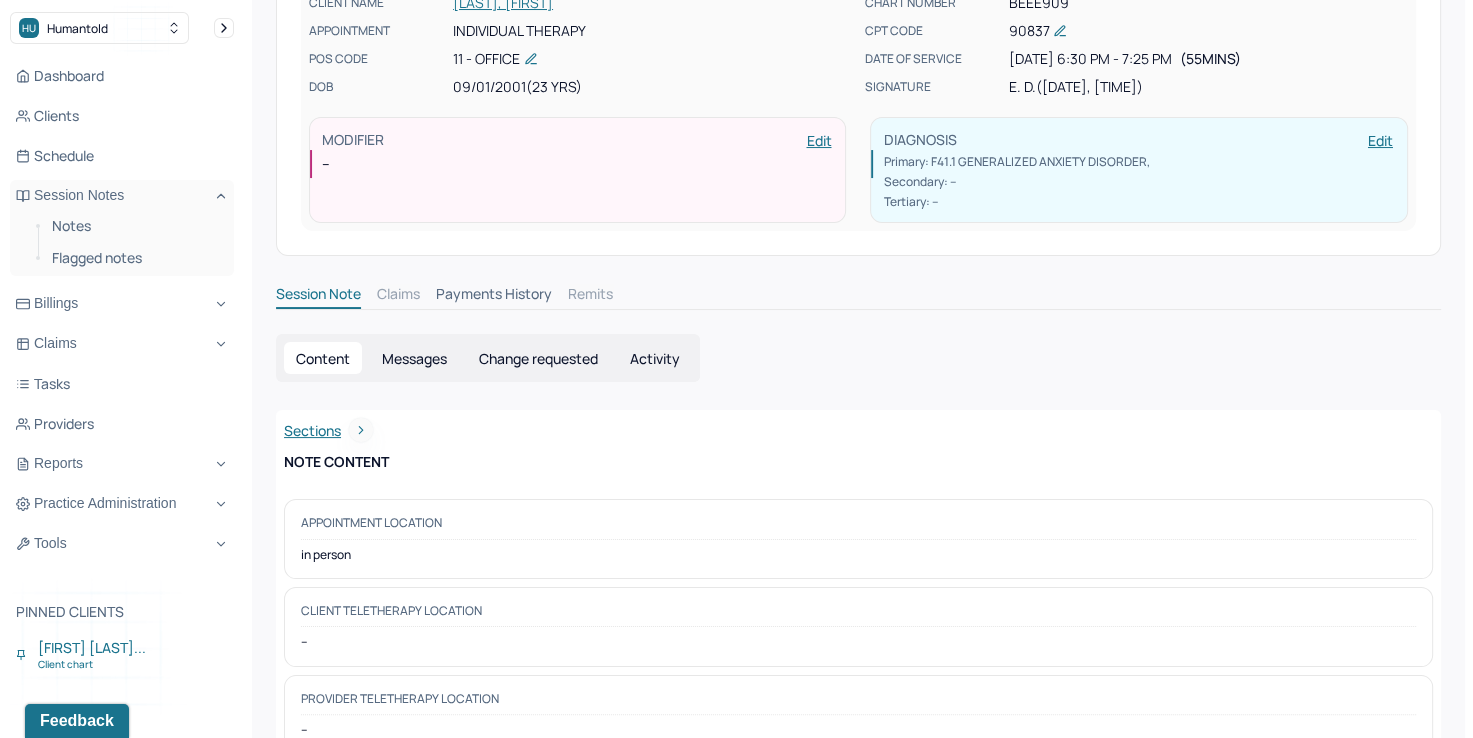 scroll, scrollTop: 0, scrollLeft: 0, axis: both 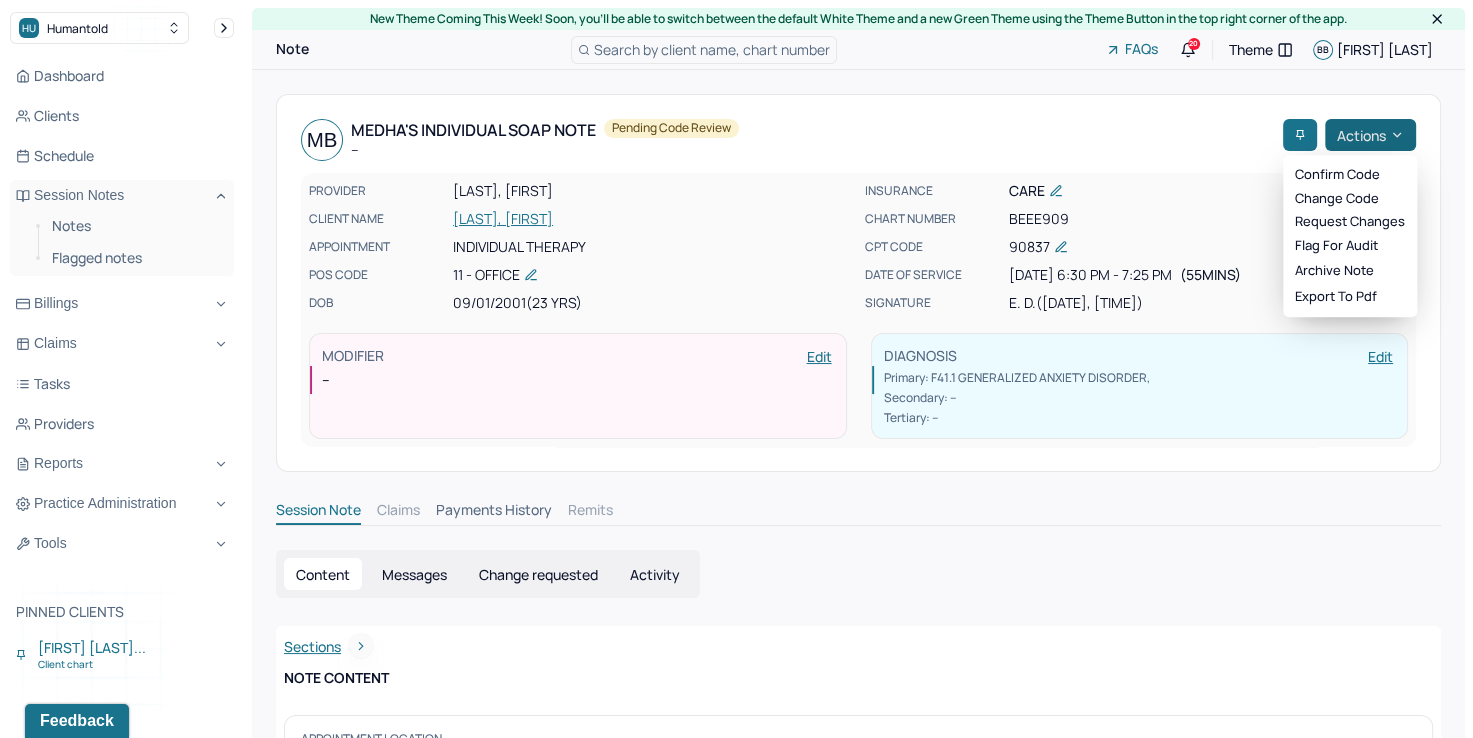 click 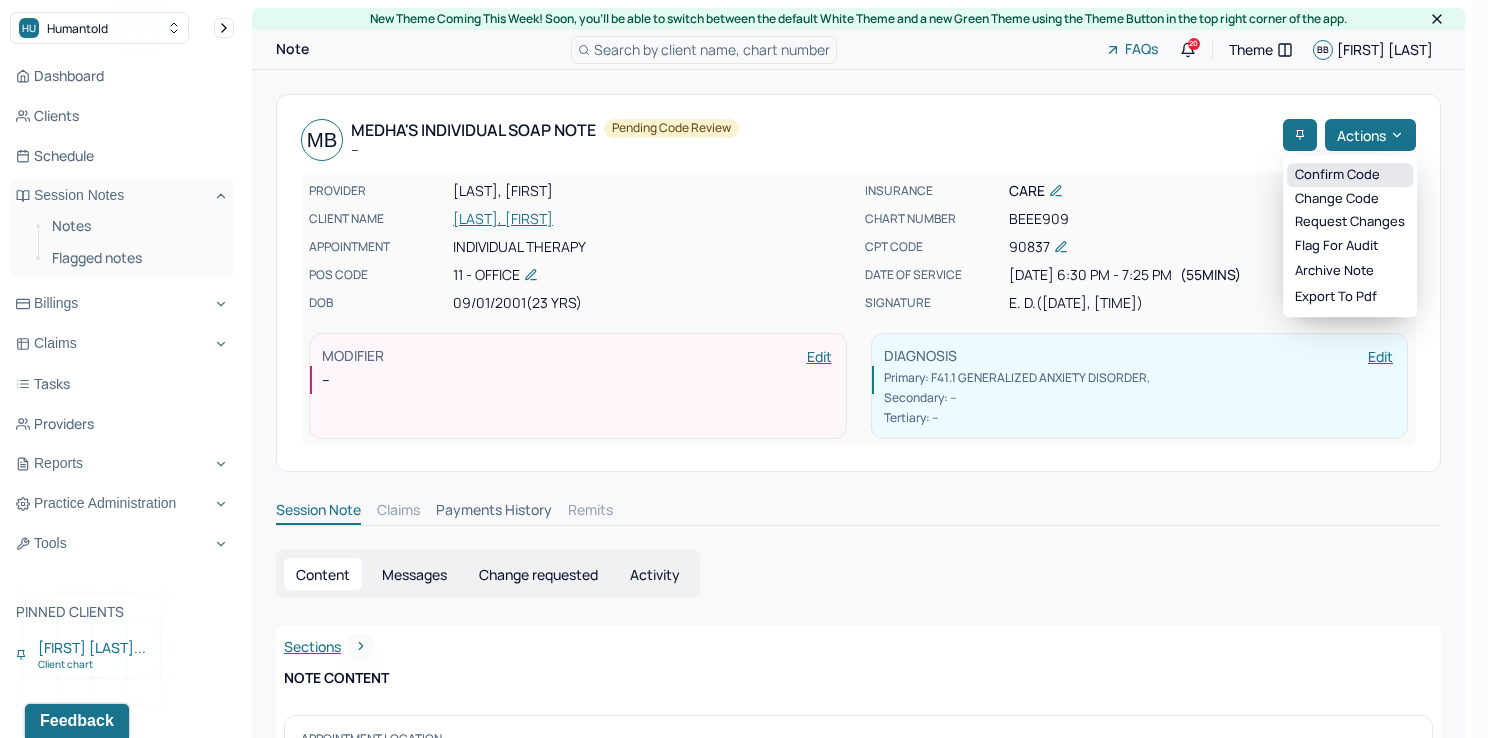 click on "Confirm code" at bounding box center (1350, 175) 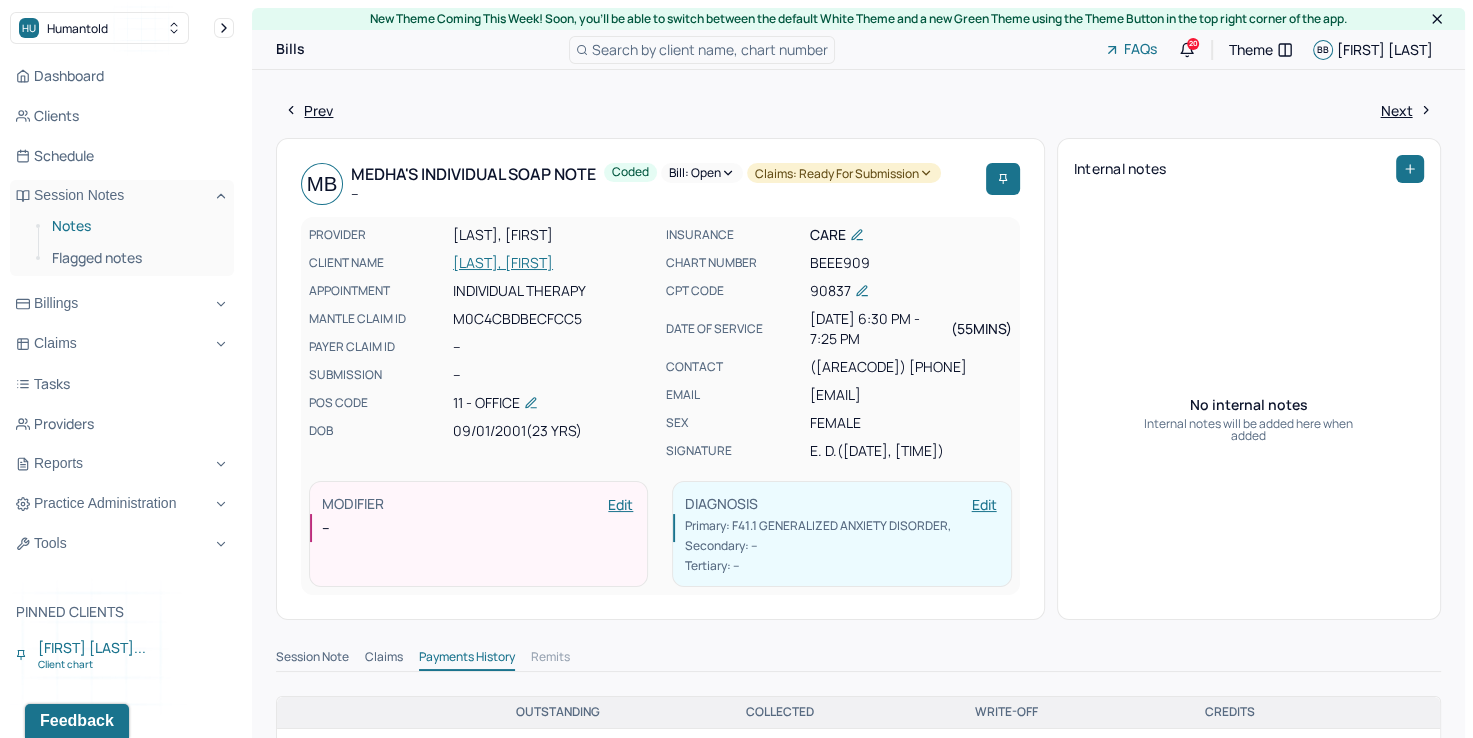 drag, startPoint x: 88, startPoint y: 217, endPoint x: 140, endPoint y: 223, distance: 52.34501 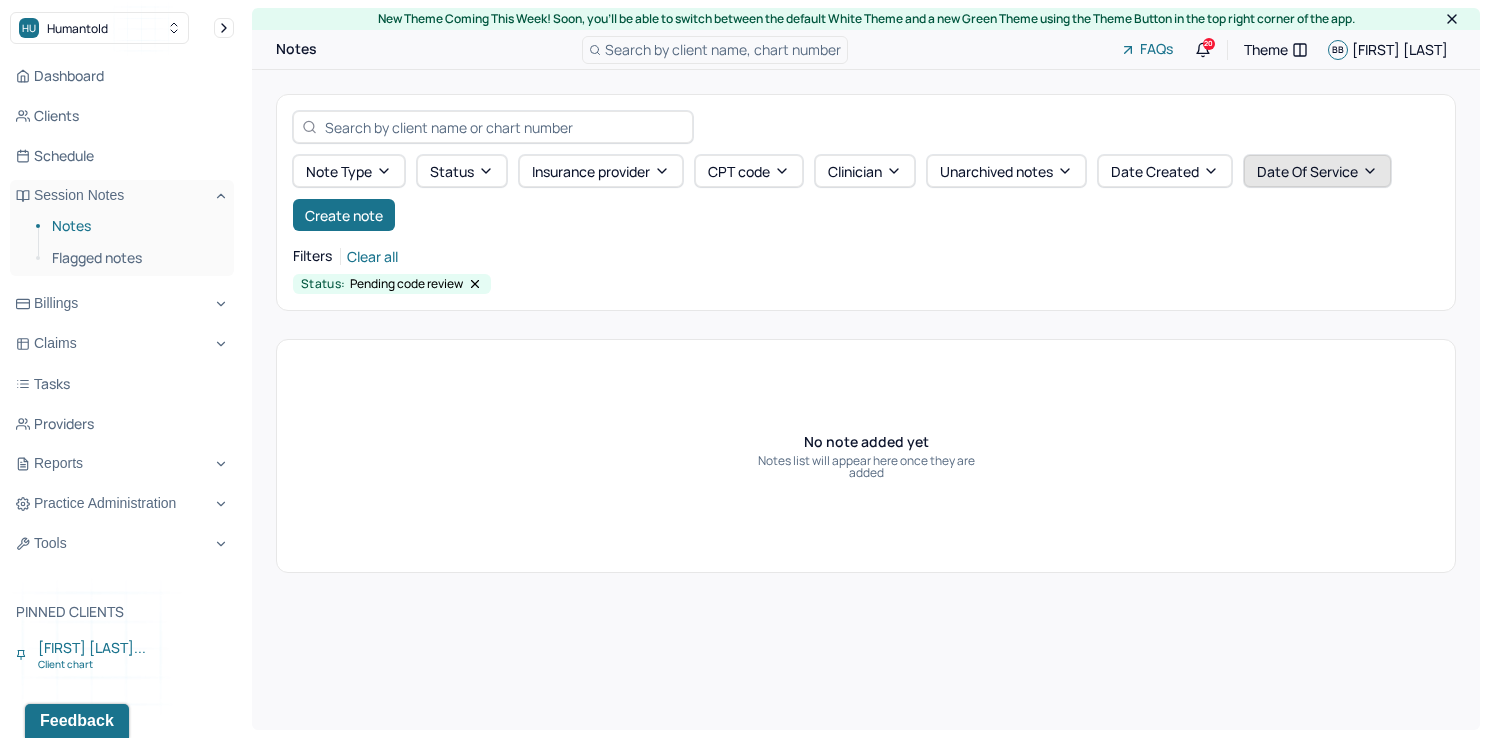 click on "Date Of Service" at bounding box center (1317, 171) 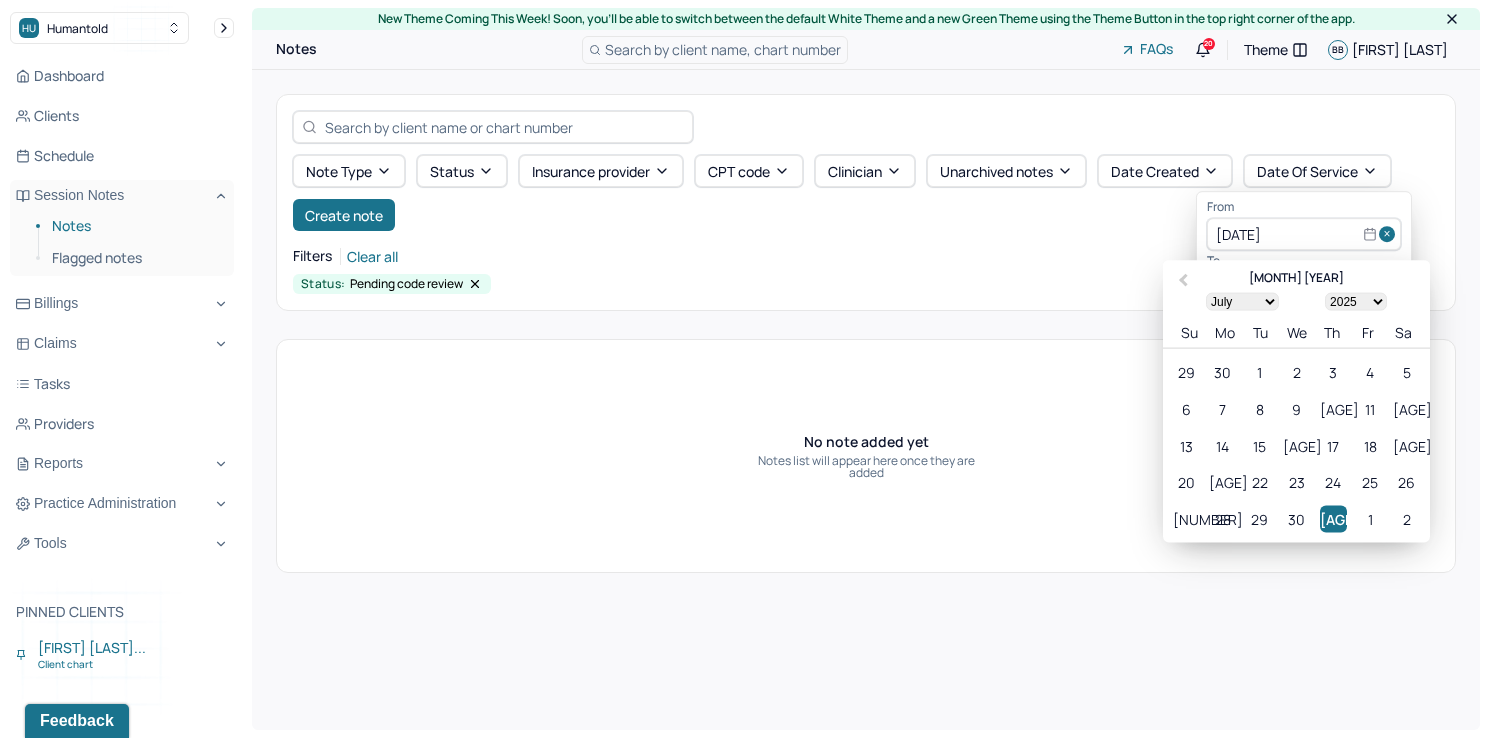 click at bounding box center [1390, 235] 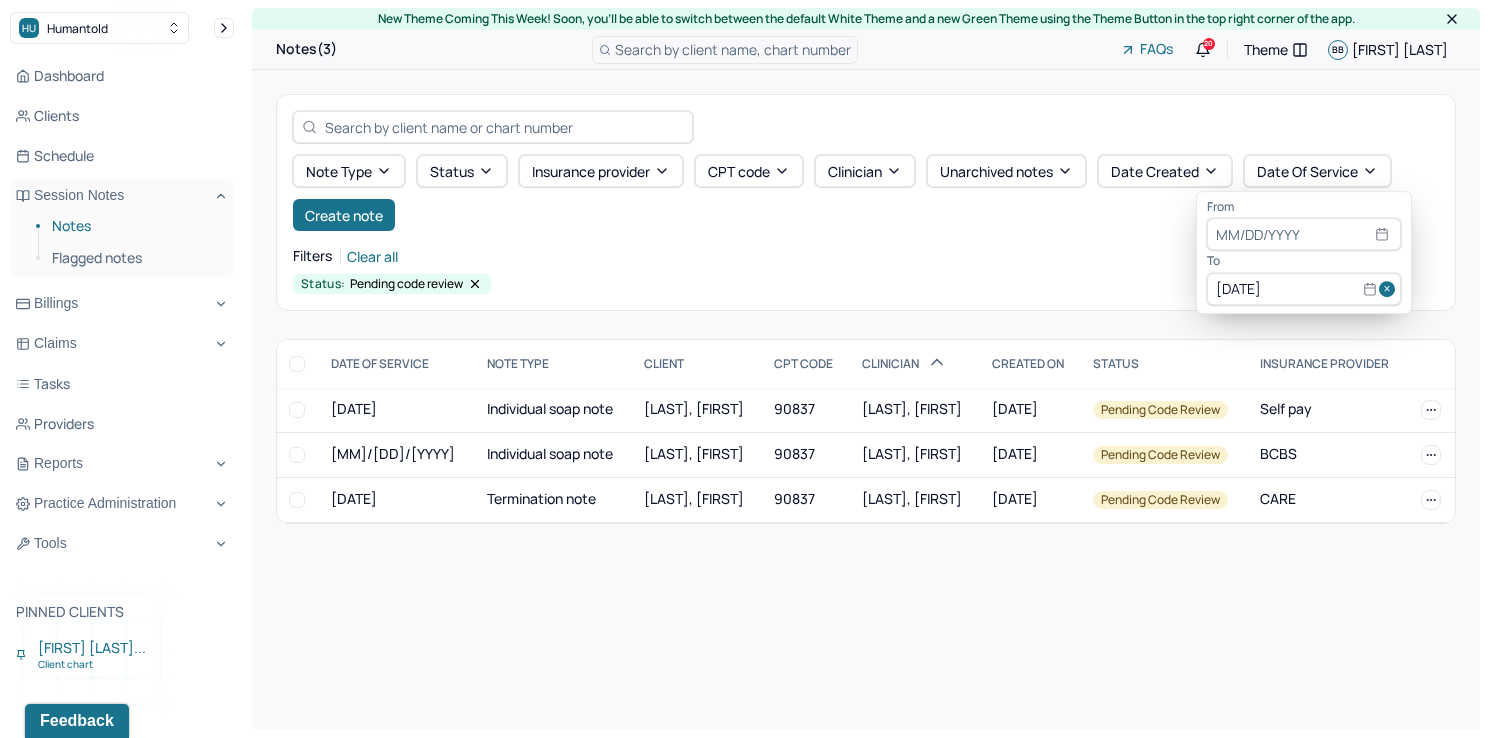 click at bounding box center (1390, 289) 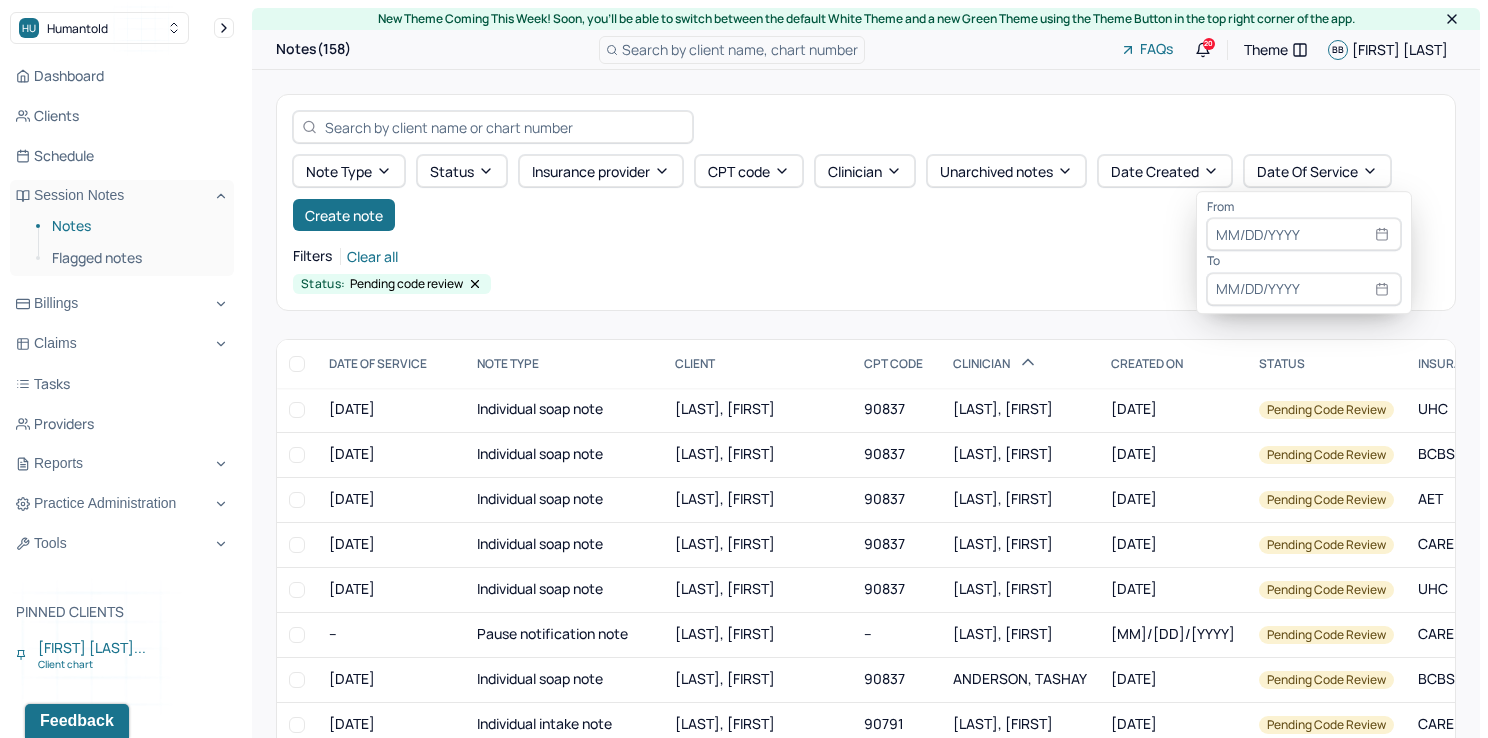 click at bounding box center (1304, 235) 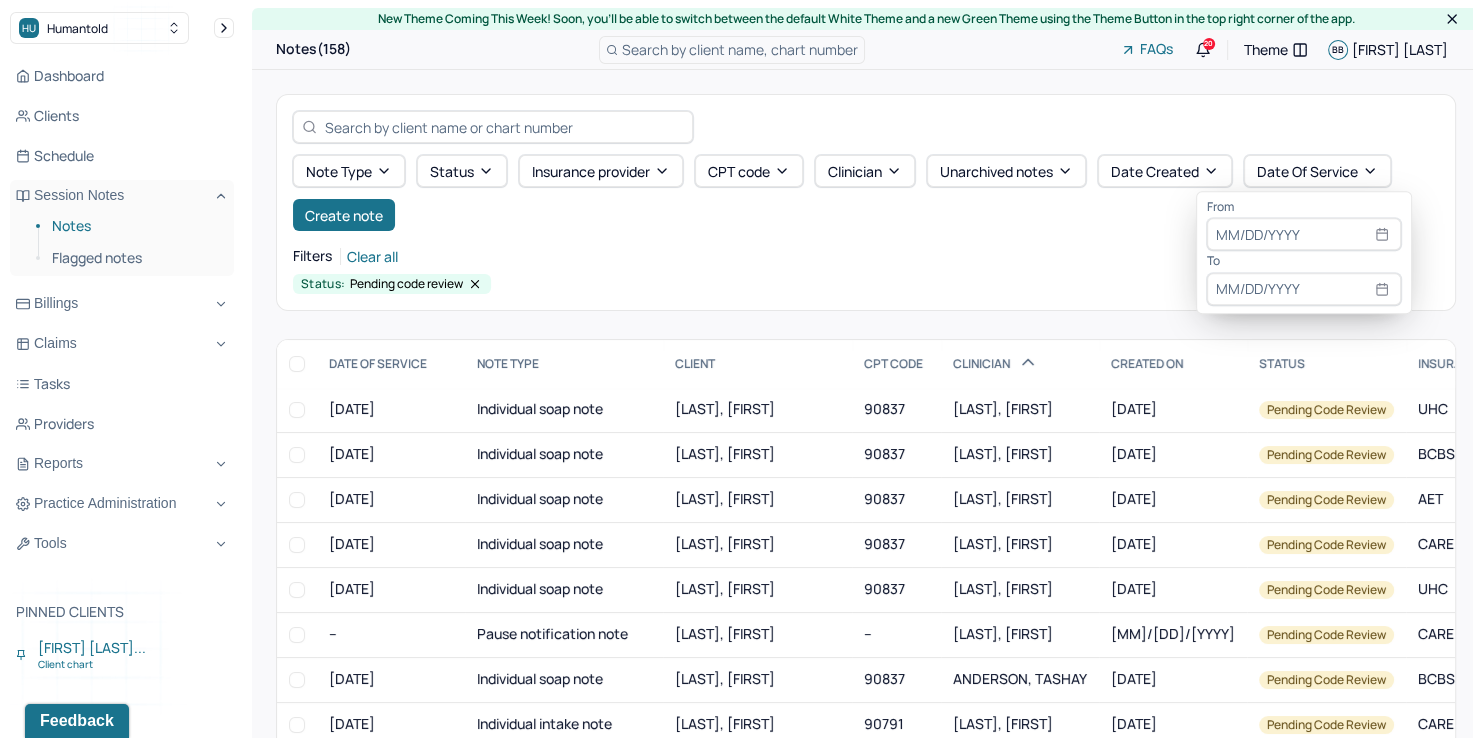 select on "7" 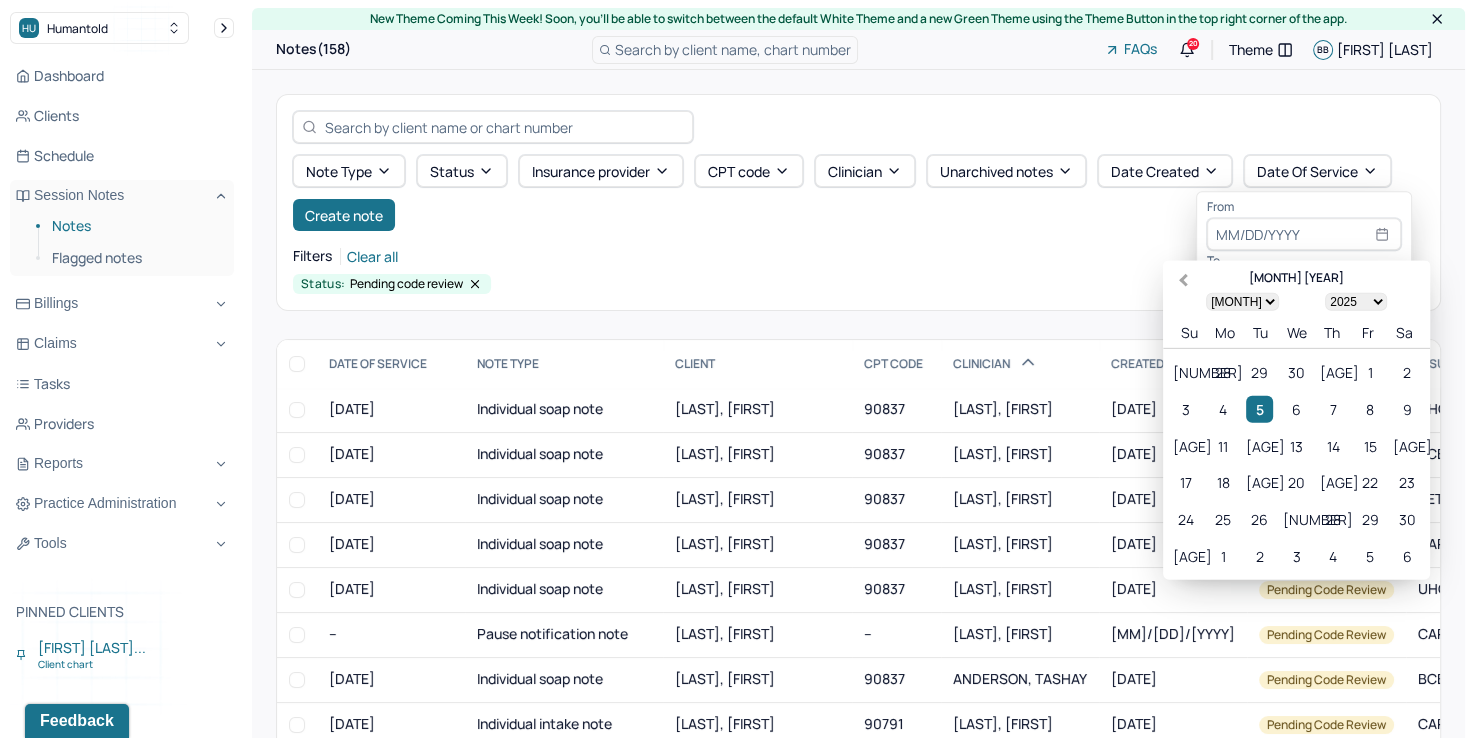 click on "Previous Month" at bounding box center (1181, 282) 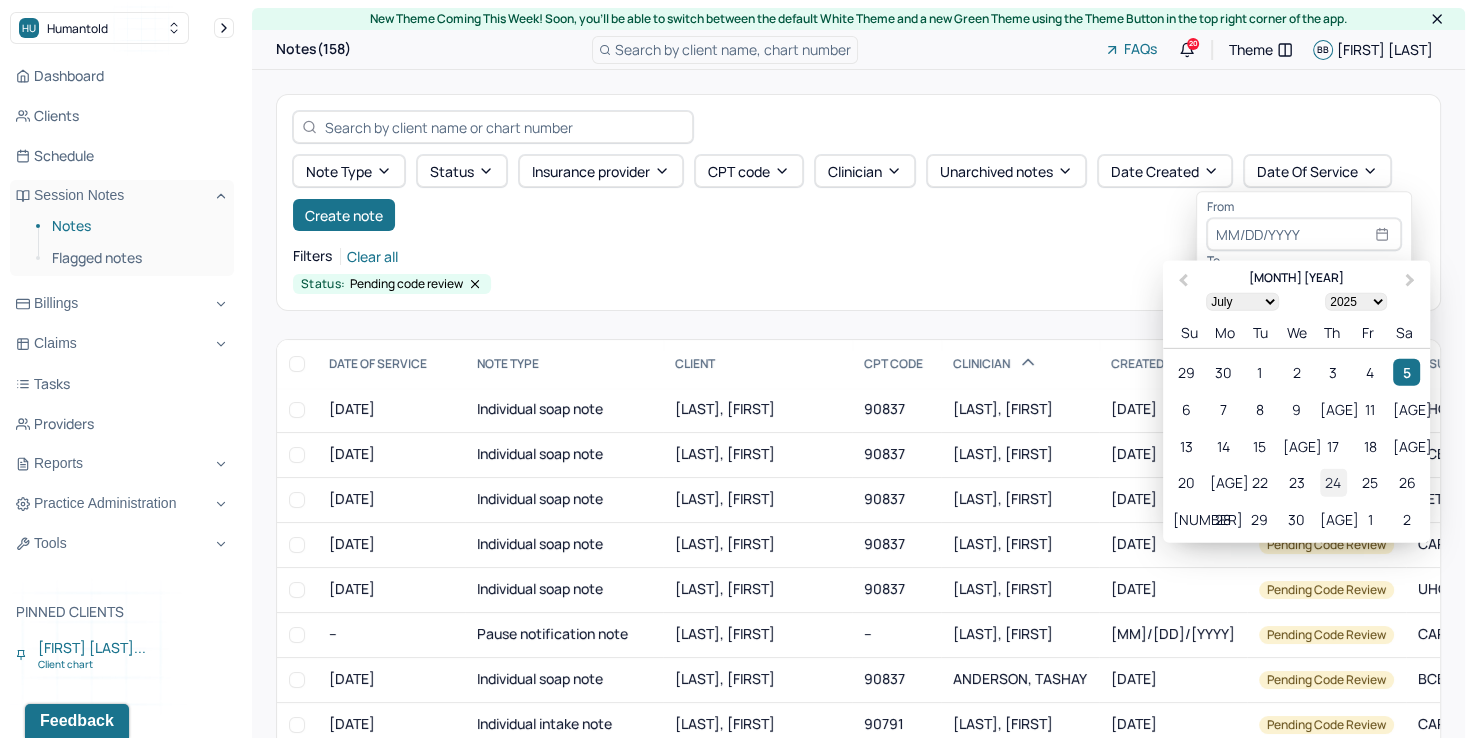 click on "24" at bounding box center [1333, 482] 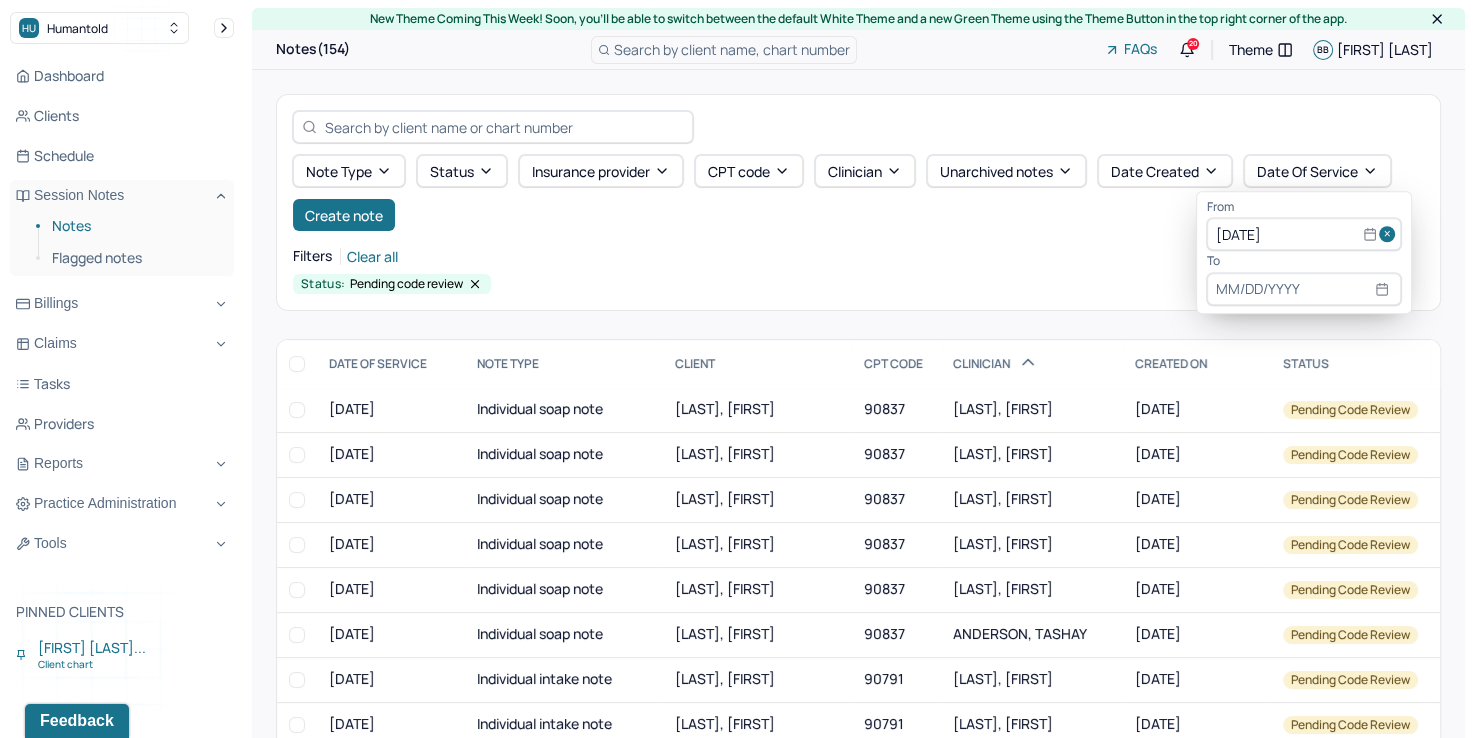 click at bounding box center (1304, 289) 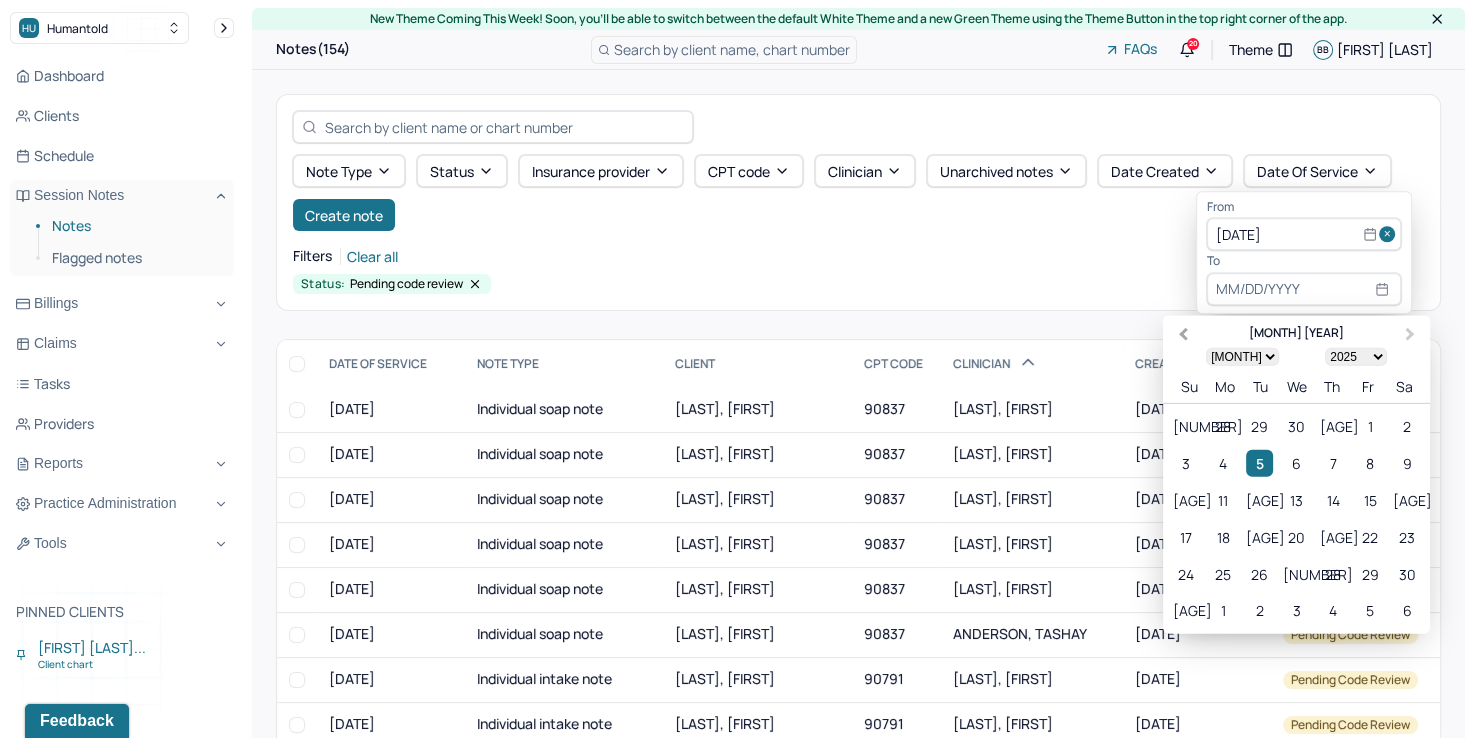 click on "Previous Month" at bounding box center [1181, 336] 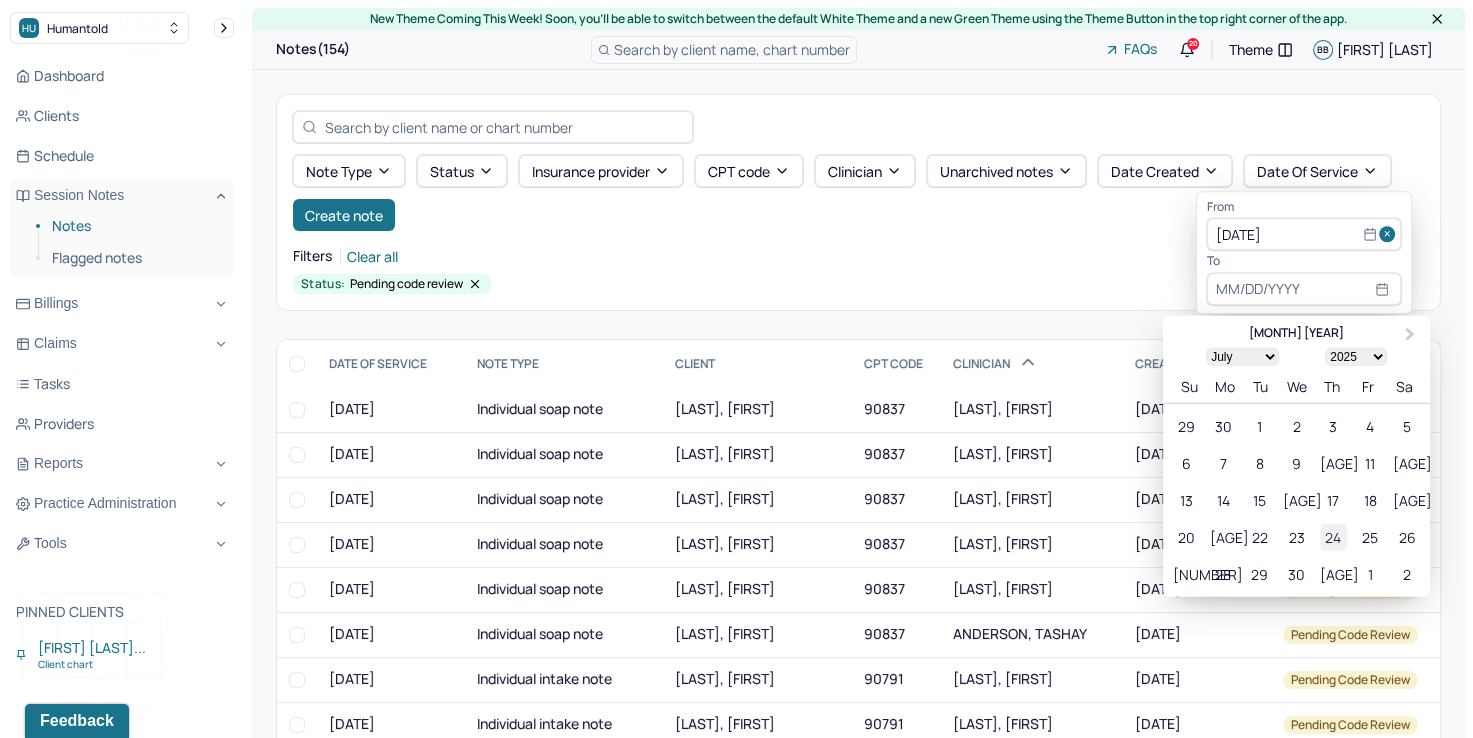 click on "24" at bounding box center [1333, 536] 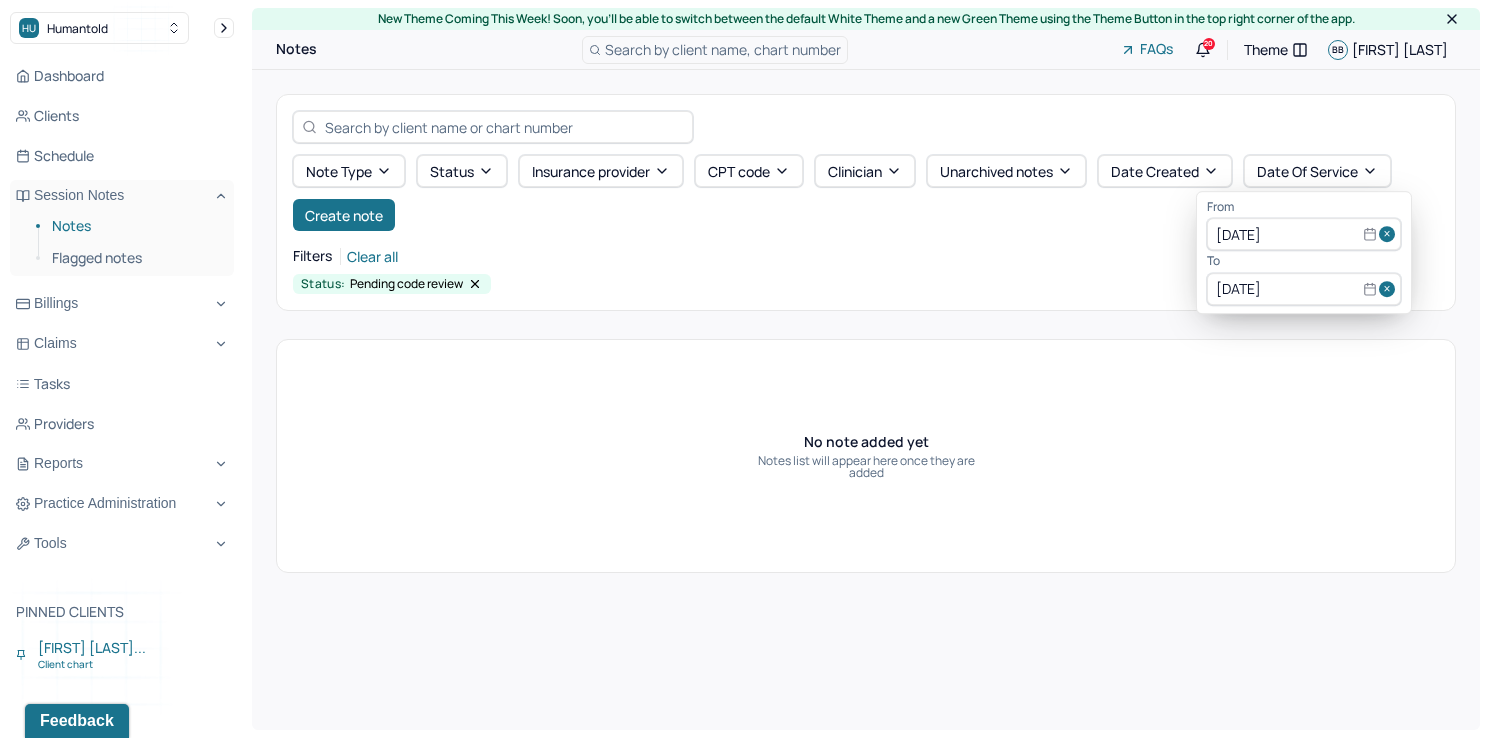 click at bounding box center (1390, 235) 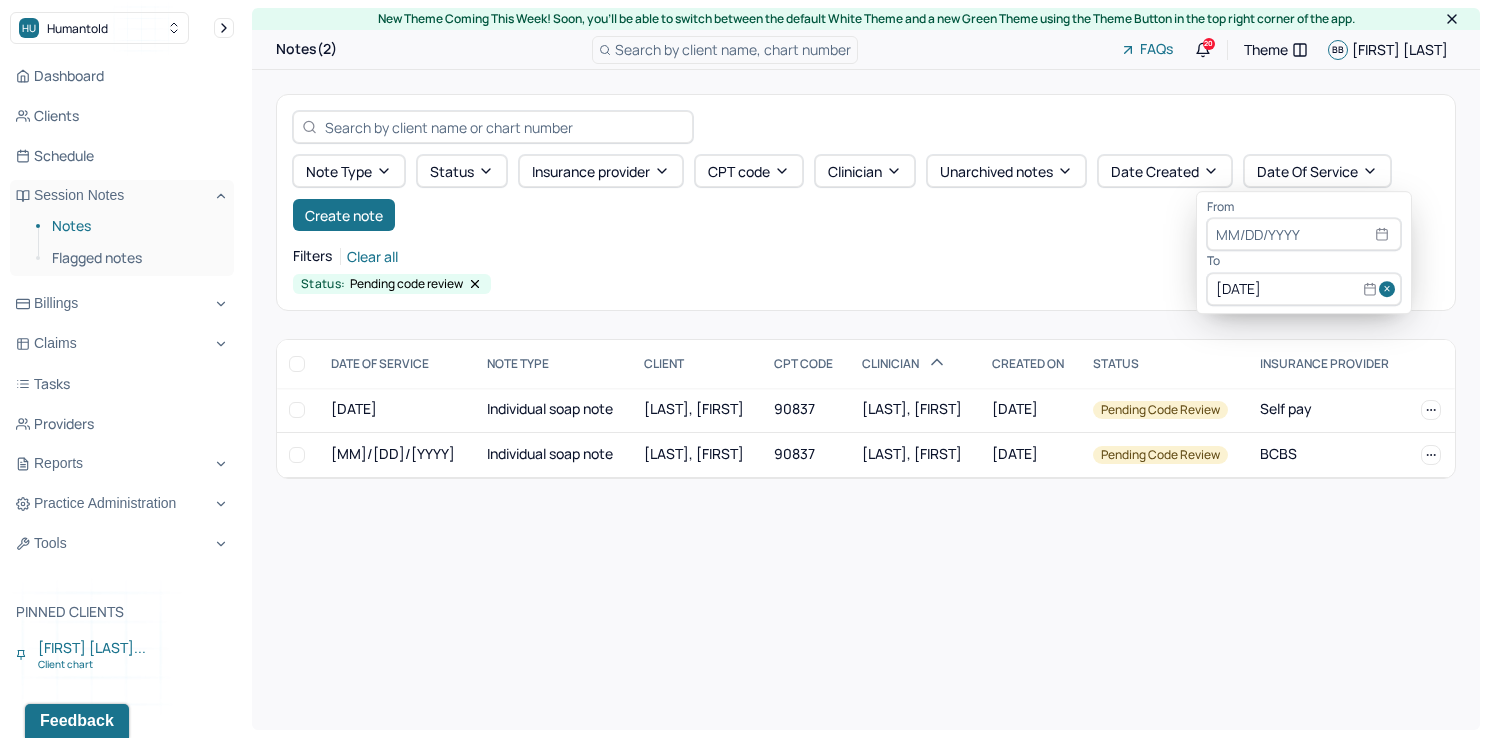 click at bounding box center [1390, 289] 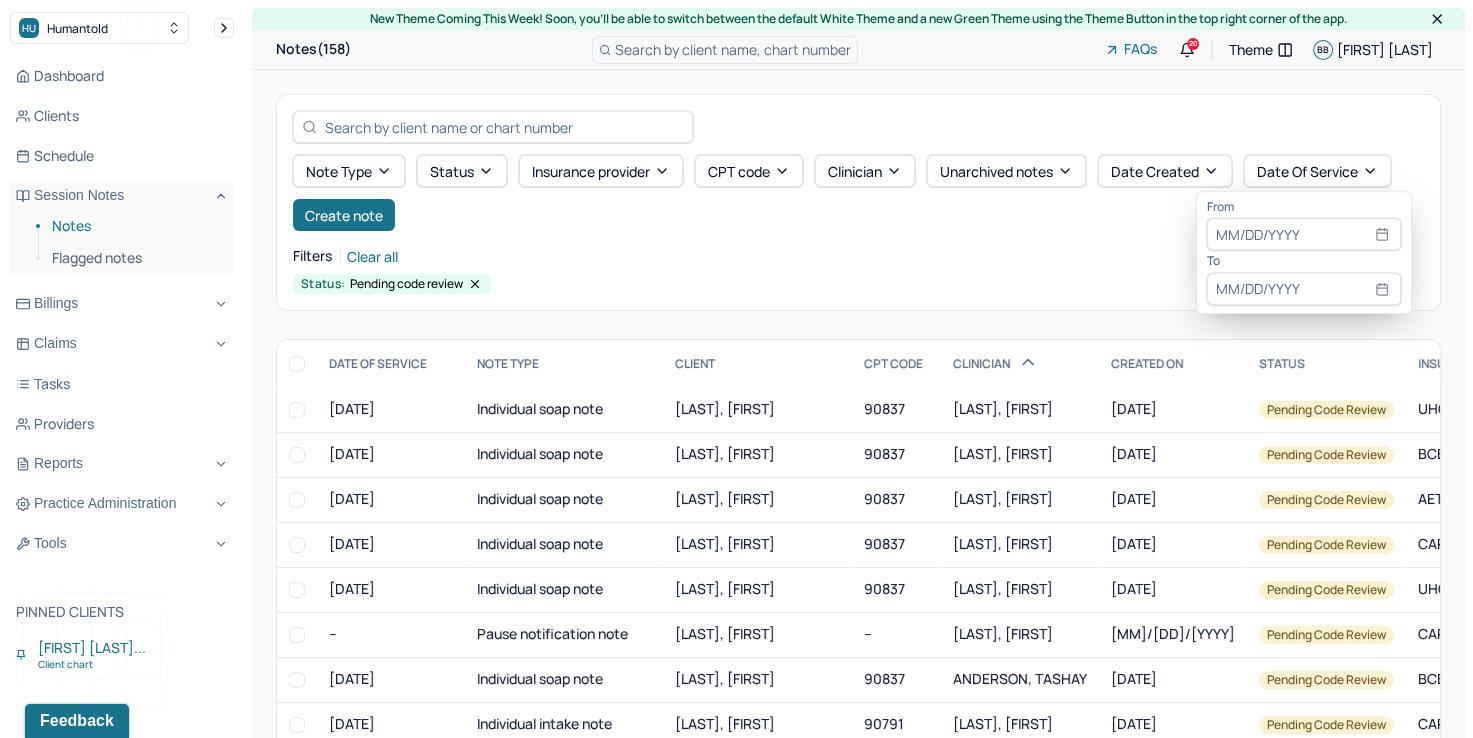 click at bounding box center [1304, 235] 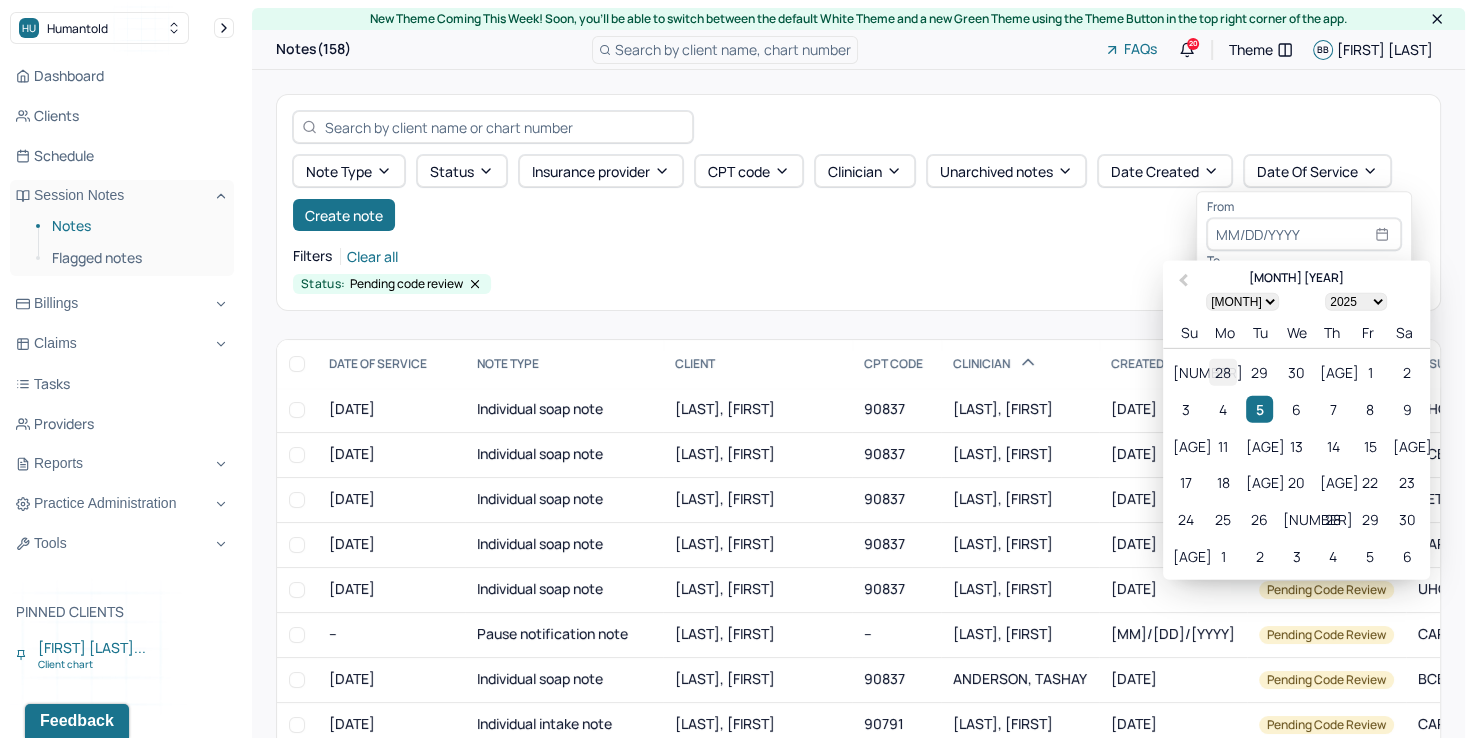 click on "28" at bounding box center (1222, 372) 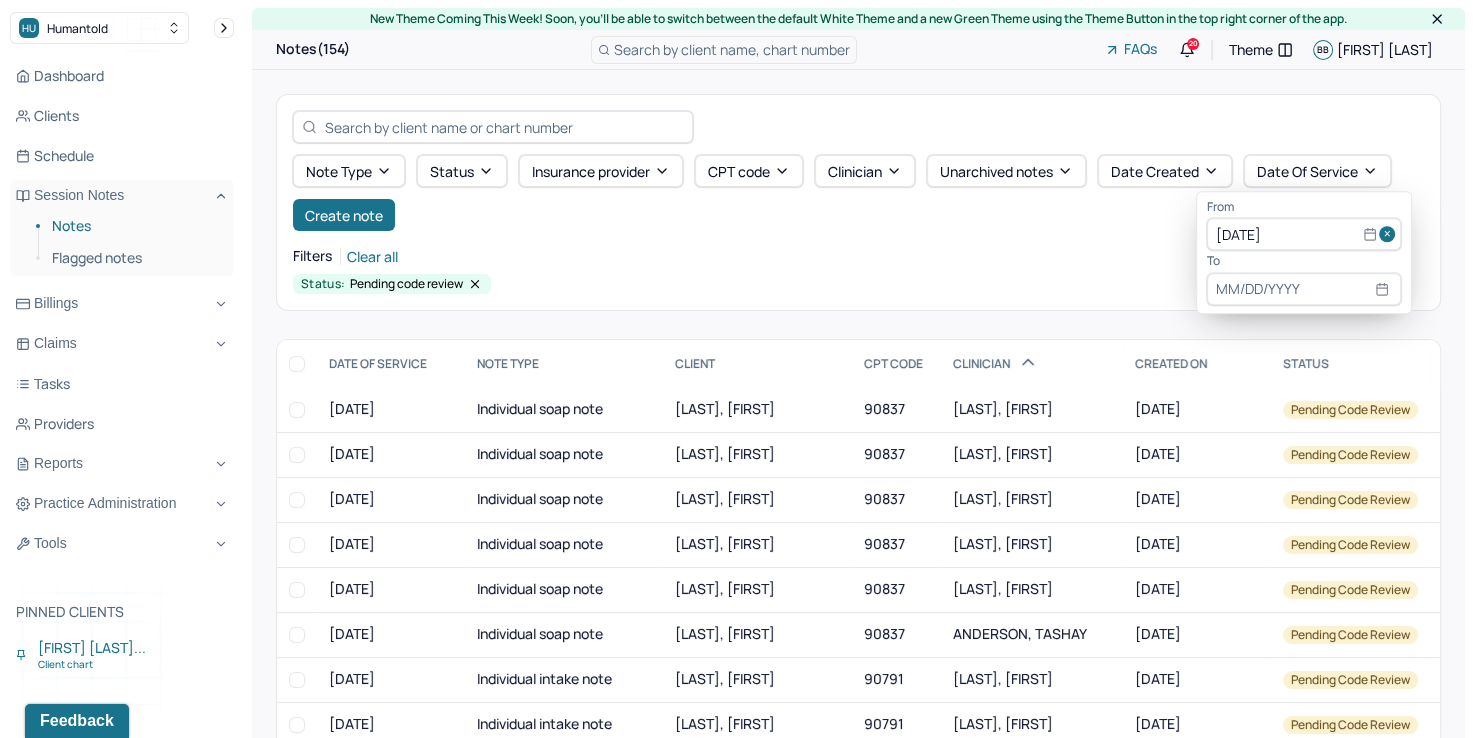 click at bounding box center [1304, 289] 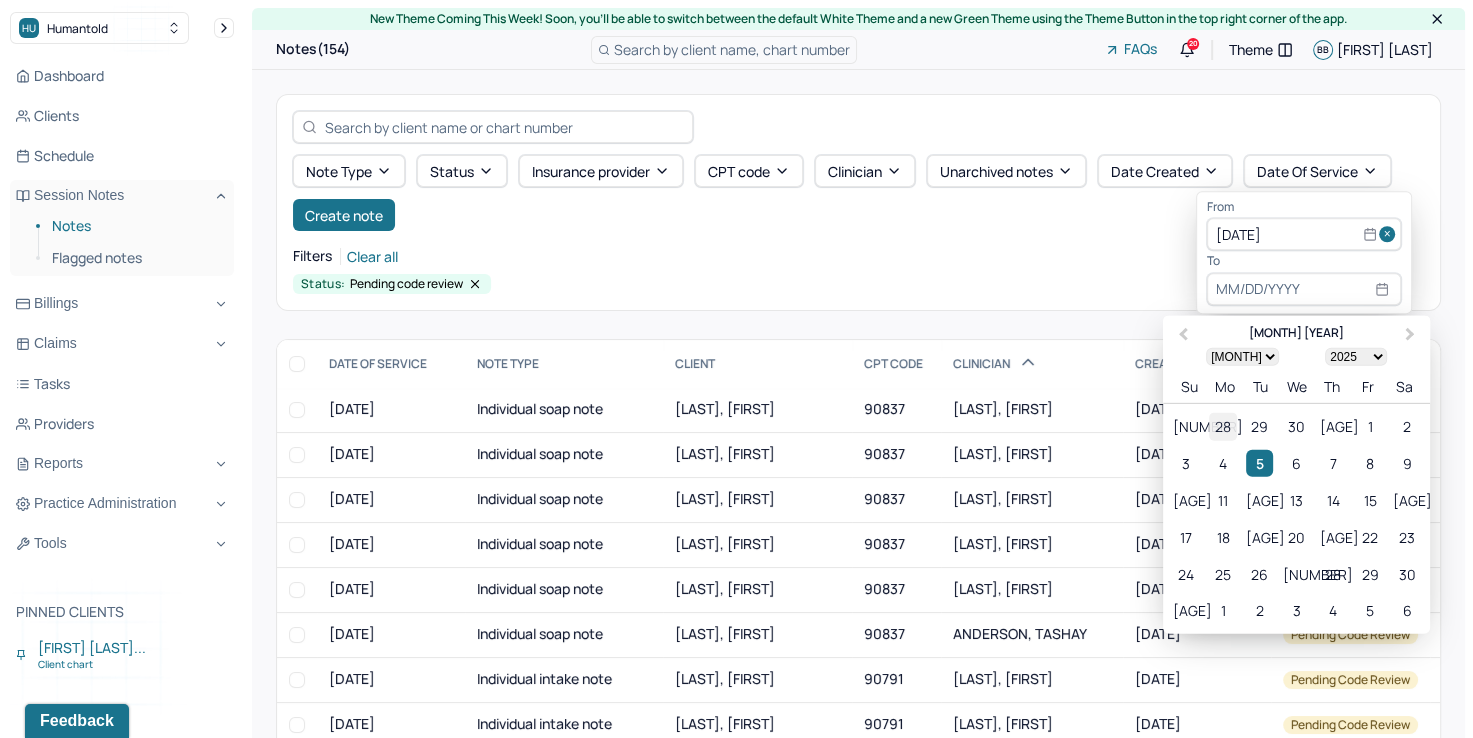 click on "28" at bounding box center [1222, 426] 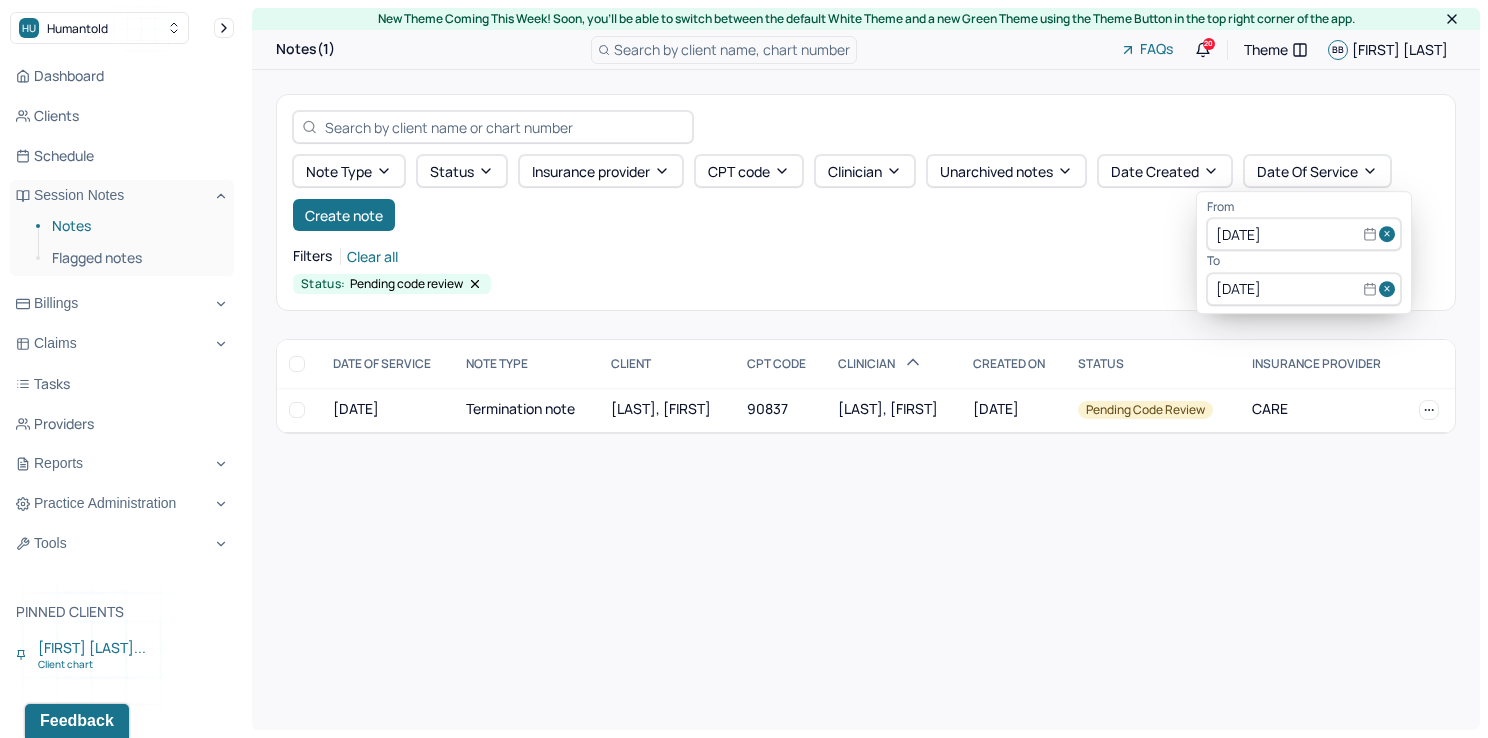 click at bounding box center (1390, 235) 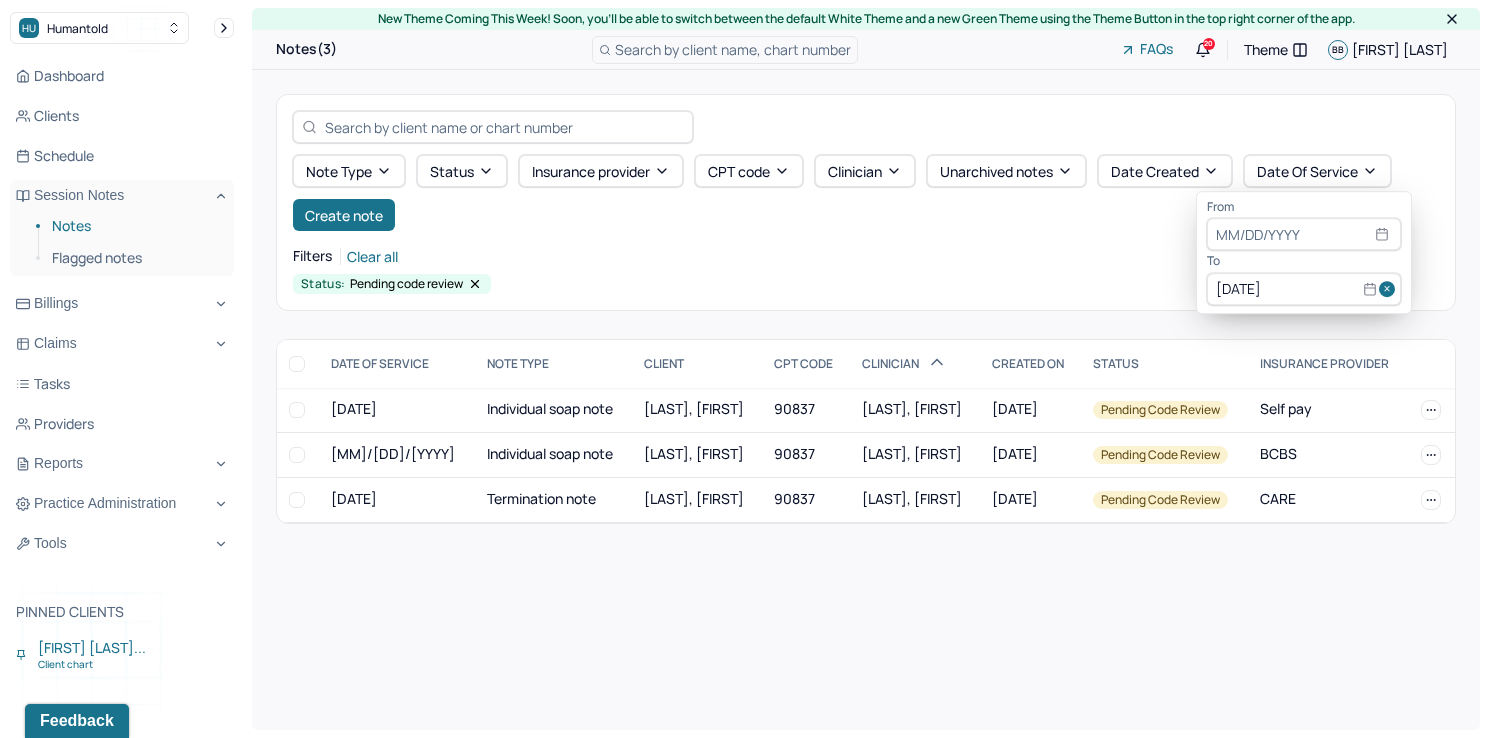 click at bounding box center (1390, 289) 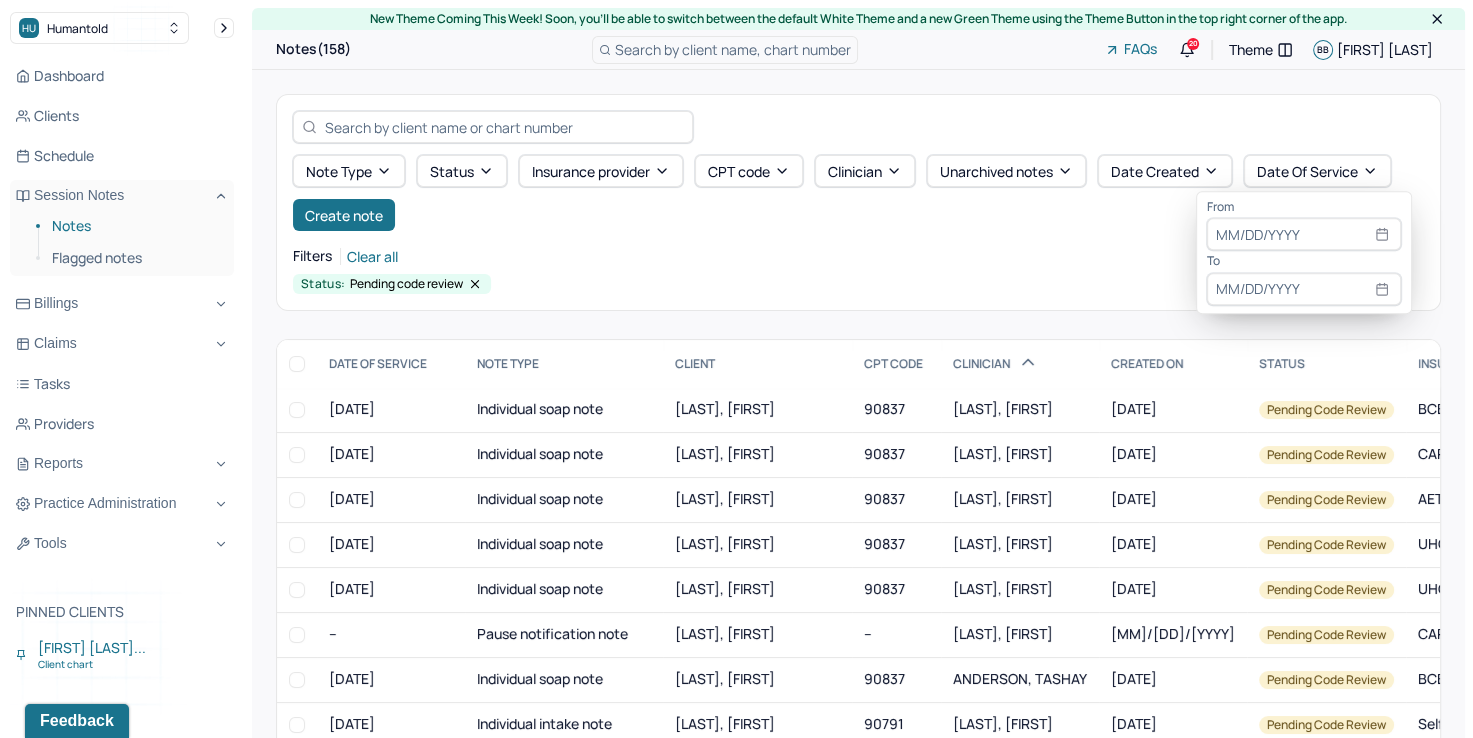 select on "7" 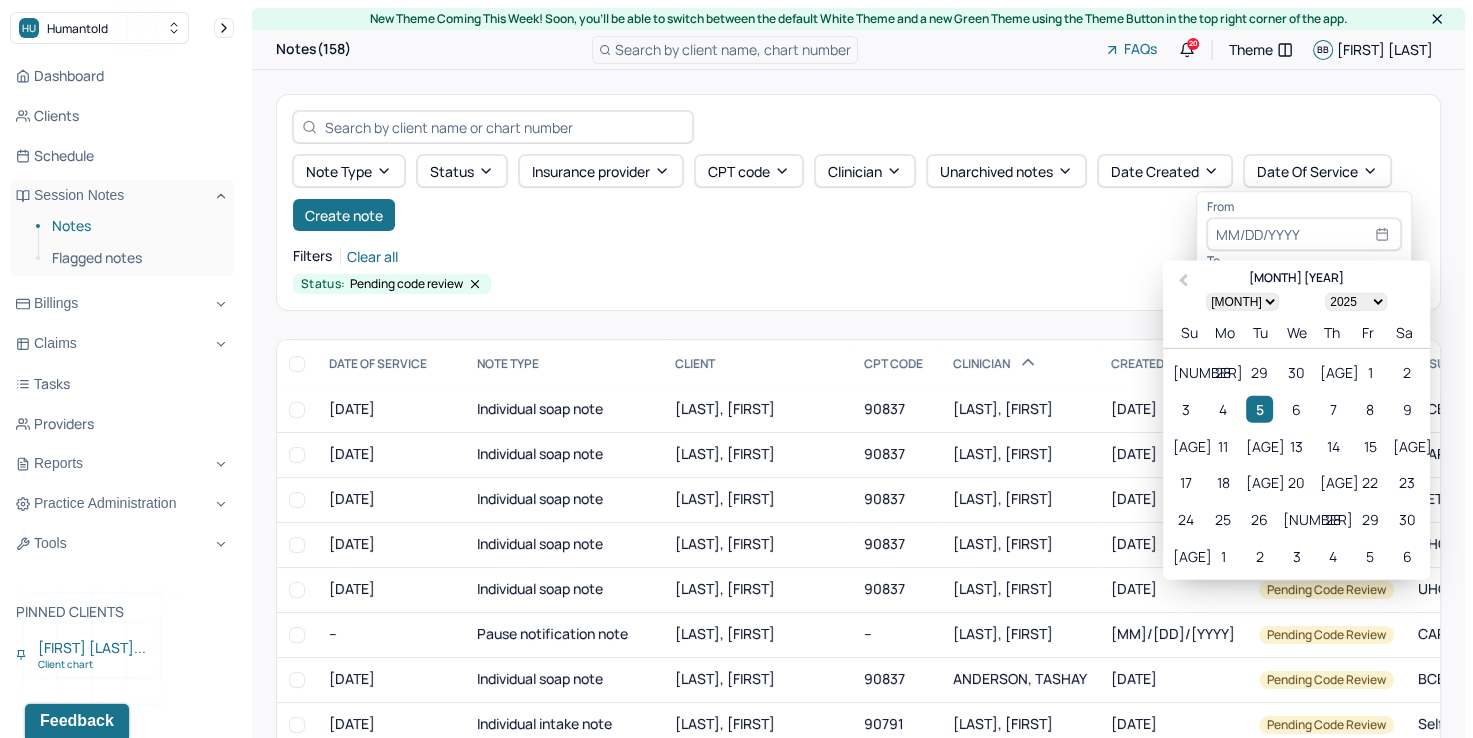 click at bounding box center [1304, 235] 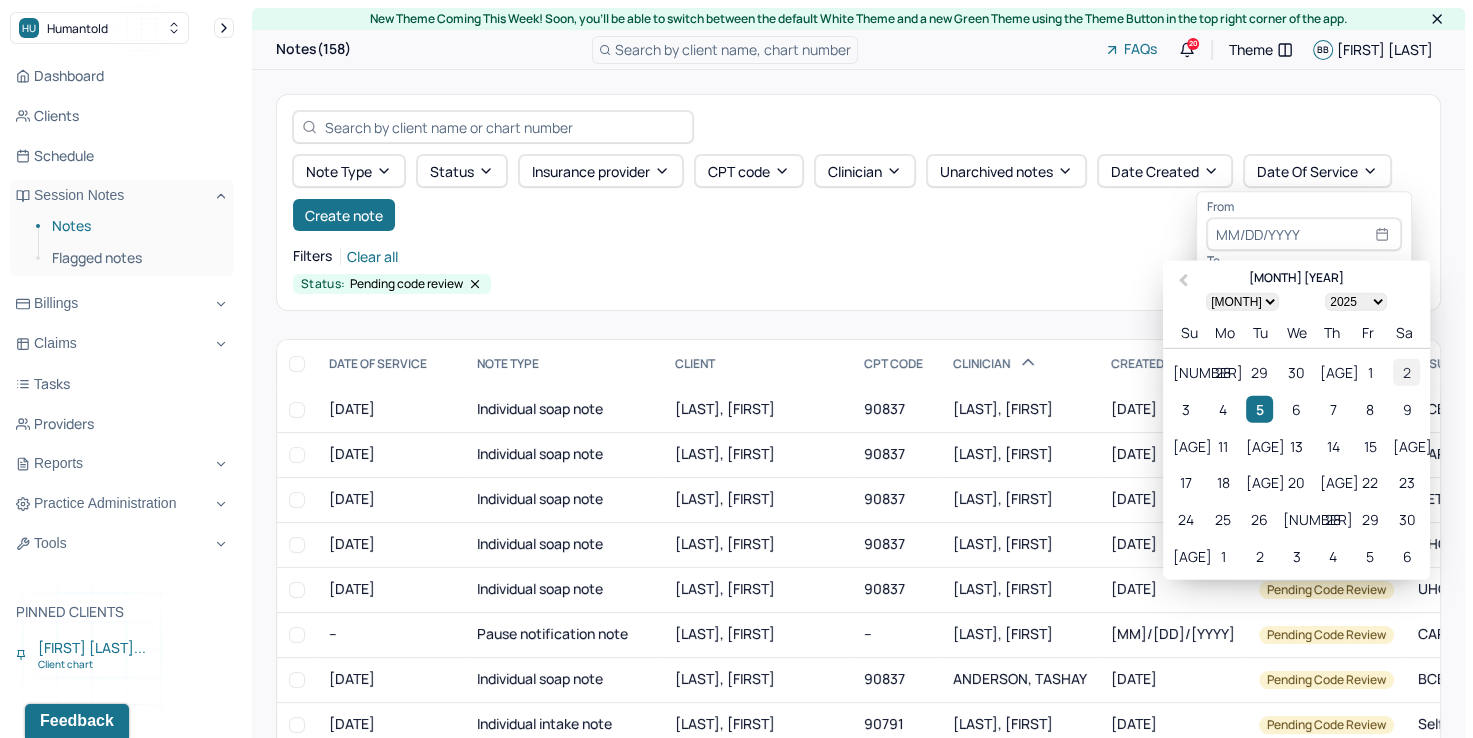click on "2" at bounding box center [1406, 372] 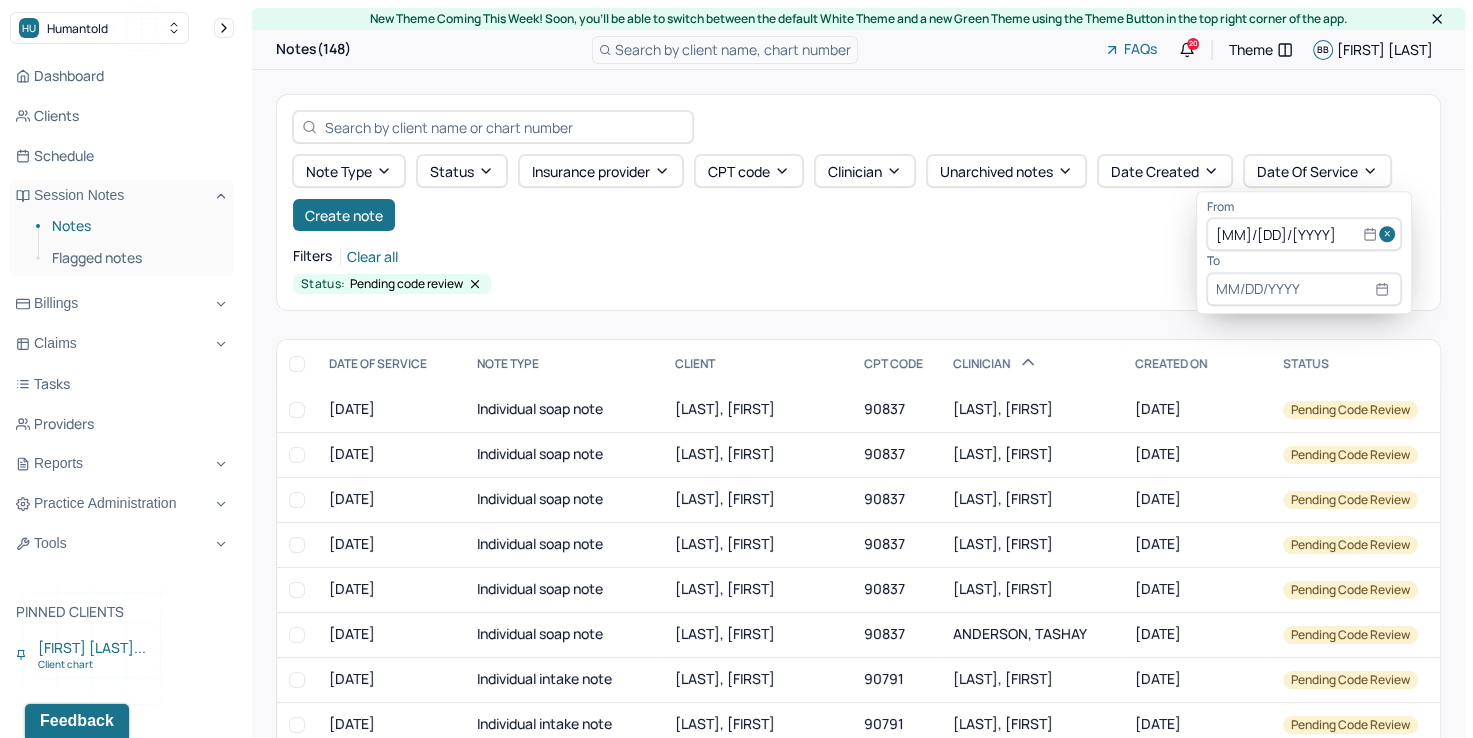 click at bounding box center [1304, 289] 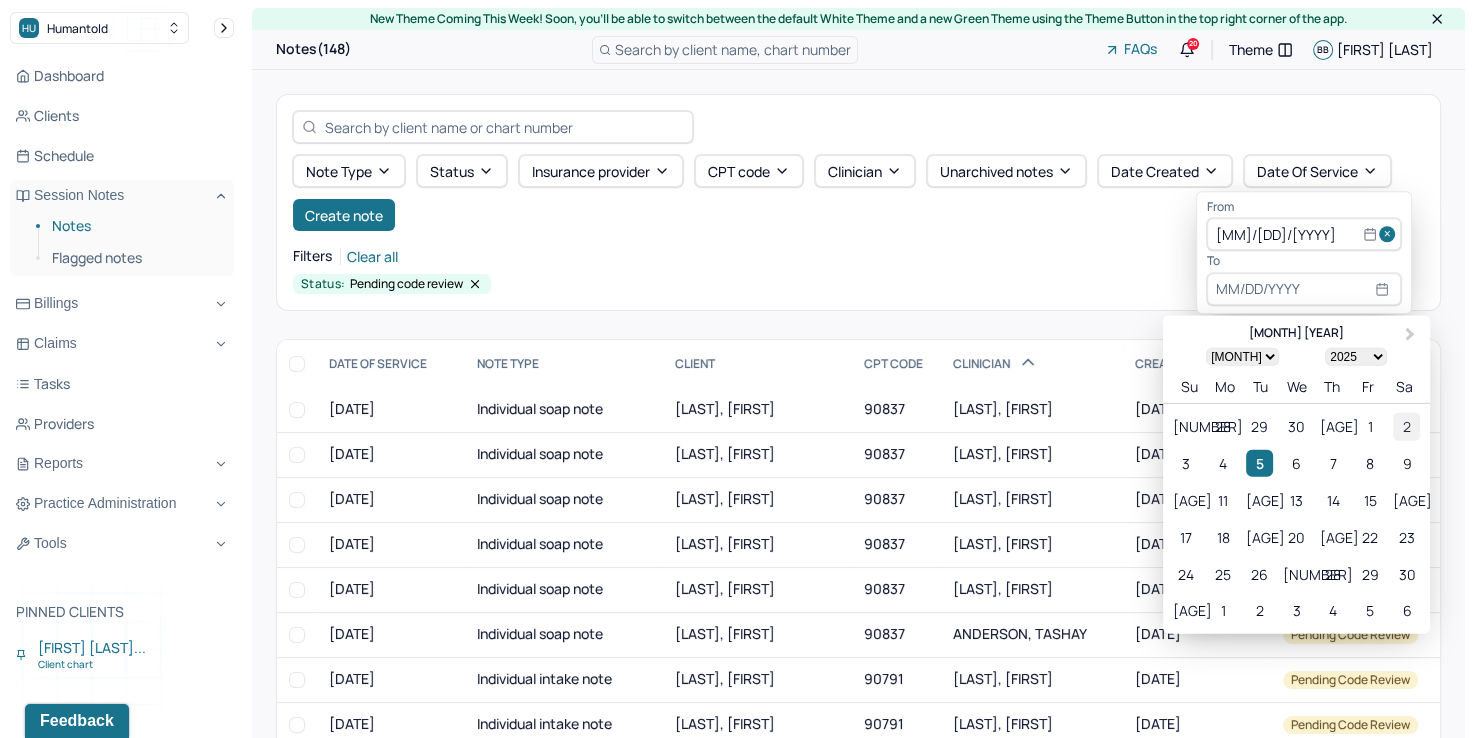 click on "2" at bounding box center (1406, 426) 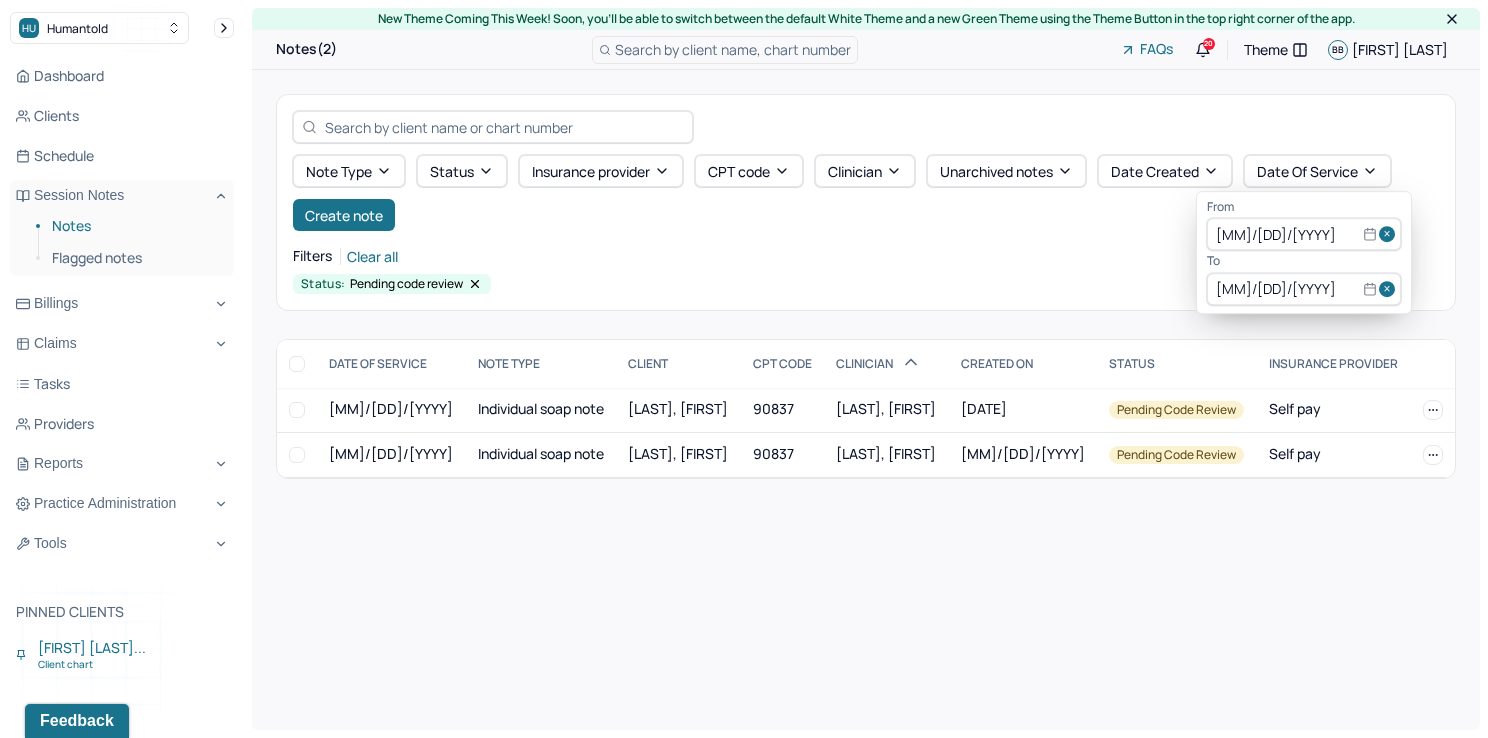 click at bounding box center (1390, 235) 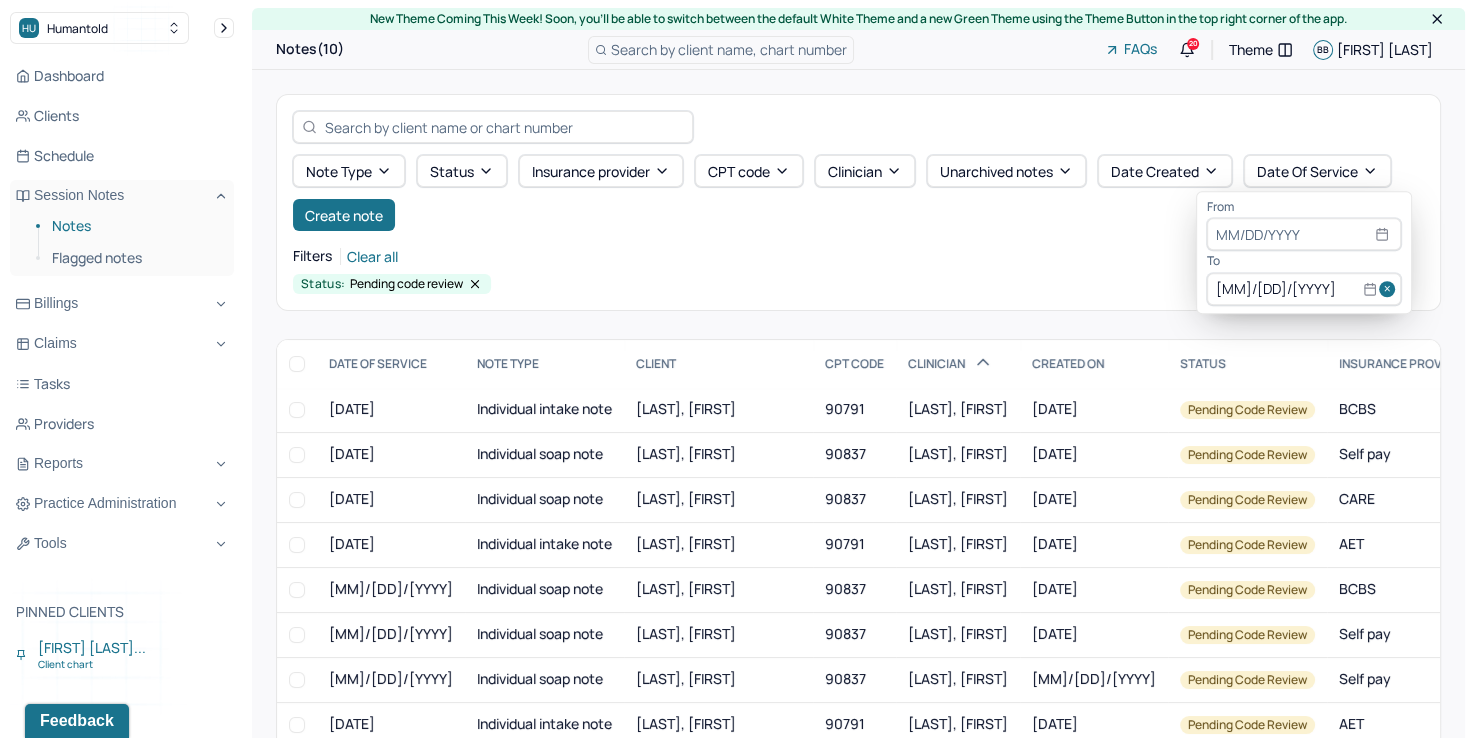 click at bounding box center (1390, 289) 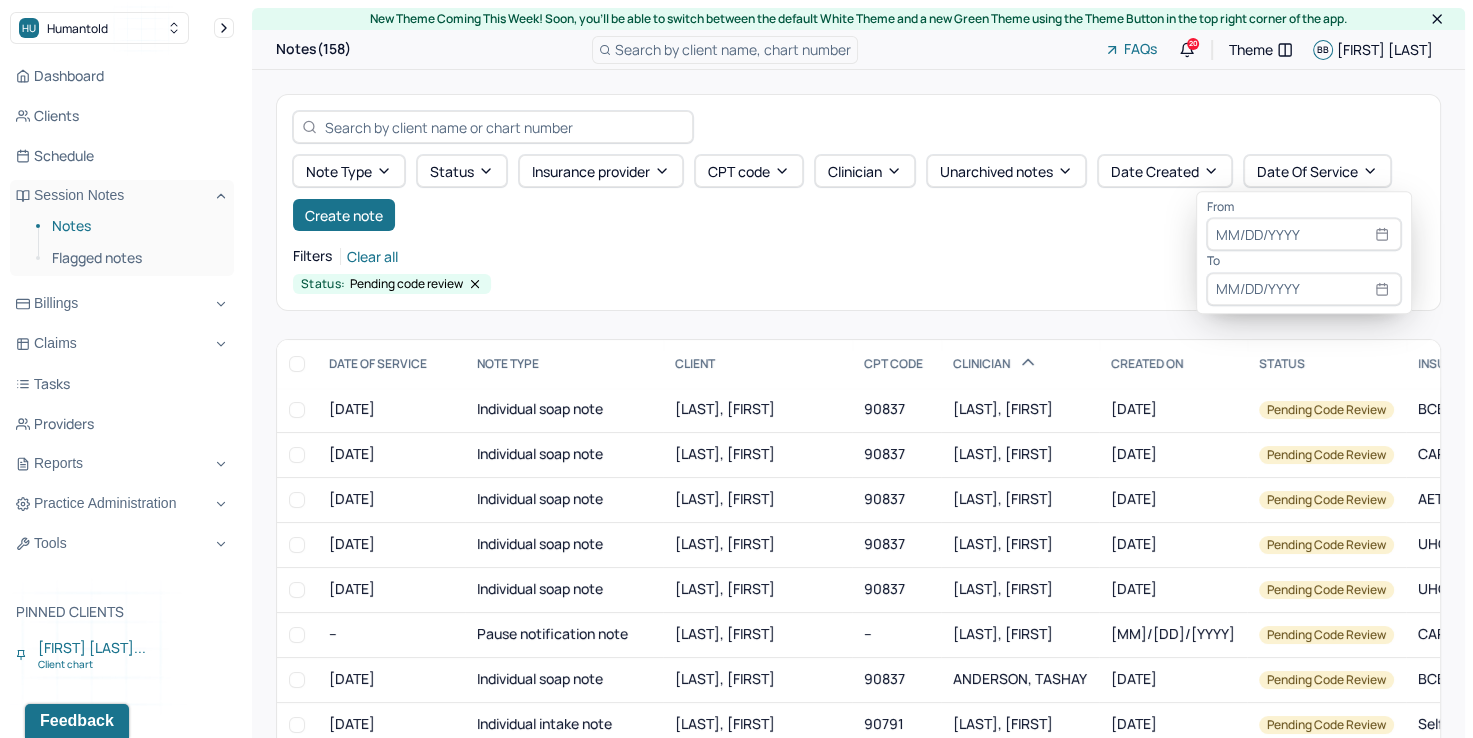 click at bounding box center (1304, 235) 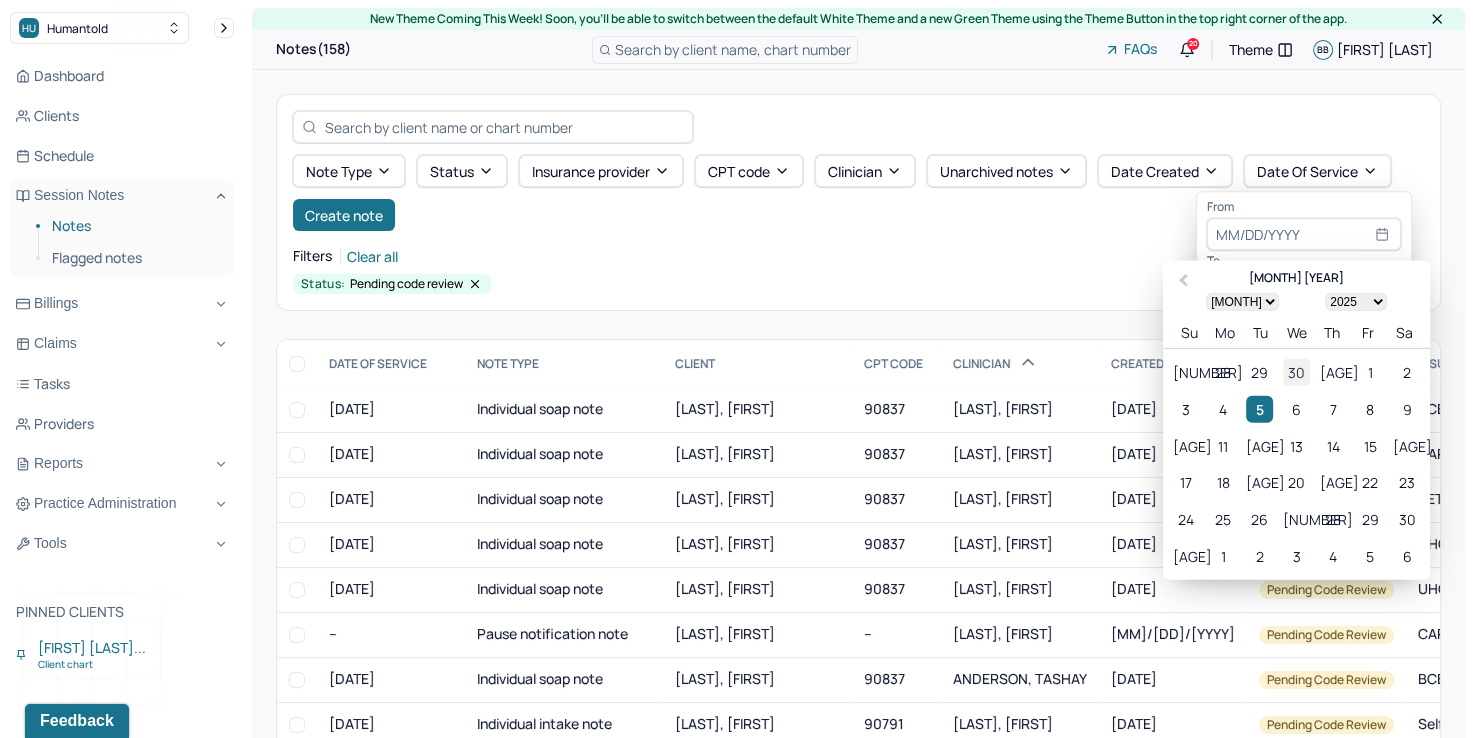 click on "30" at bounding box center [1296, 372] 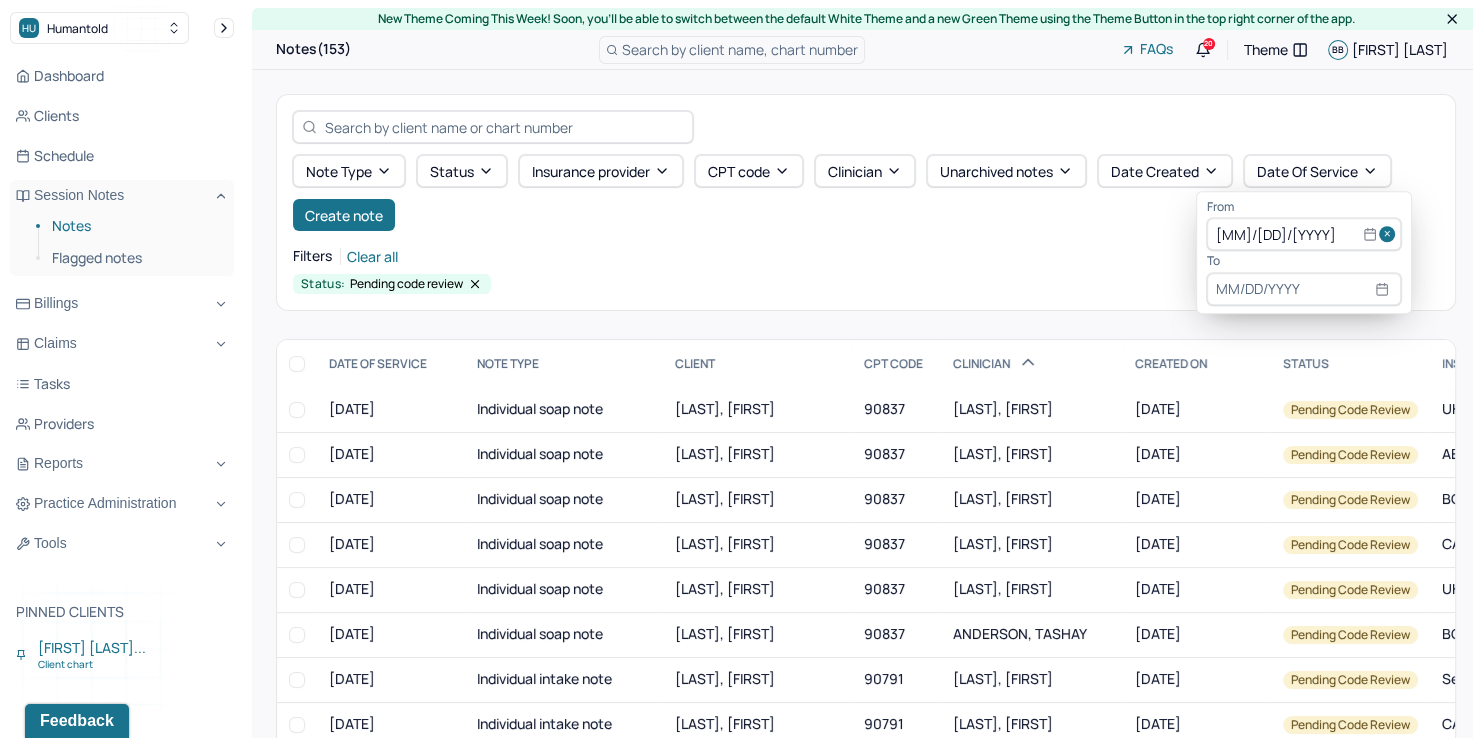 click at bounding box center (1304, 289) 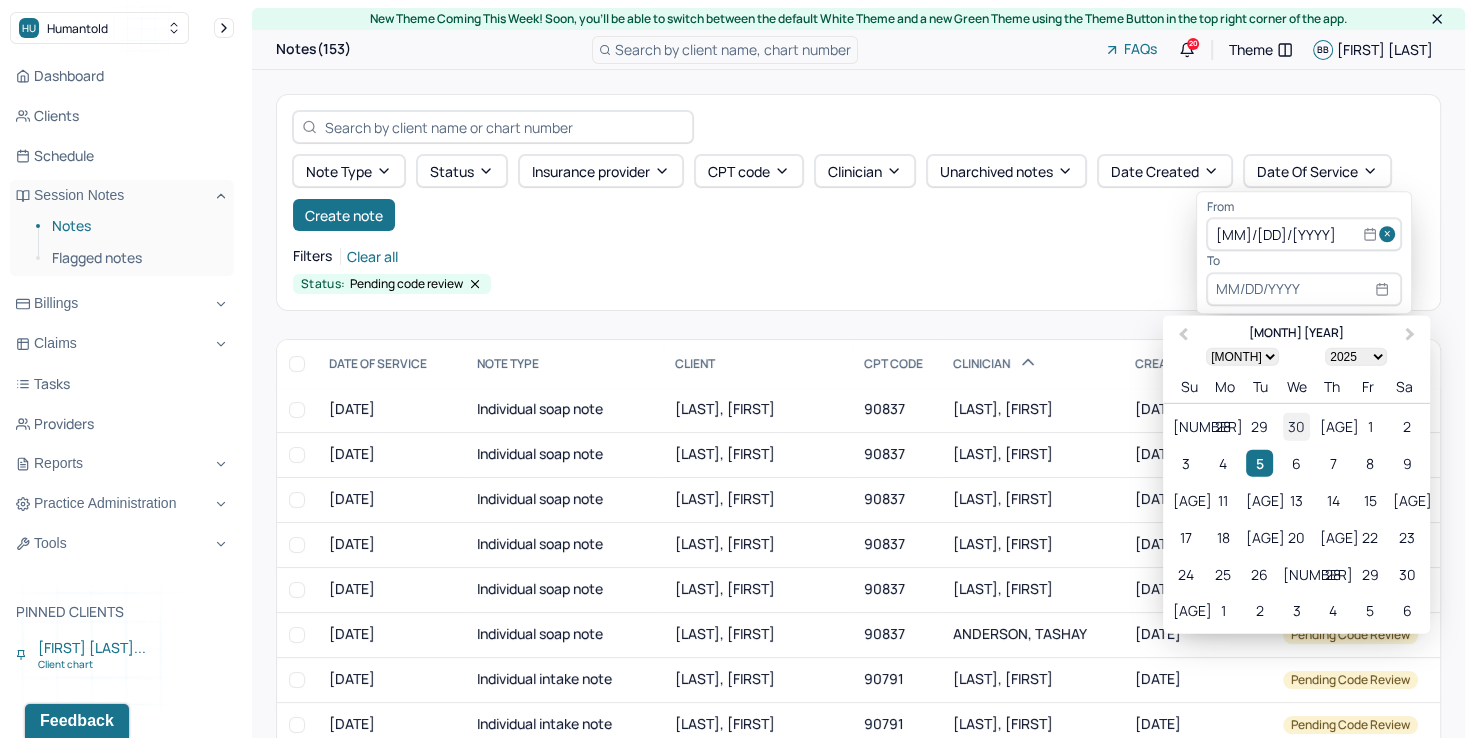 click on "30" at bounding box center [1296, 426] 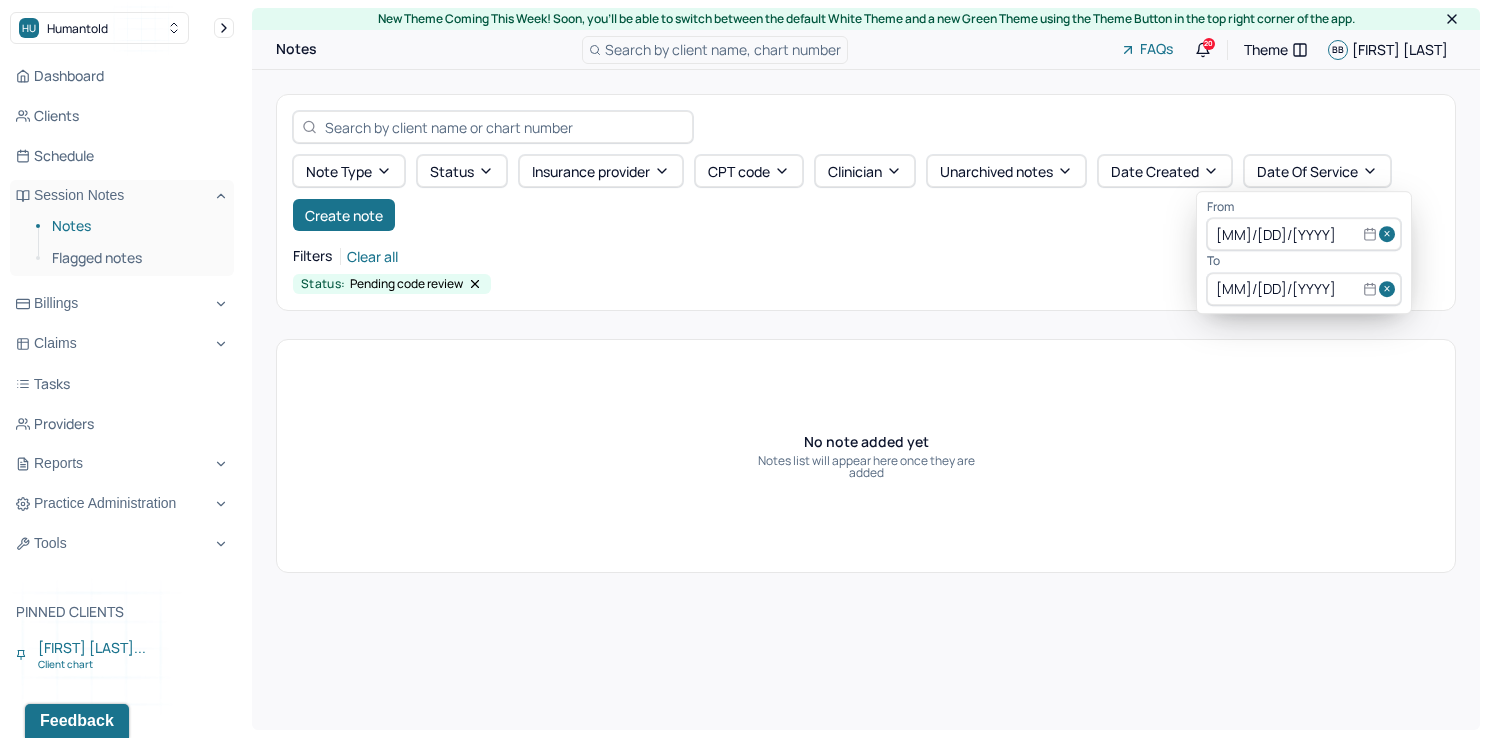 click at bounding box center (1390, 235) 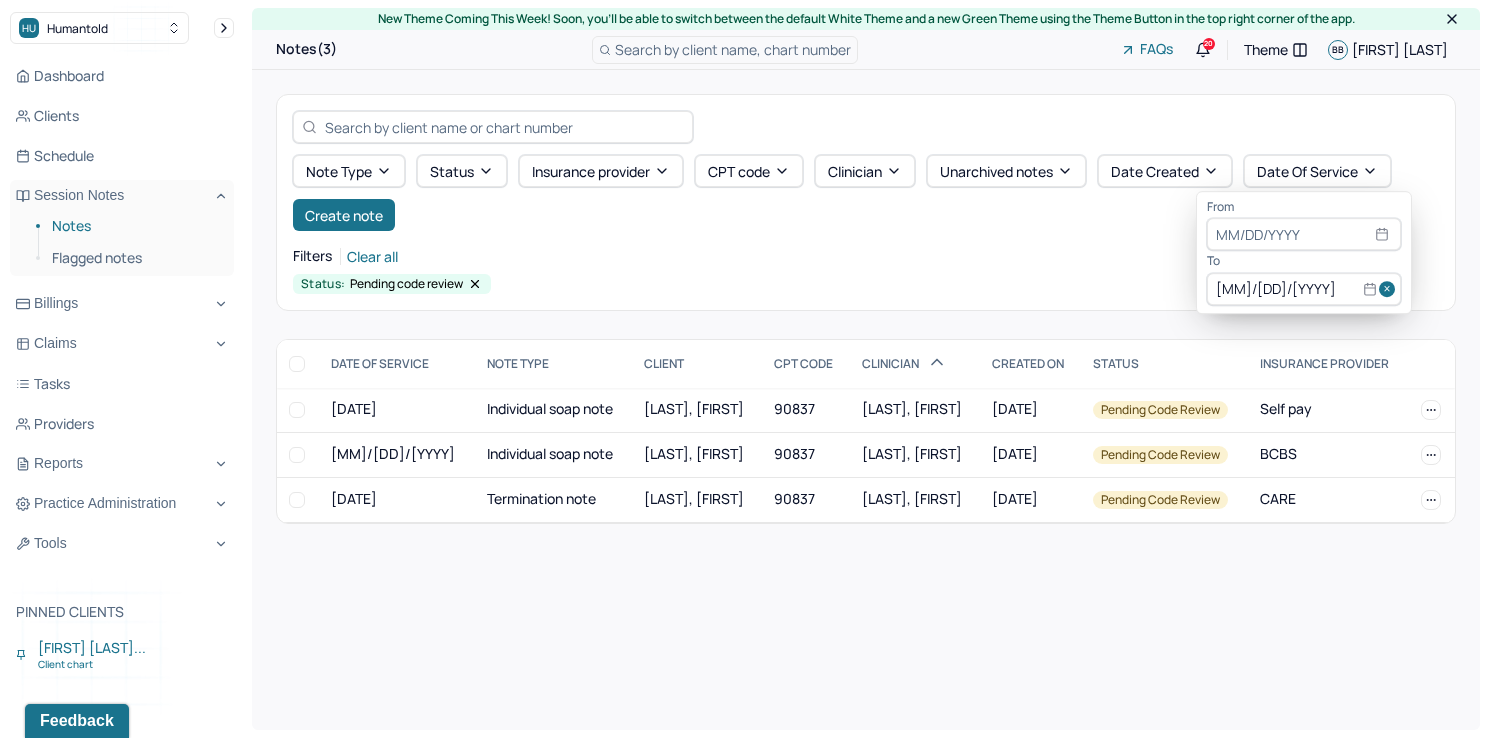click at bounding box center [1390, 289] 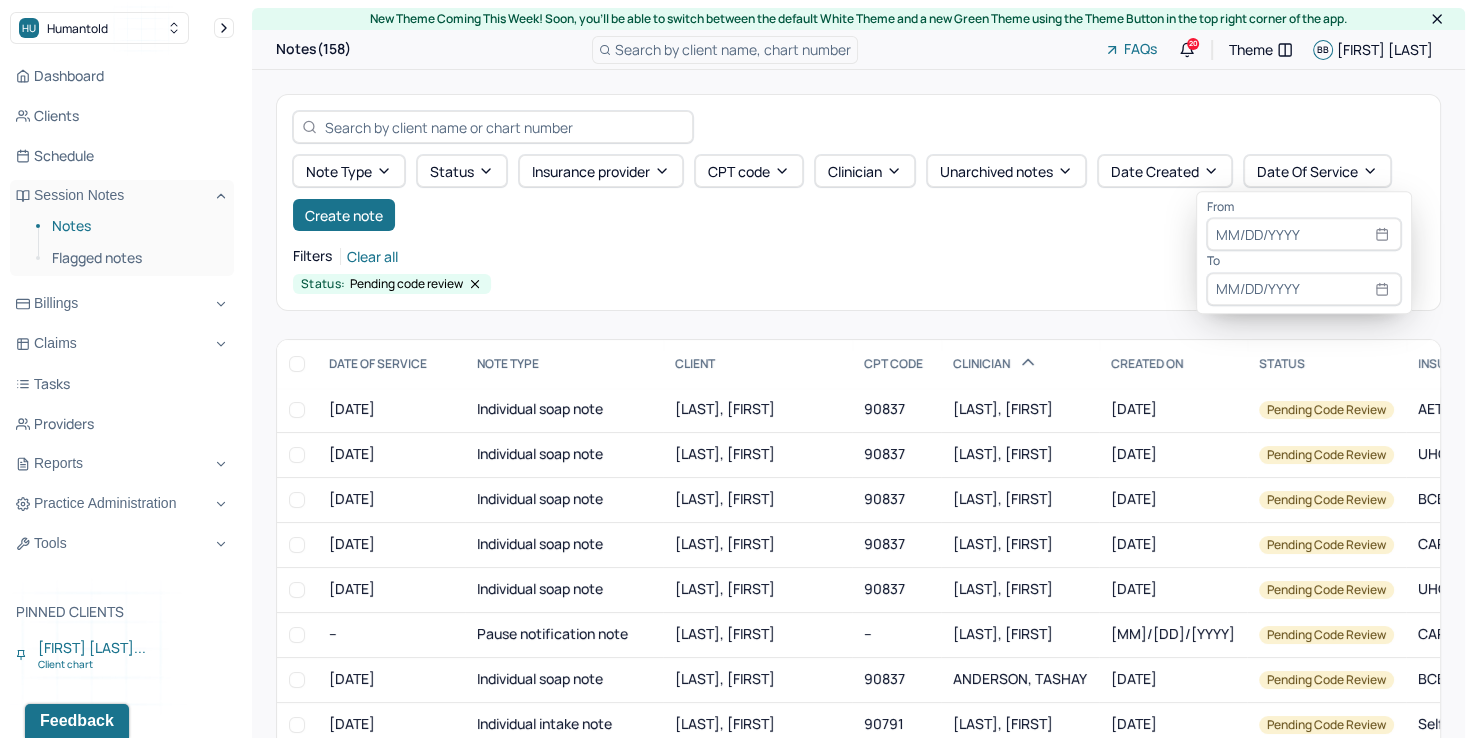 click at bounding box center (1304, 235) 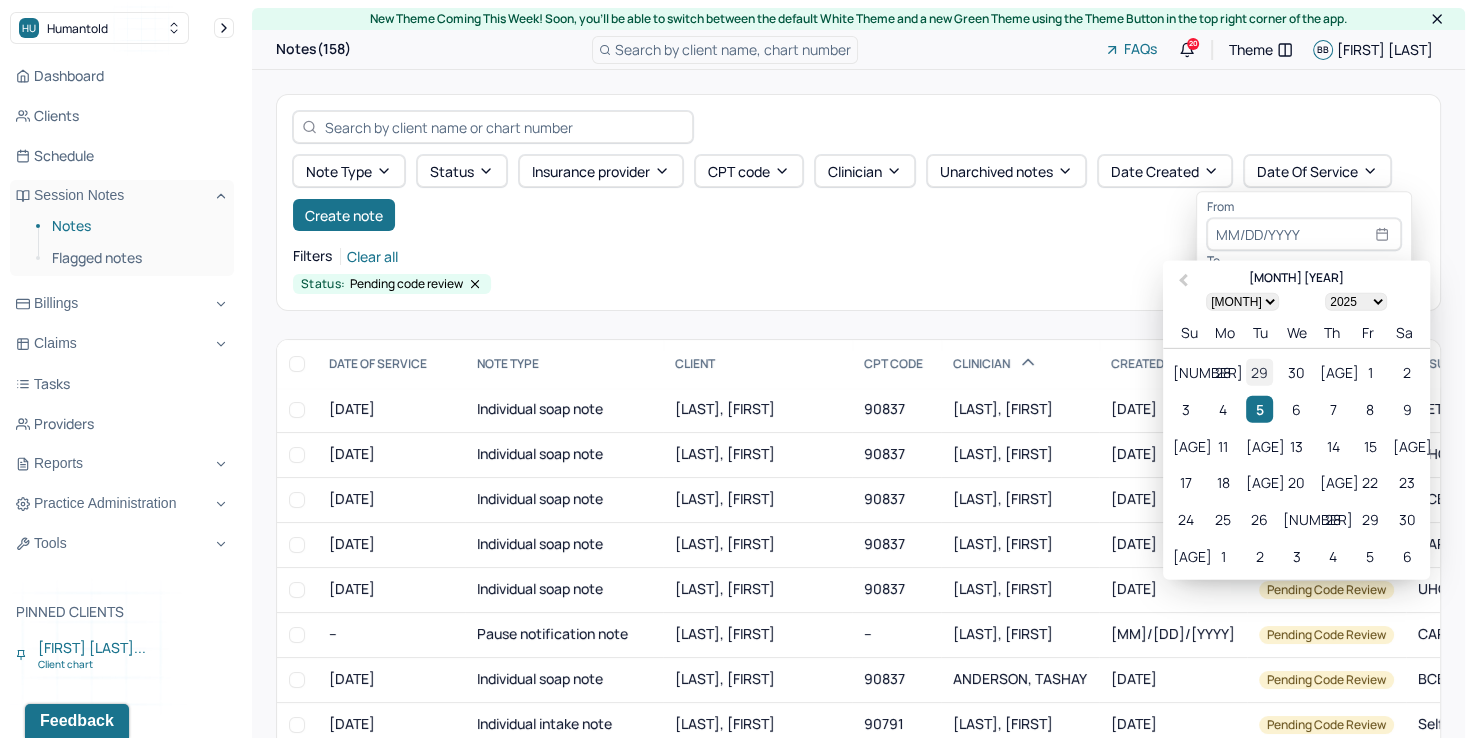 click on "29" at bounding box center [1259, 372] 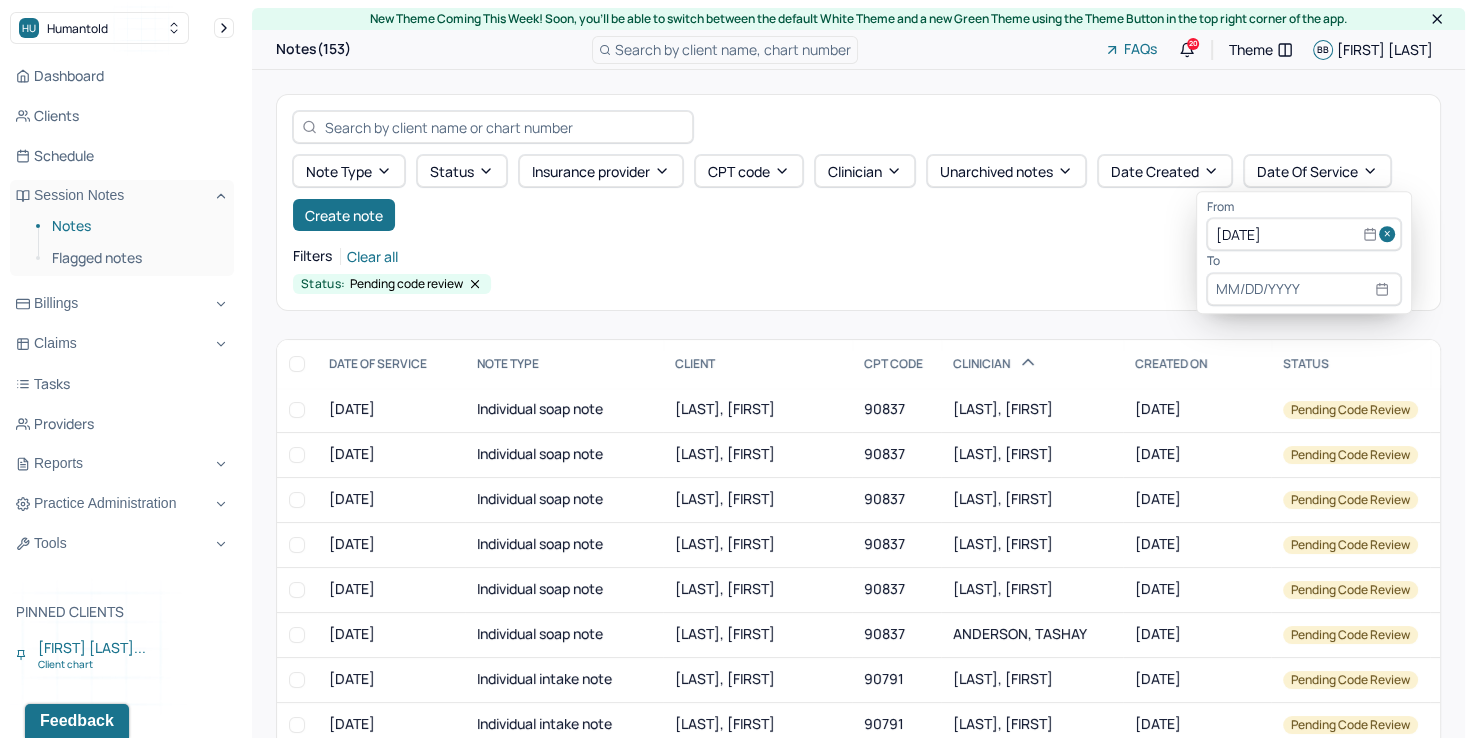 click on "To" at bounding box center (1304, 262) 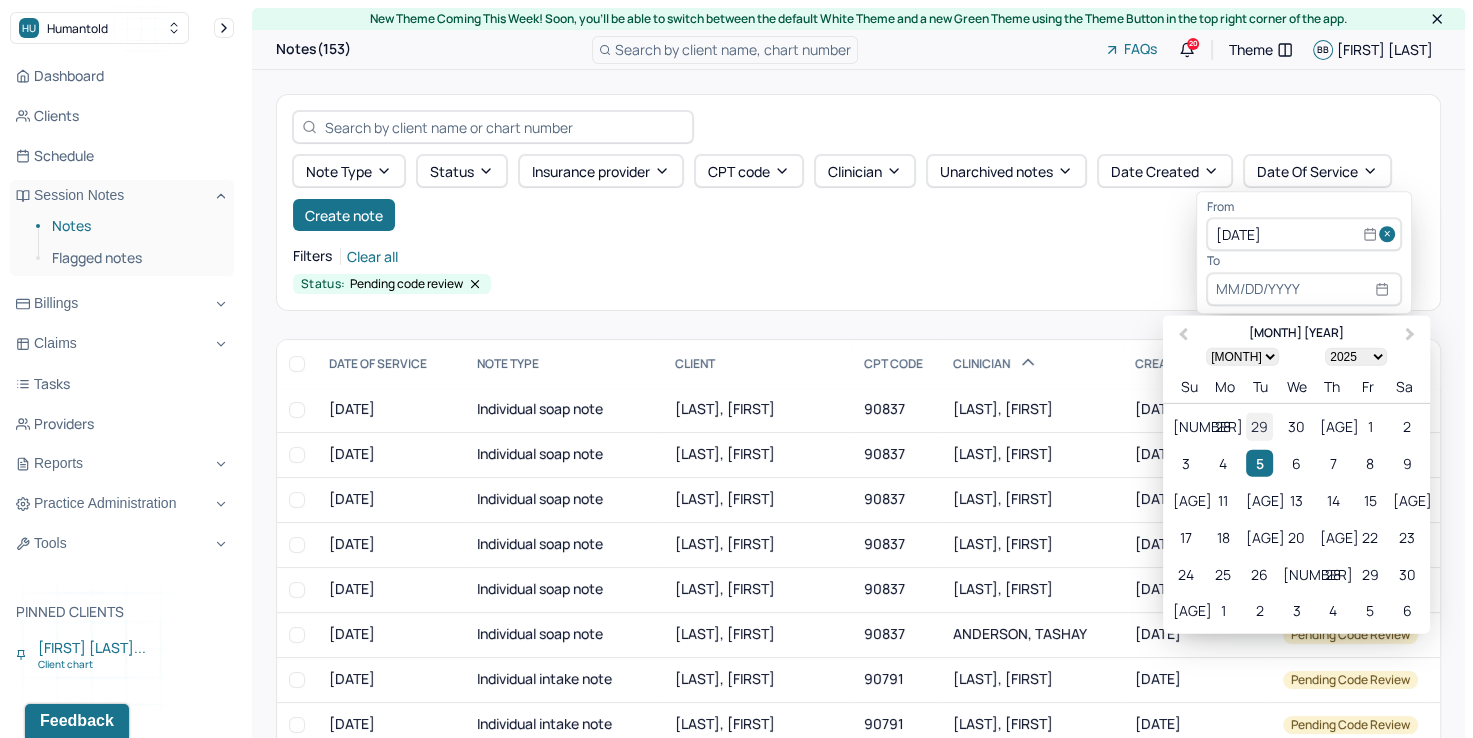 click on "29" at bounding box center [1259, 426] 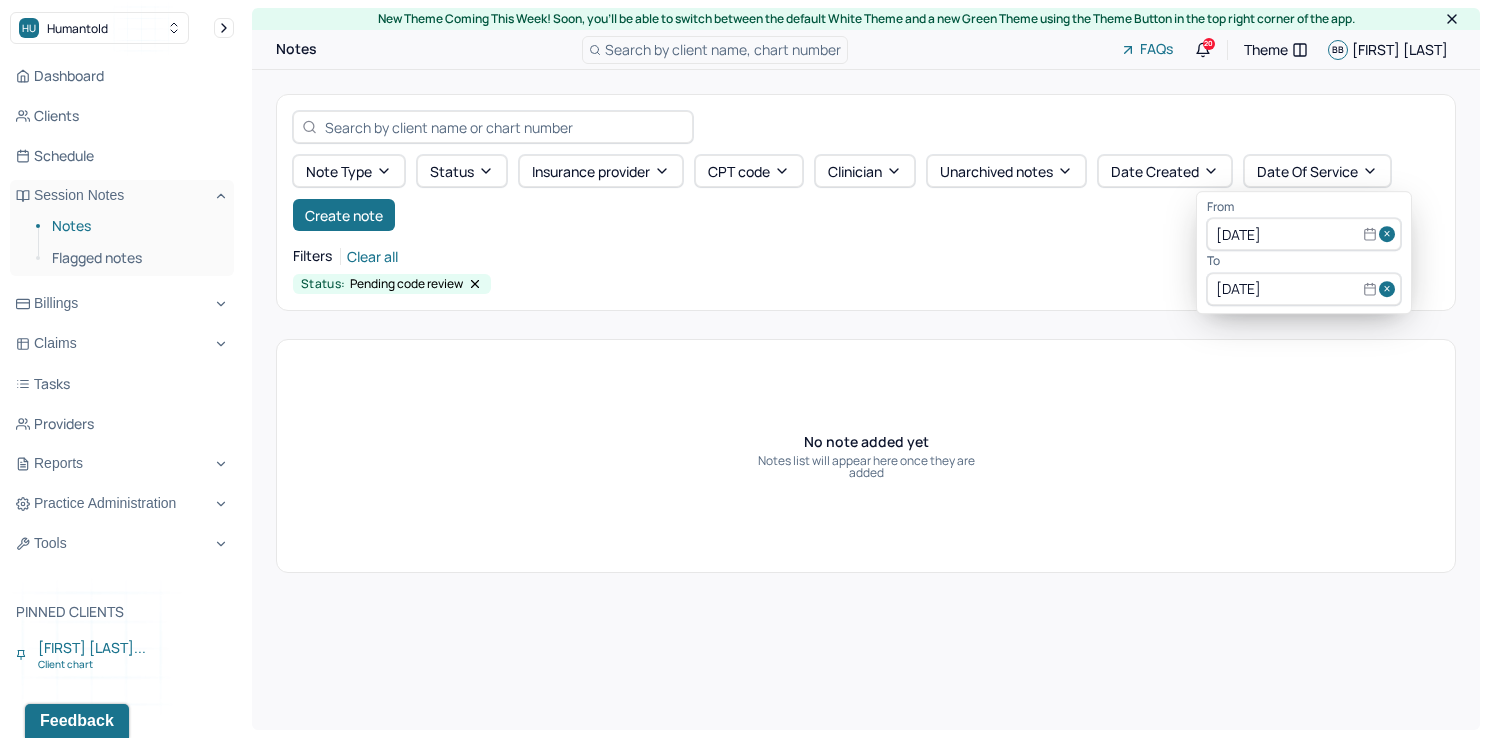 click at bounding box center [1390, 235] 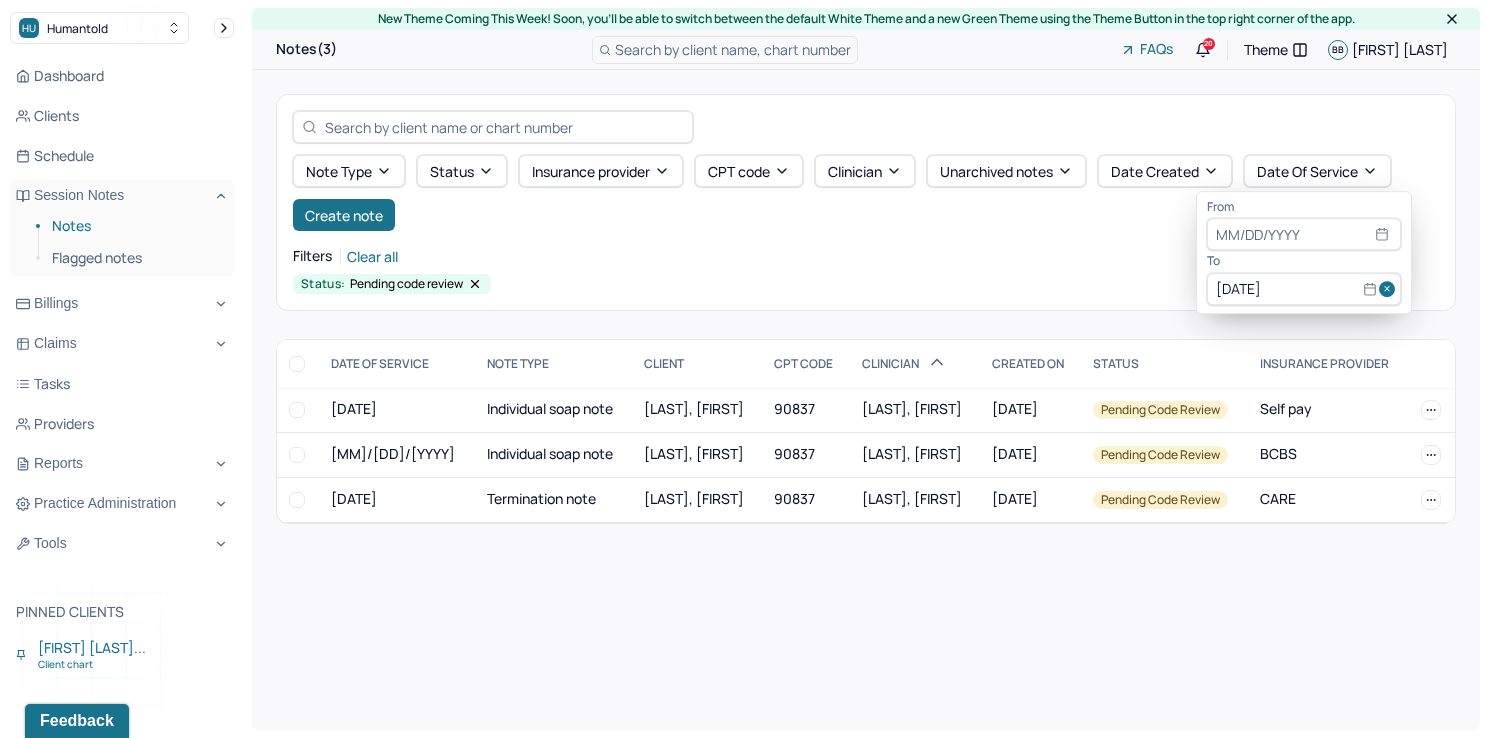 click at bounding box center (1390, 289) 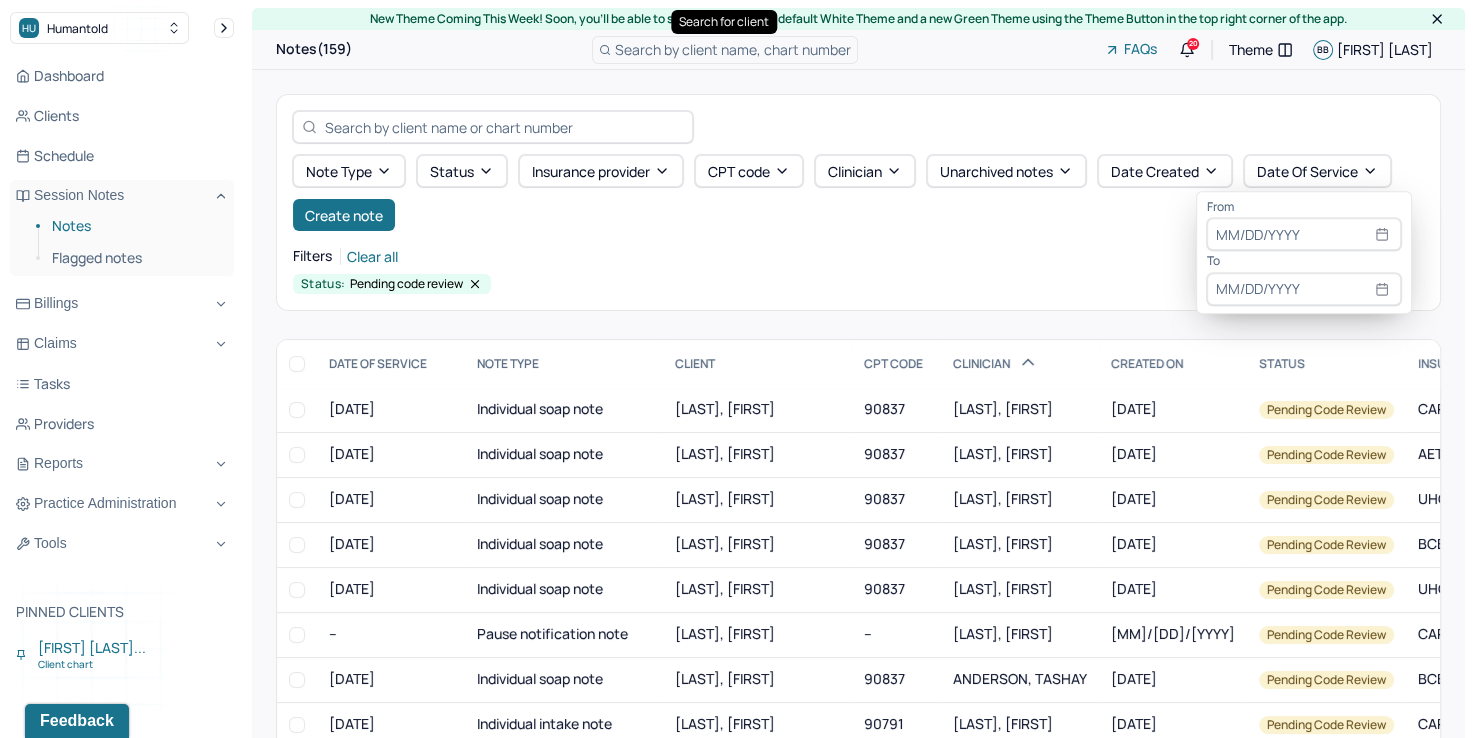 click on "Search by client name, chart number" at bounding box center [733, 49] 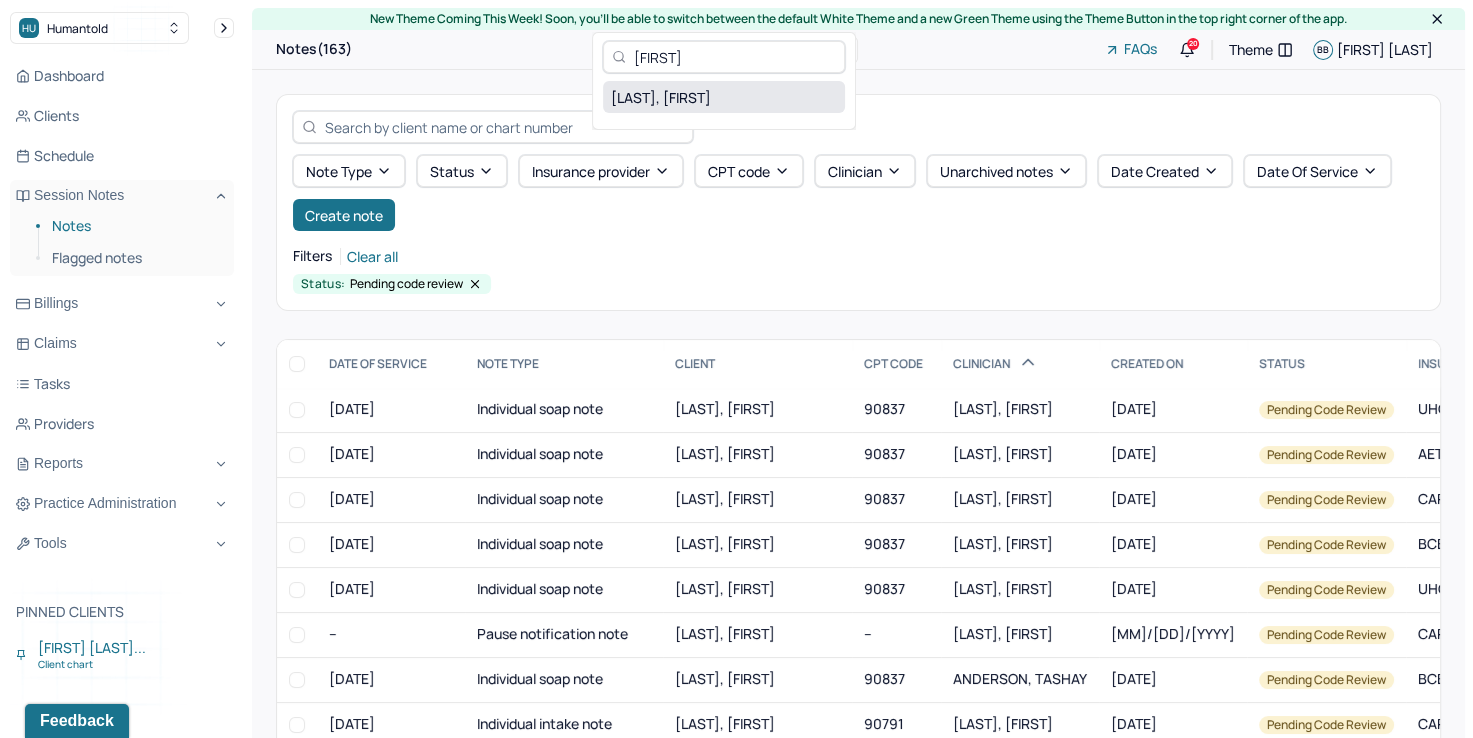 type on "[FIRST]" 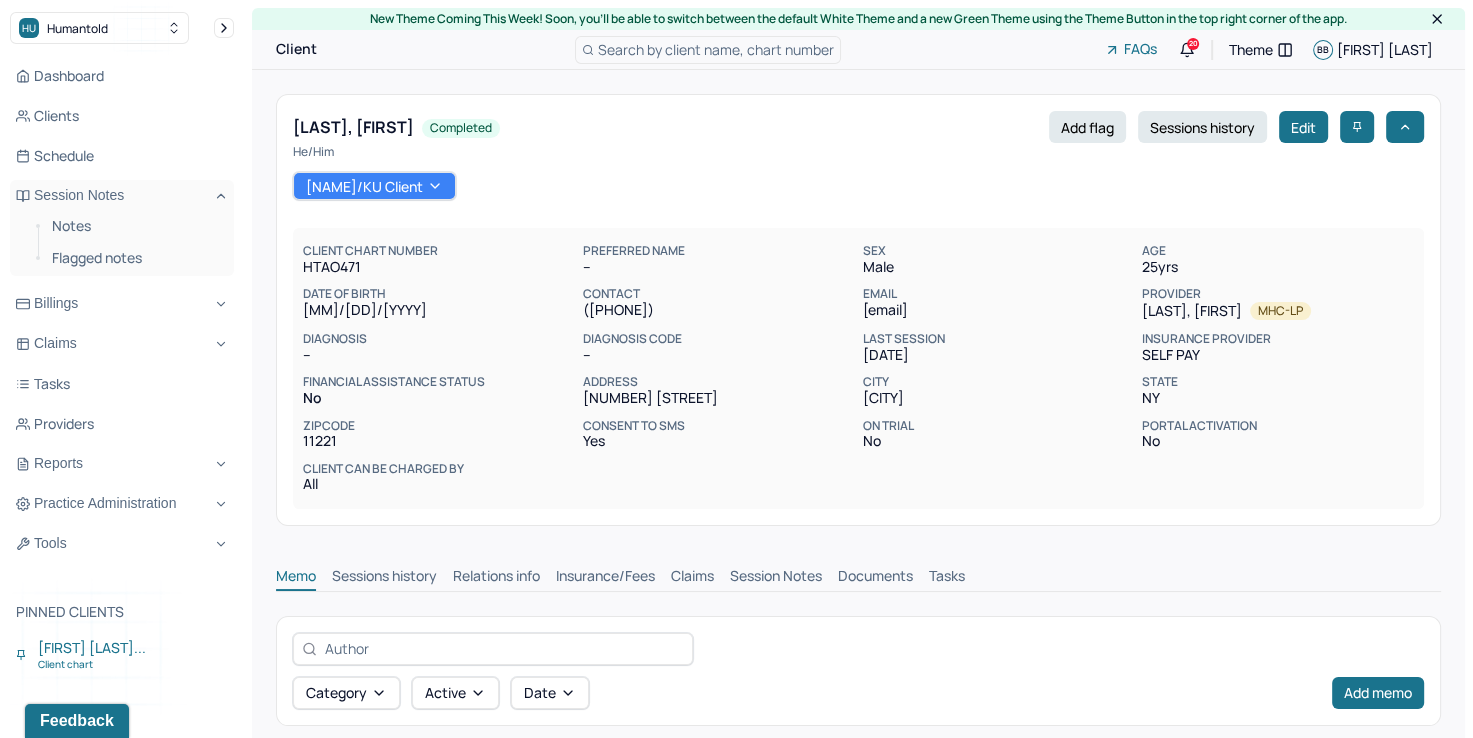 scroll, scrollTop: 0, scrollLeft: 0, axis: both 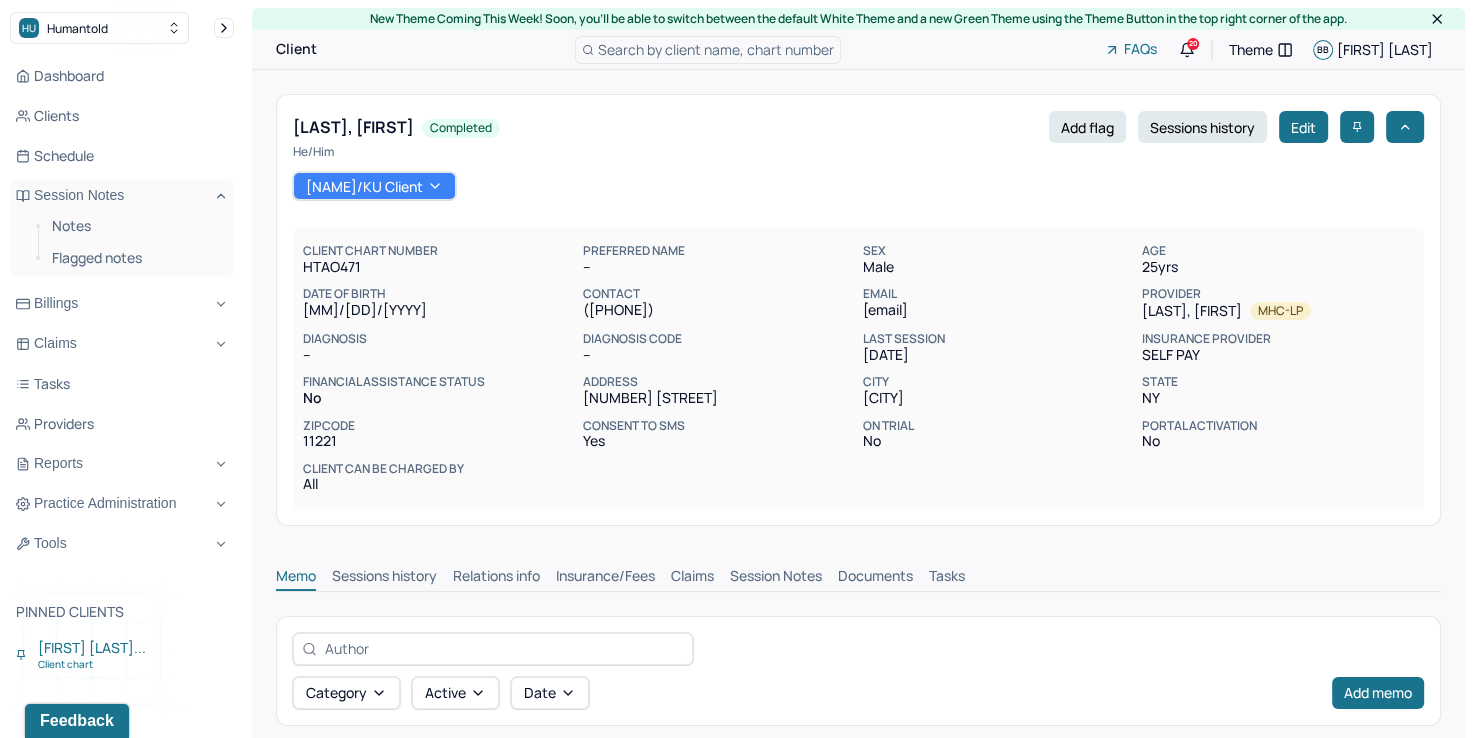 click on "Claims" at bounding box center [692, 578] 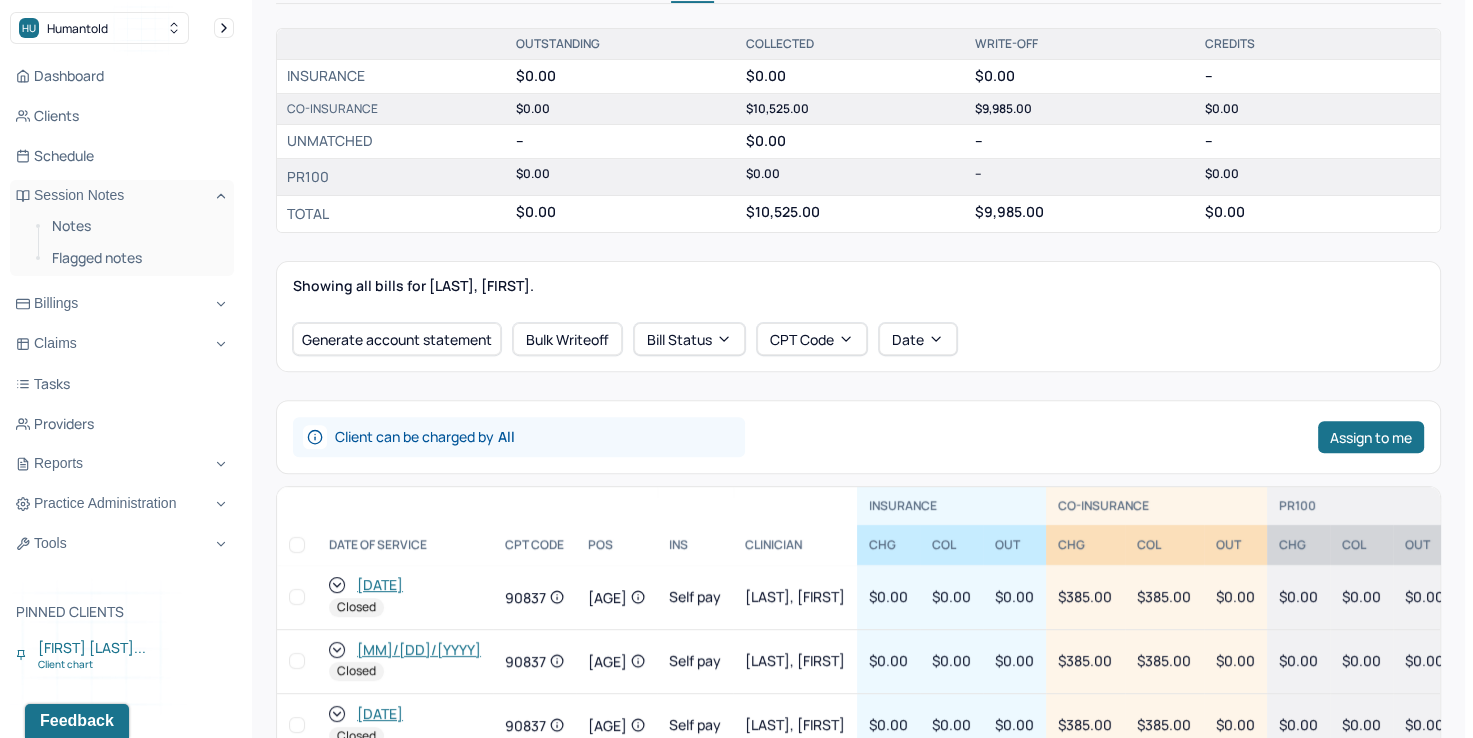 scroll, scrollTop: 600, scrollLeft: 0, axis: vertical 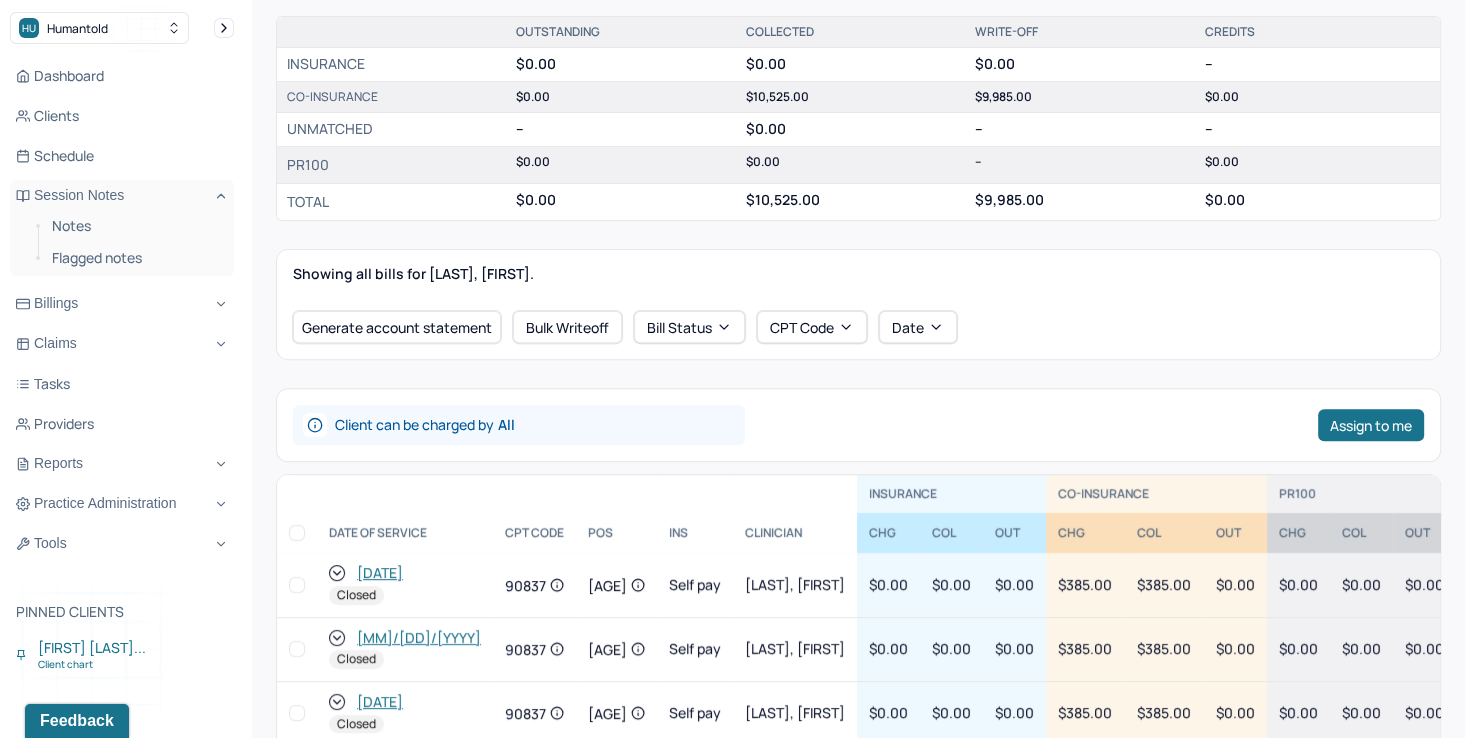 click on "[DATE]" at bounding box center (380, 573) 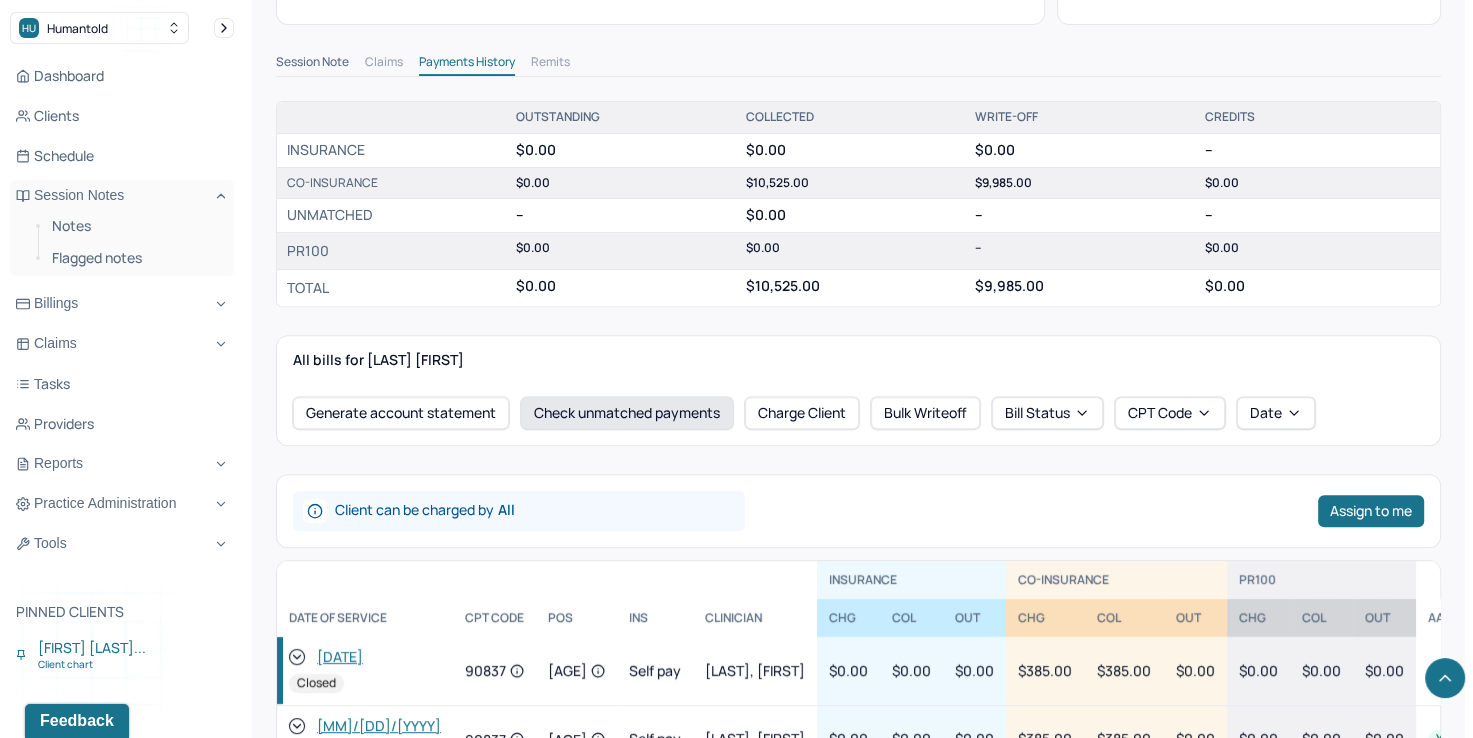 scroll, scrollTop: 600, scrollLeft: 0, axis: vertical 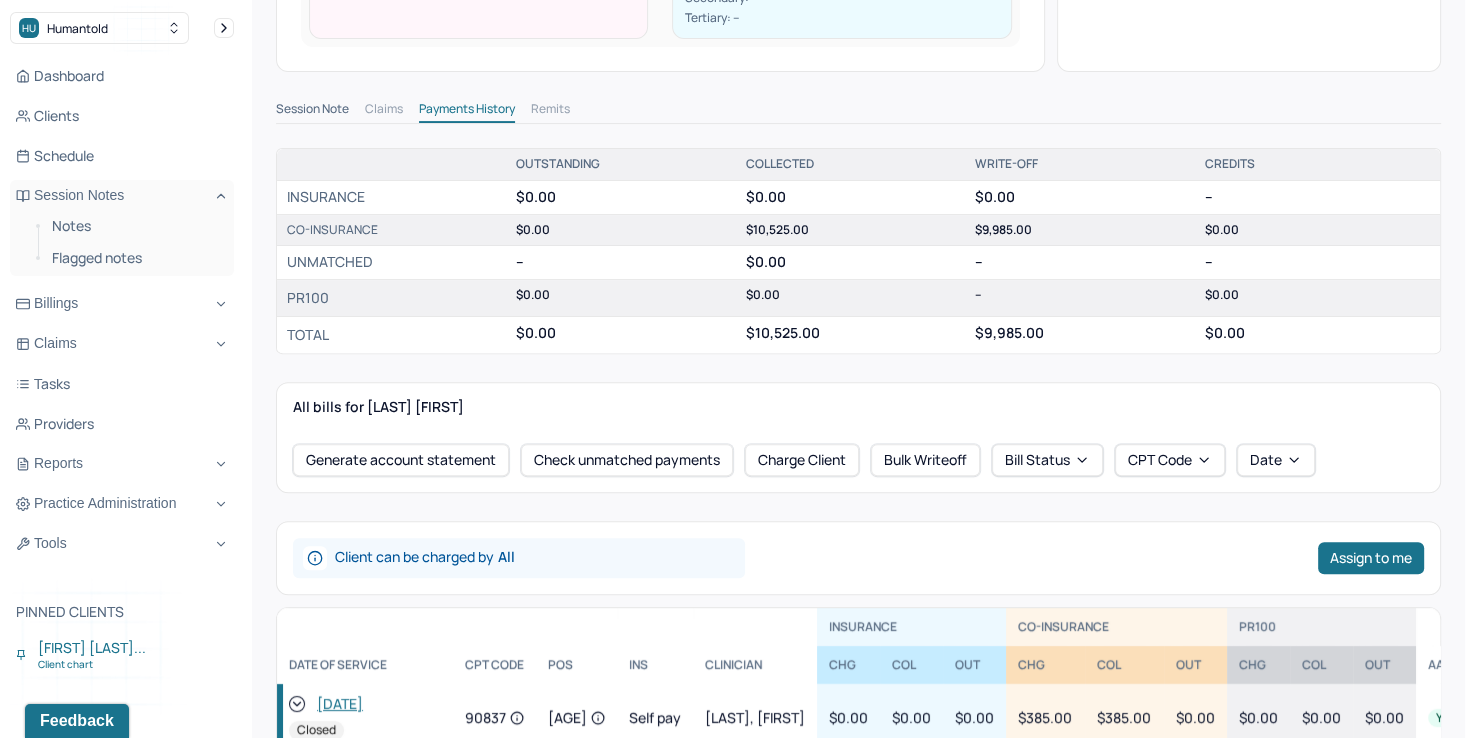 click on "Session Note" at bounding box center (312, 111) 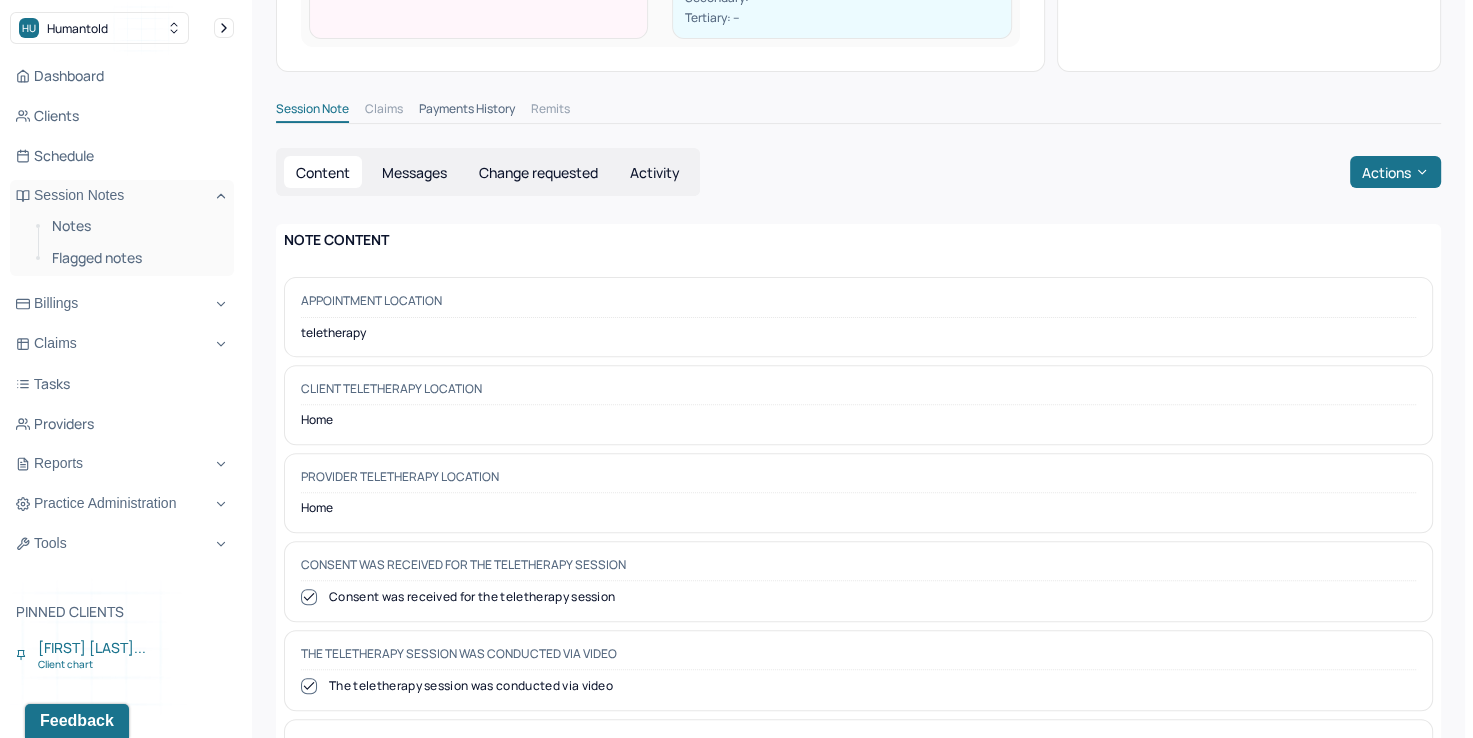 click on "Activity" at bounding box center [655, 172] 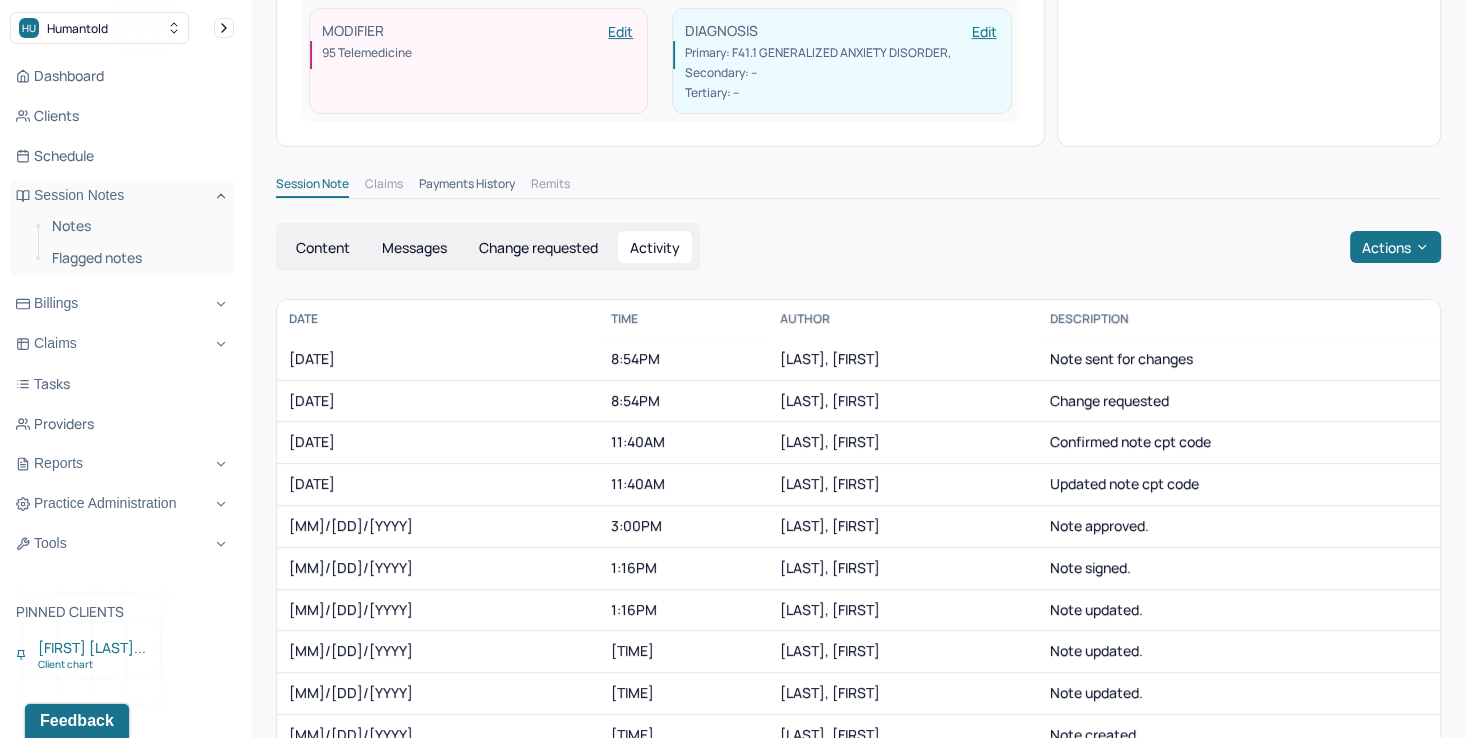 scroll, scrollTop: 488, scrollLeft: 0, axis: vertical 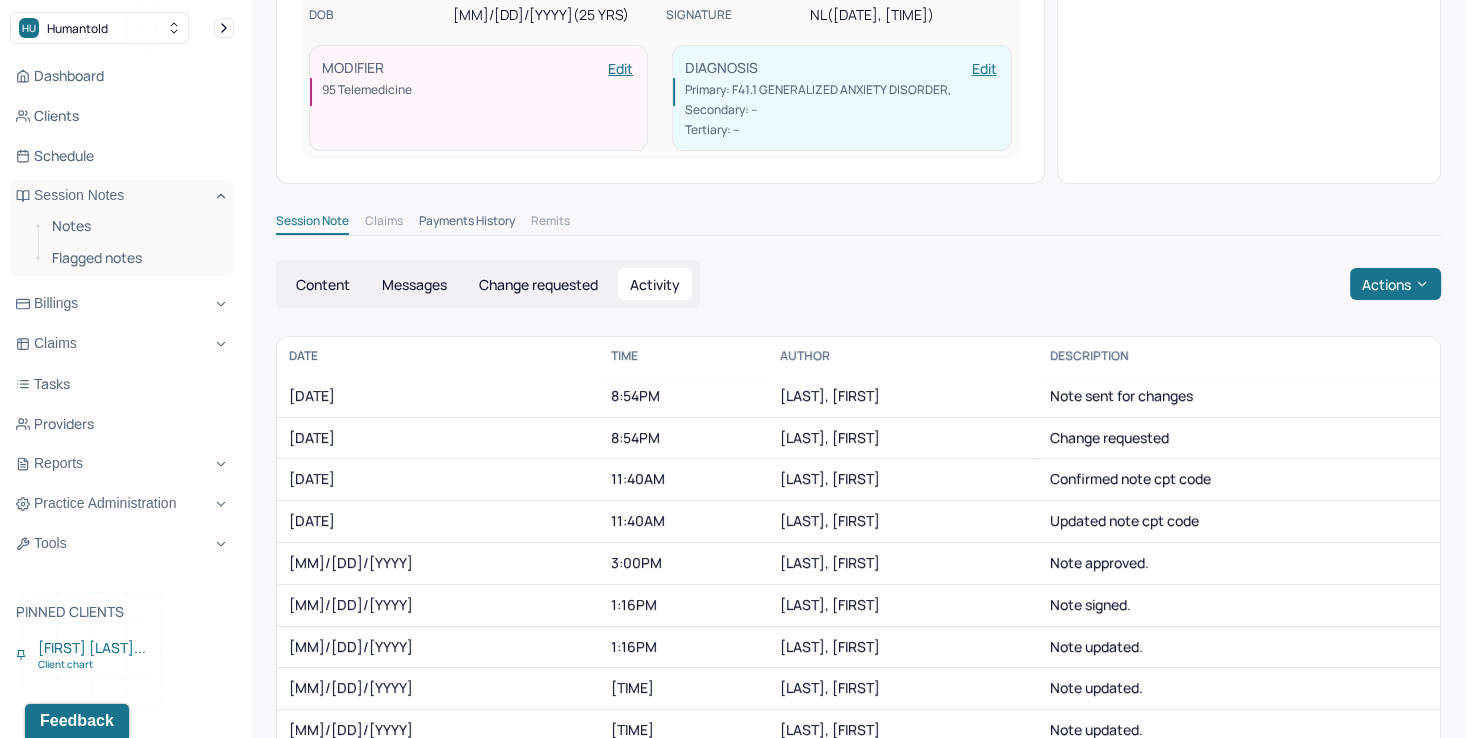 click on "Change requested" at bounding box center (538, 284) 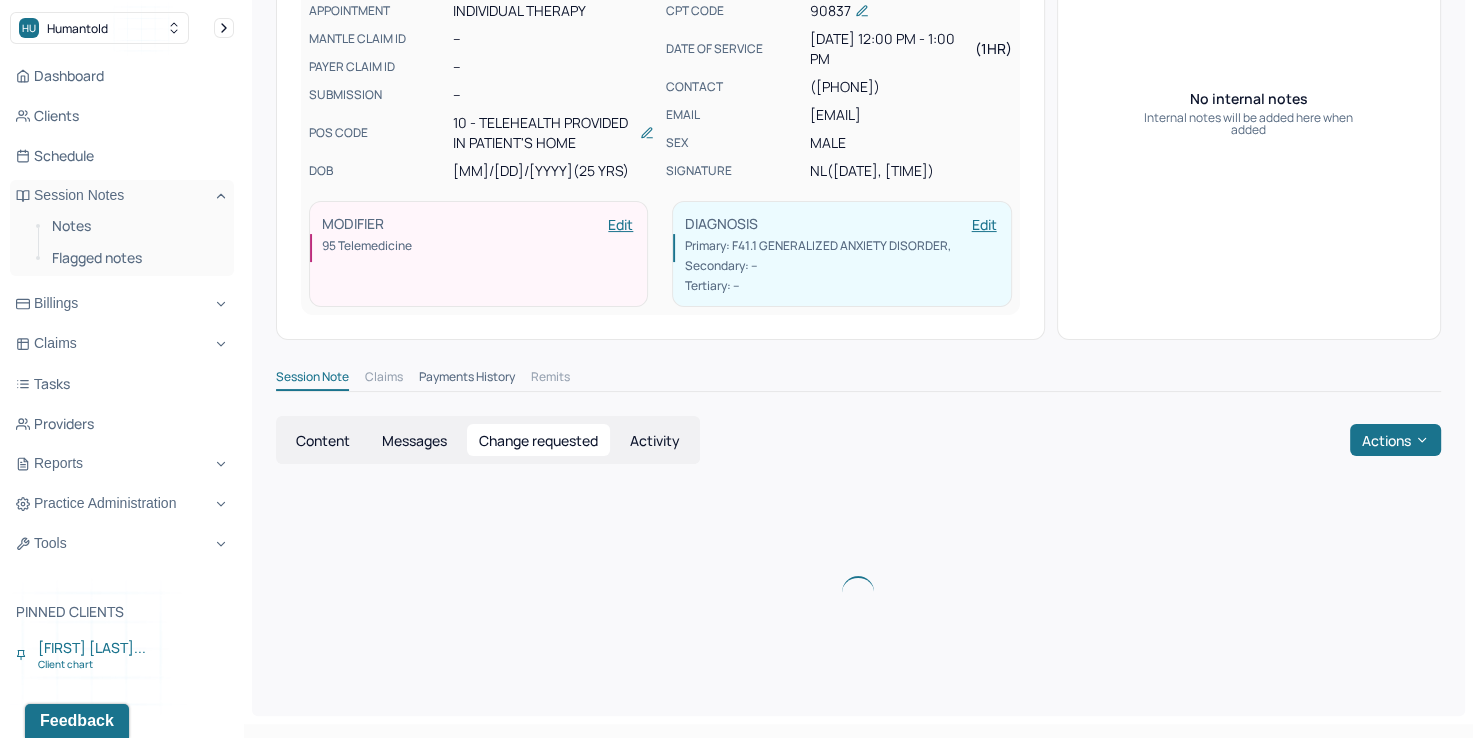 scroll, scrollTop: 216, scrollLeft: 0, axis: vertical 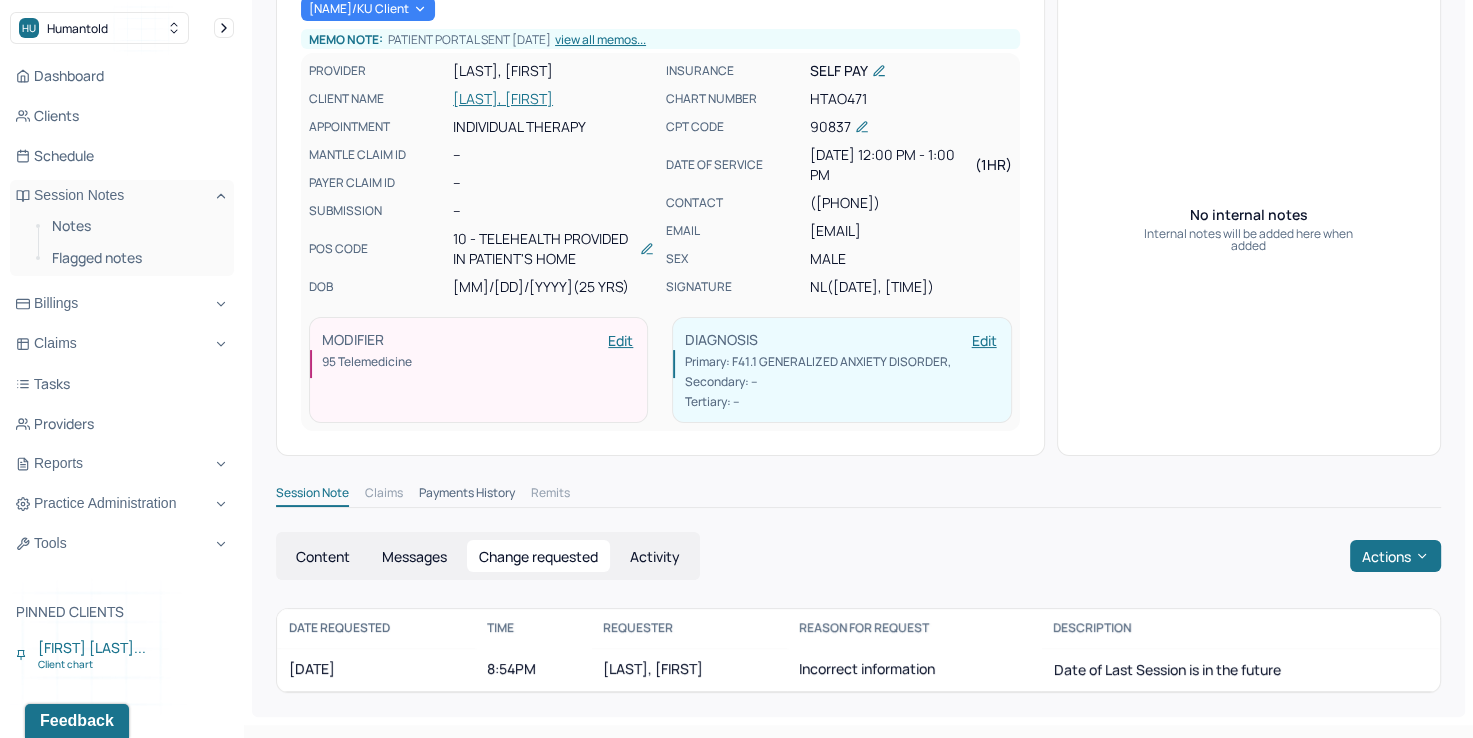 click on "Session Note" at bounding box center [312, 495] 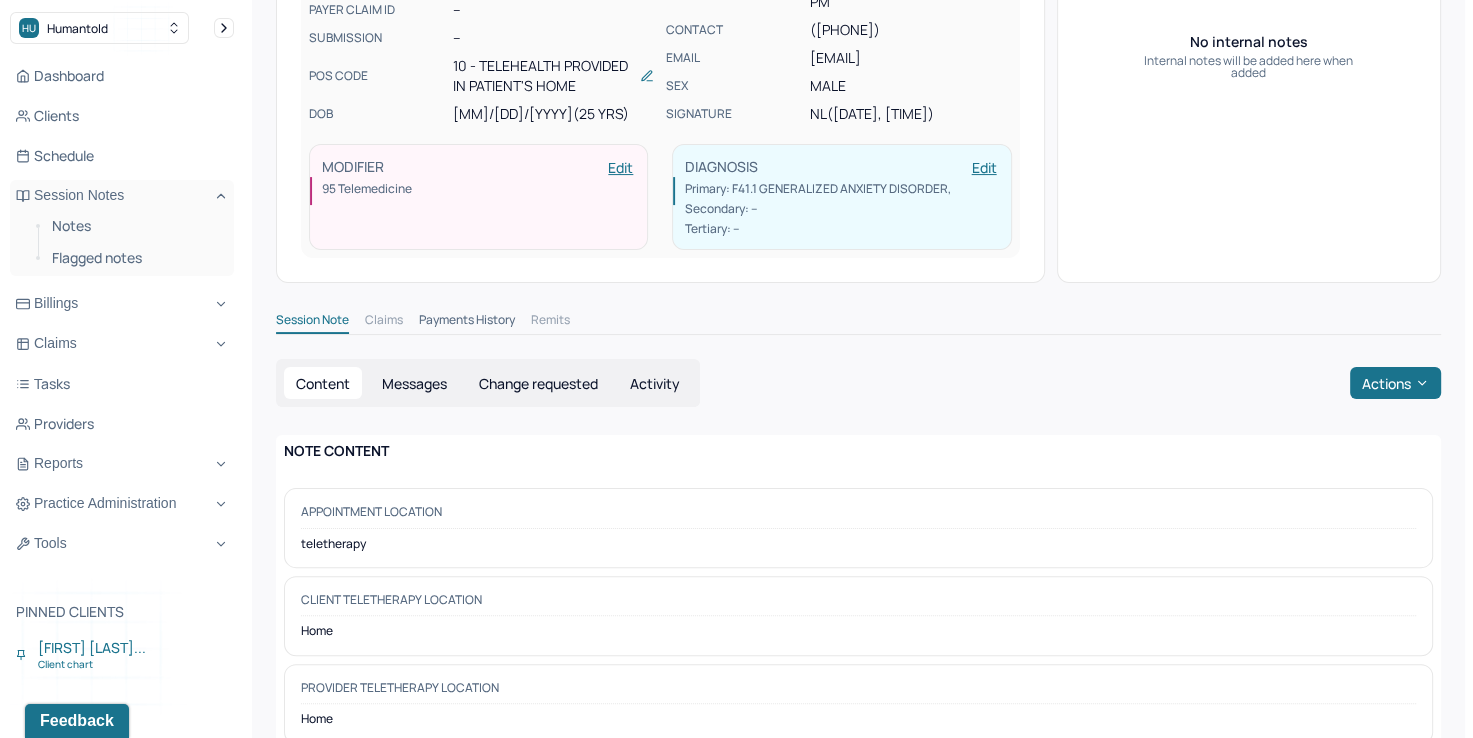 scroll, scrollTop: 232, scrollLeft: 0, axis: vertical 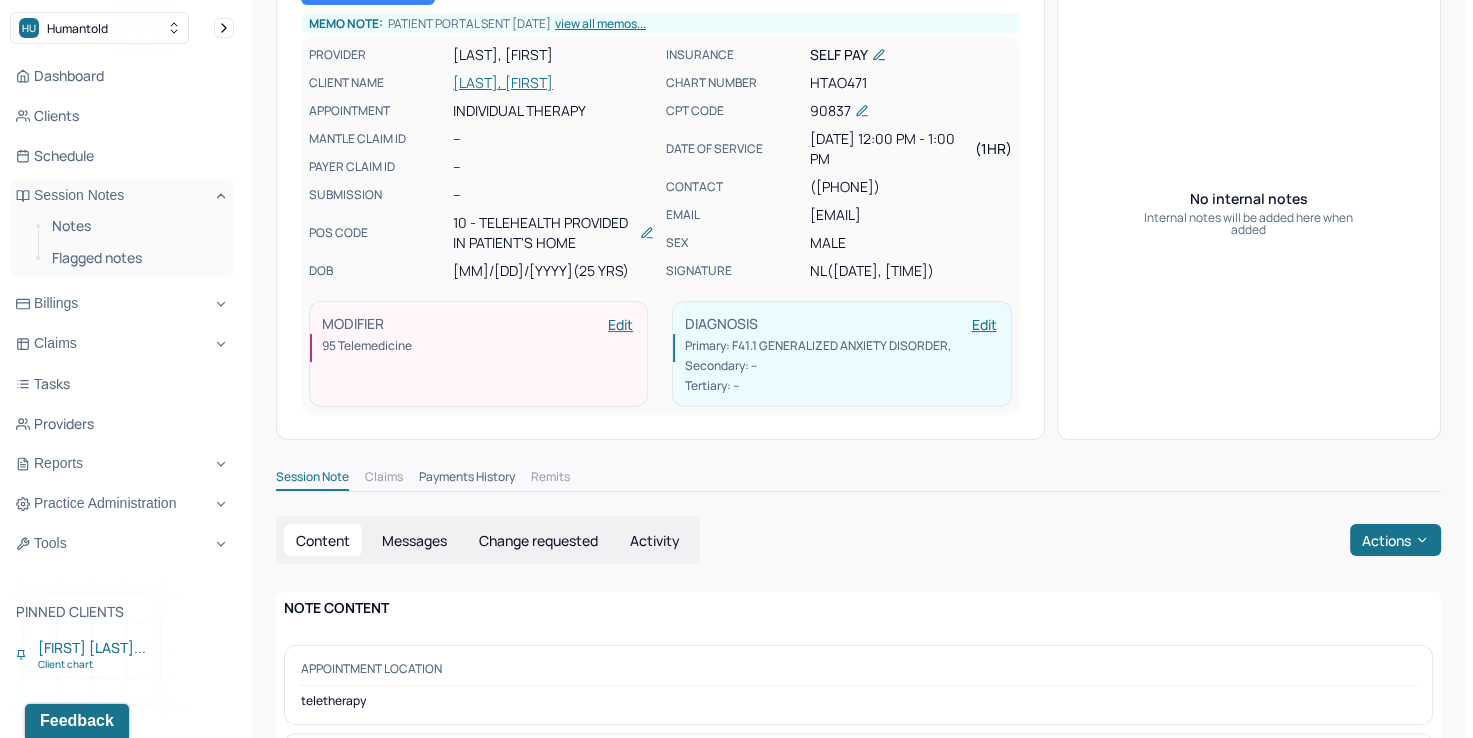 click on "Change requested" at bounding box center [538, 540] 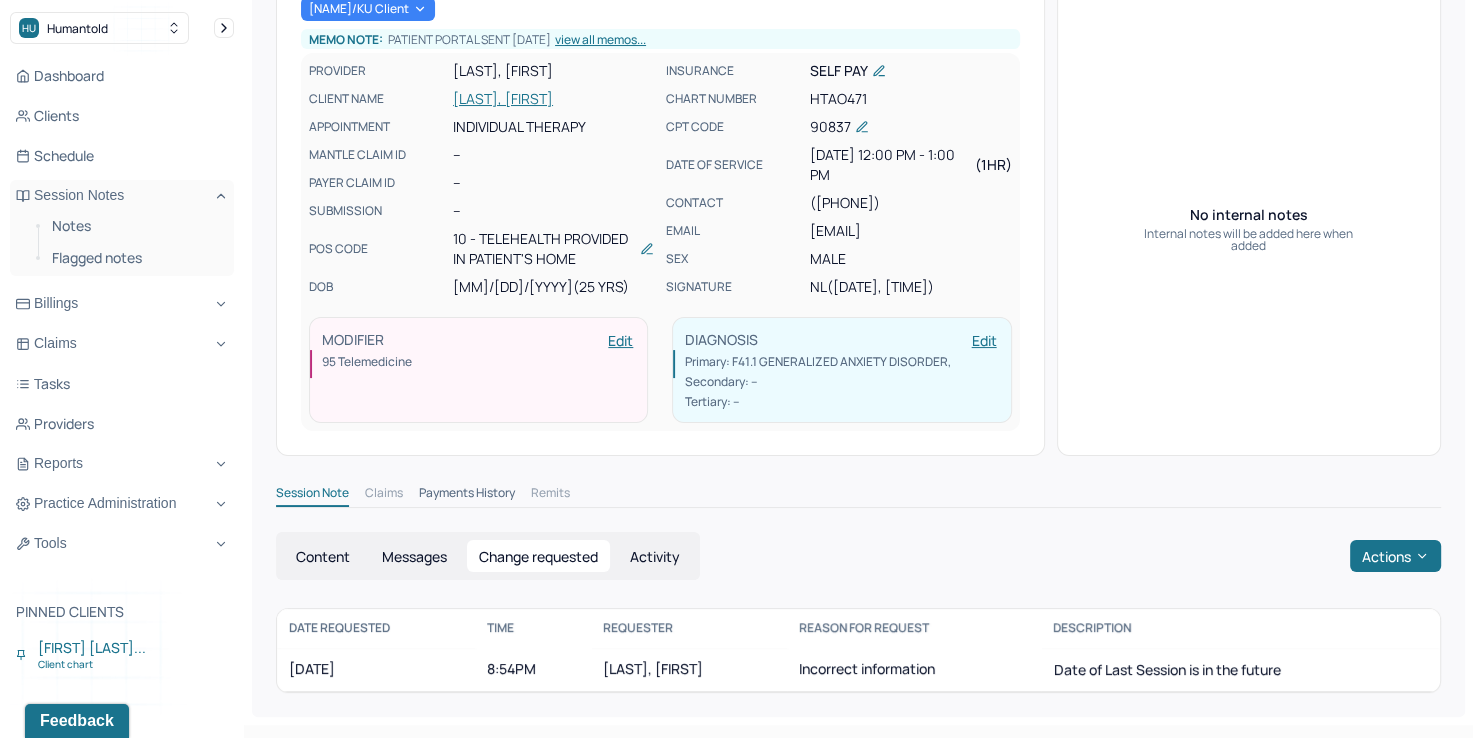 scroll, scrollTop: 216, scrollLeft: 0, axis: vertical 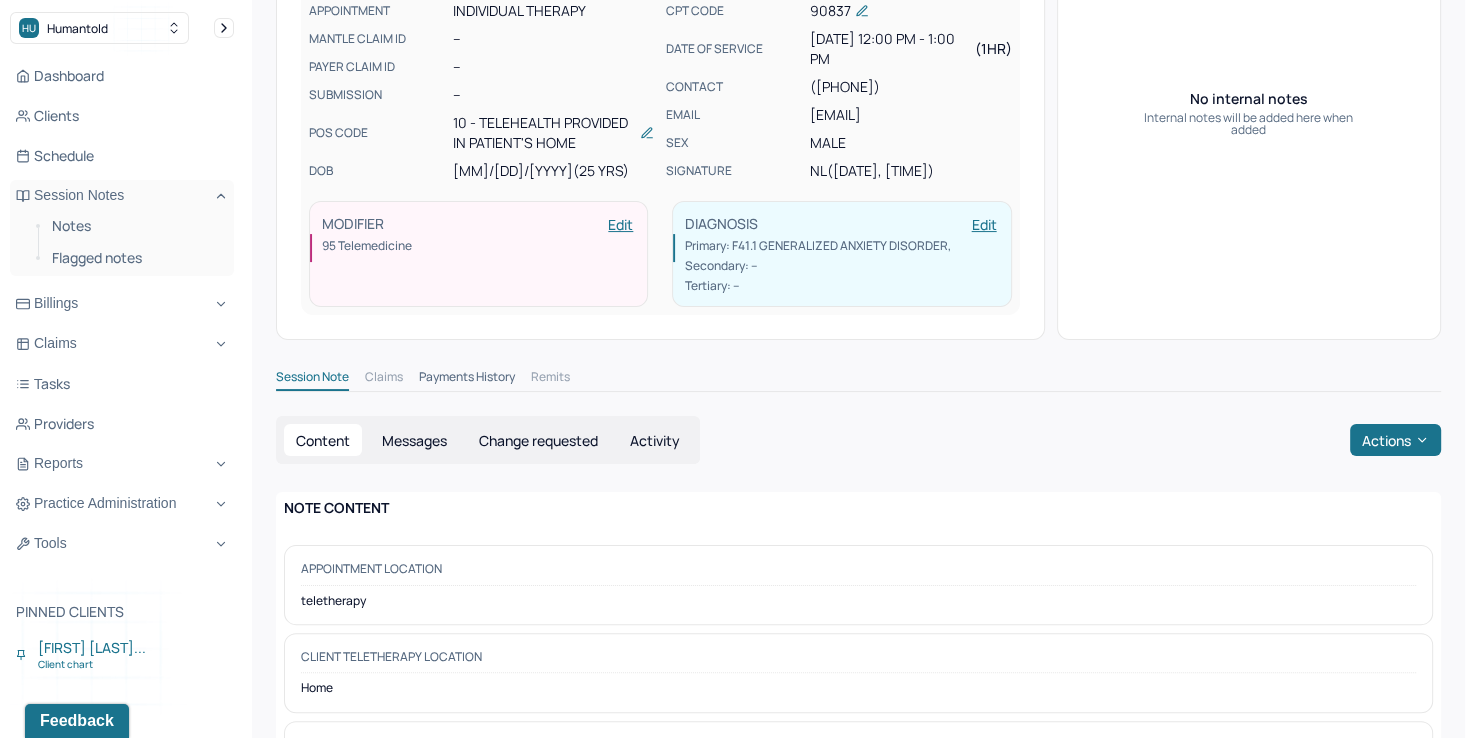 click on "Change requested" at bounding box center (538, 440) 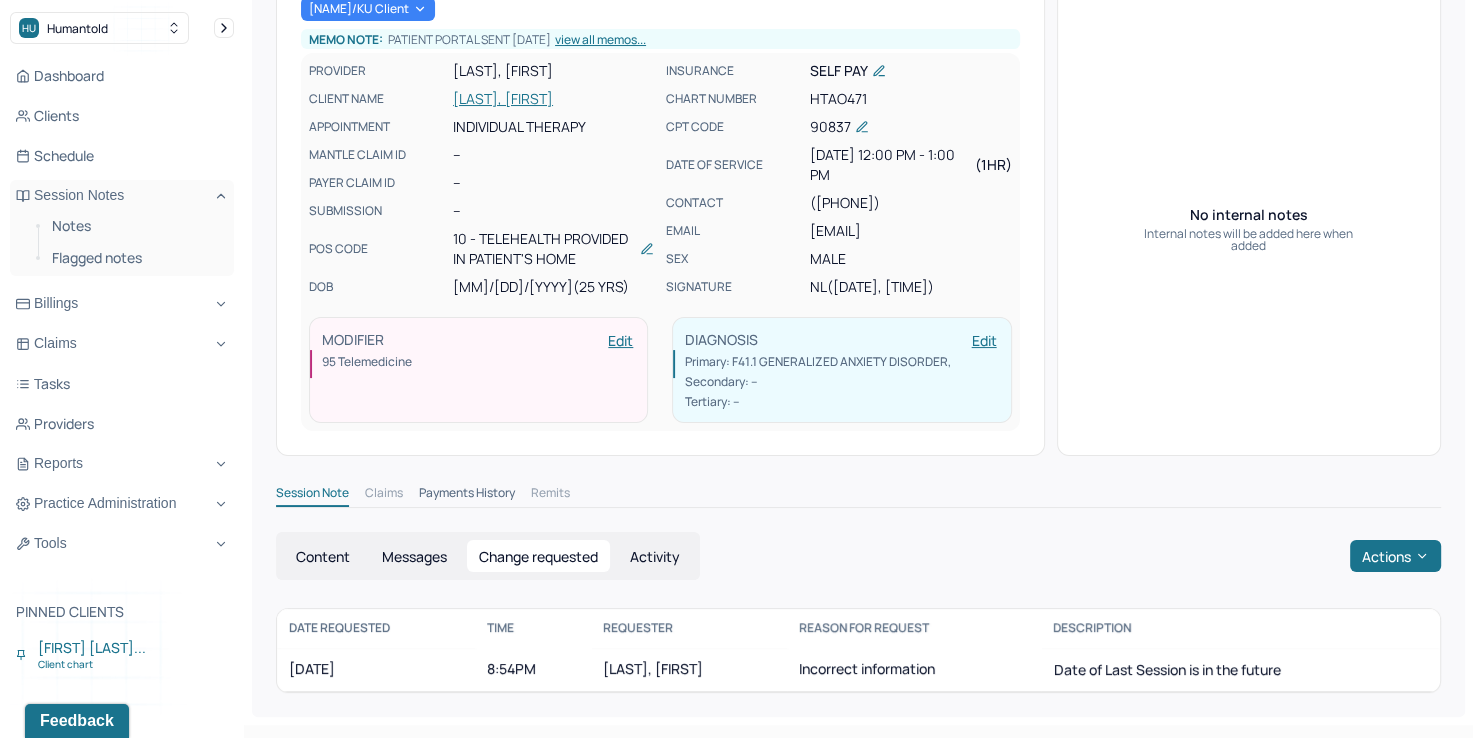 click on "Activity" at bounding box center (655, 556) 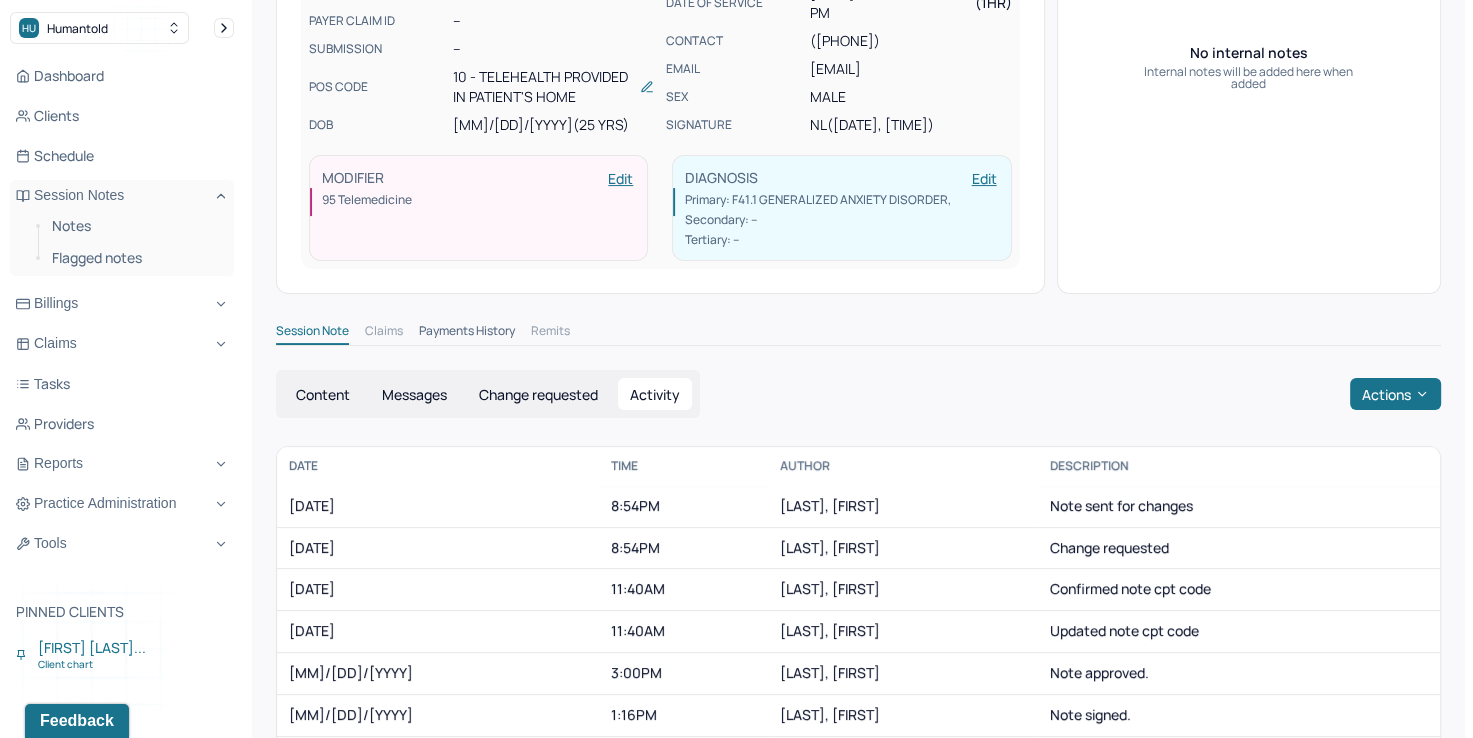 scroll, scrollTop: 416, scrollLeft: 0, axis: vertical 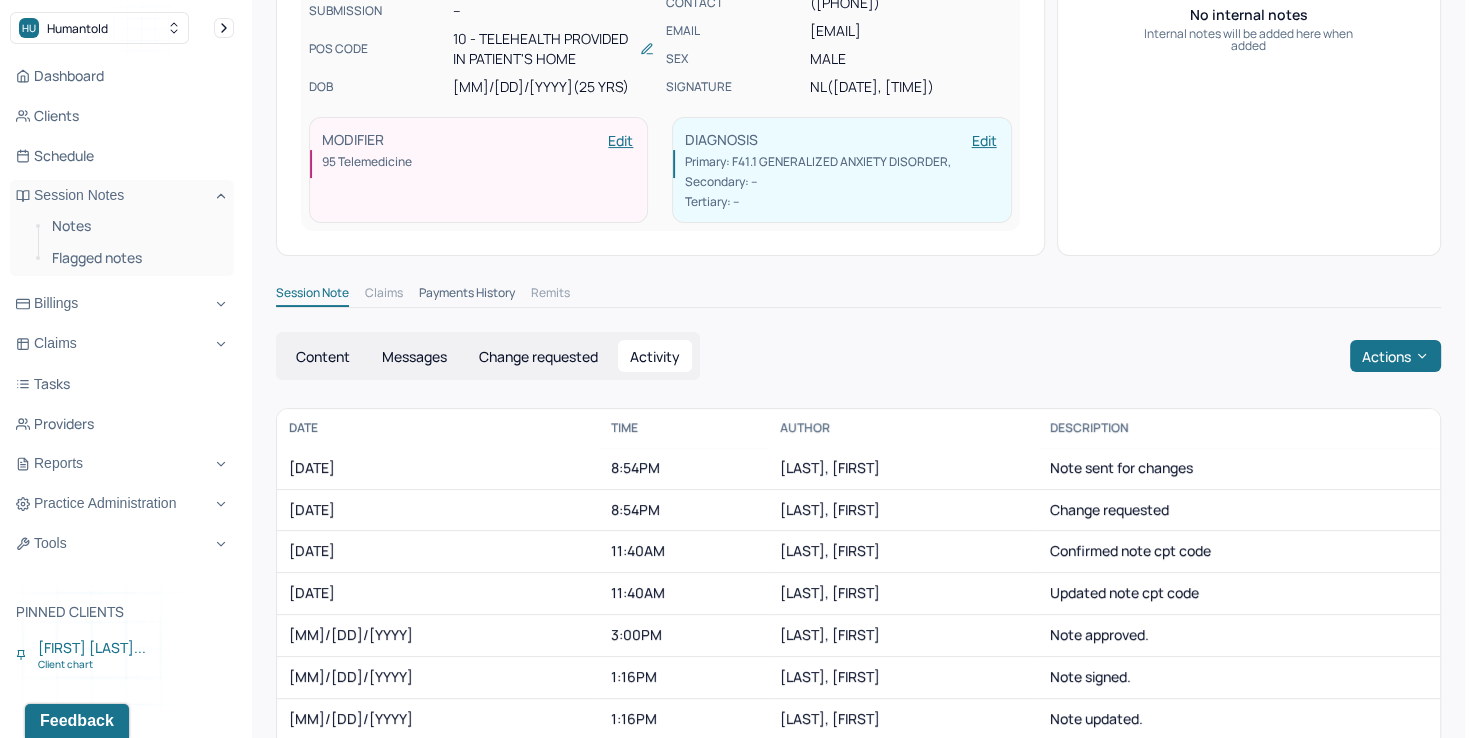 click on "Change requested" at bounding box center [538, 356] 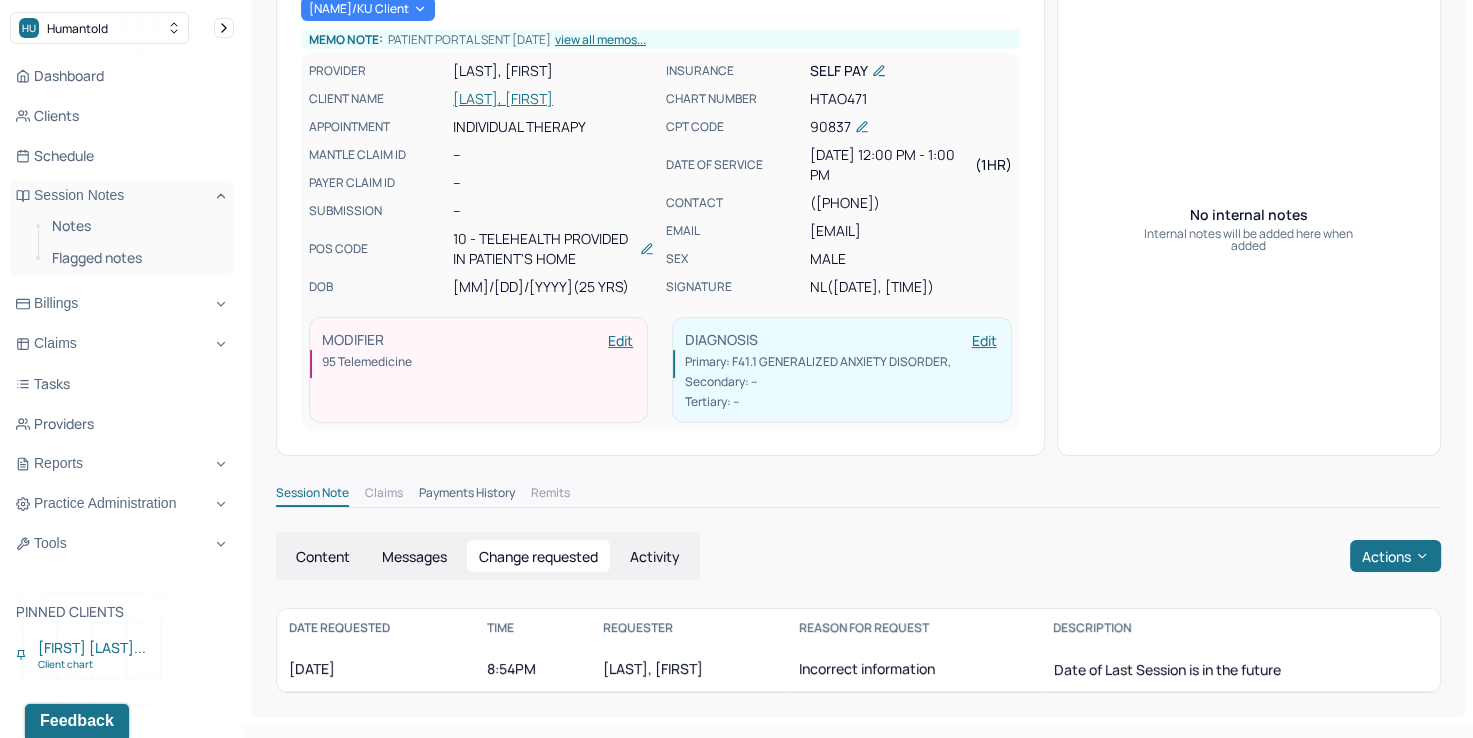 scroll, scrollTop: 216, scrollLeft: 0, axis: vertical 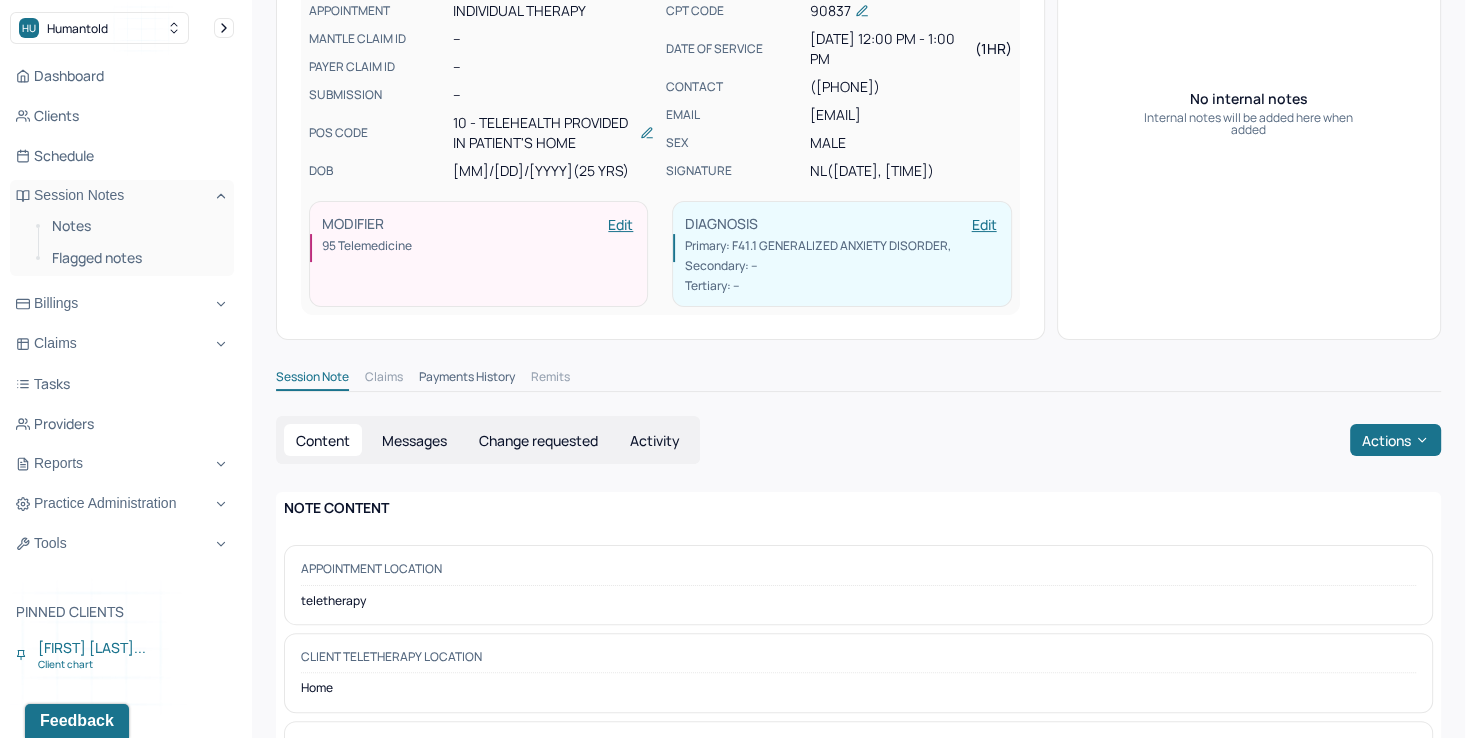 click on "Activity" at bounding box center [655, 440] 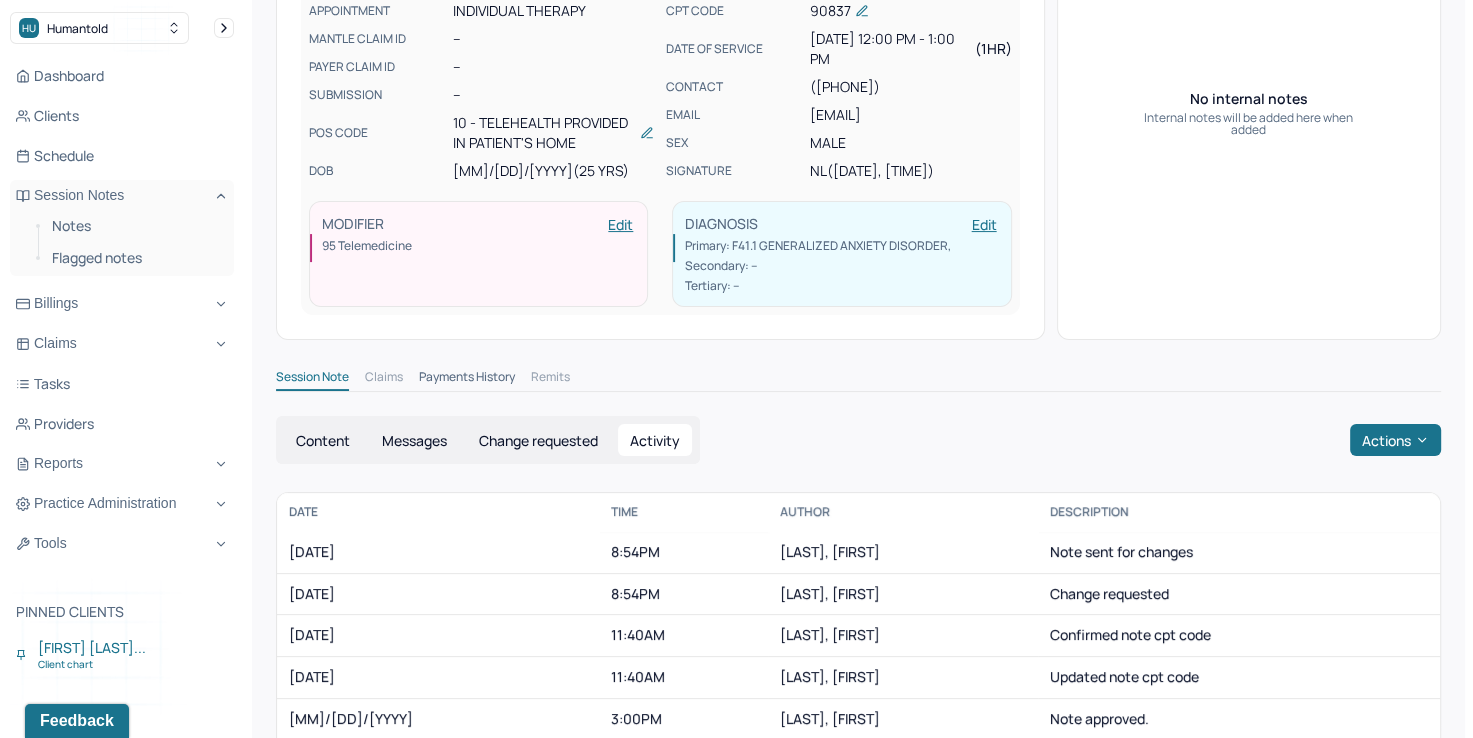 scroll, scrollTop: 432, scrollLeft: 0, axis: vertical 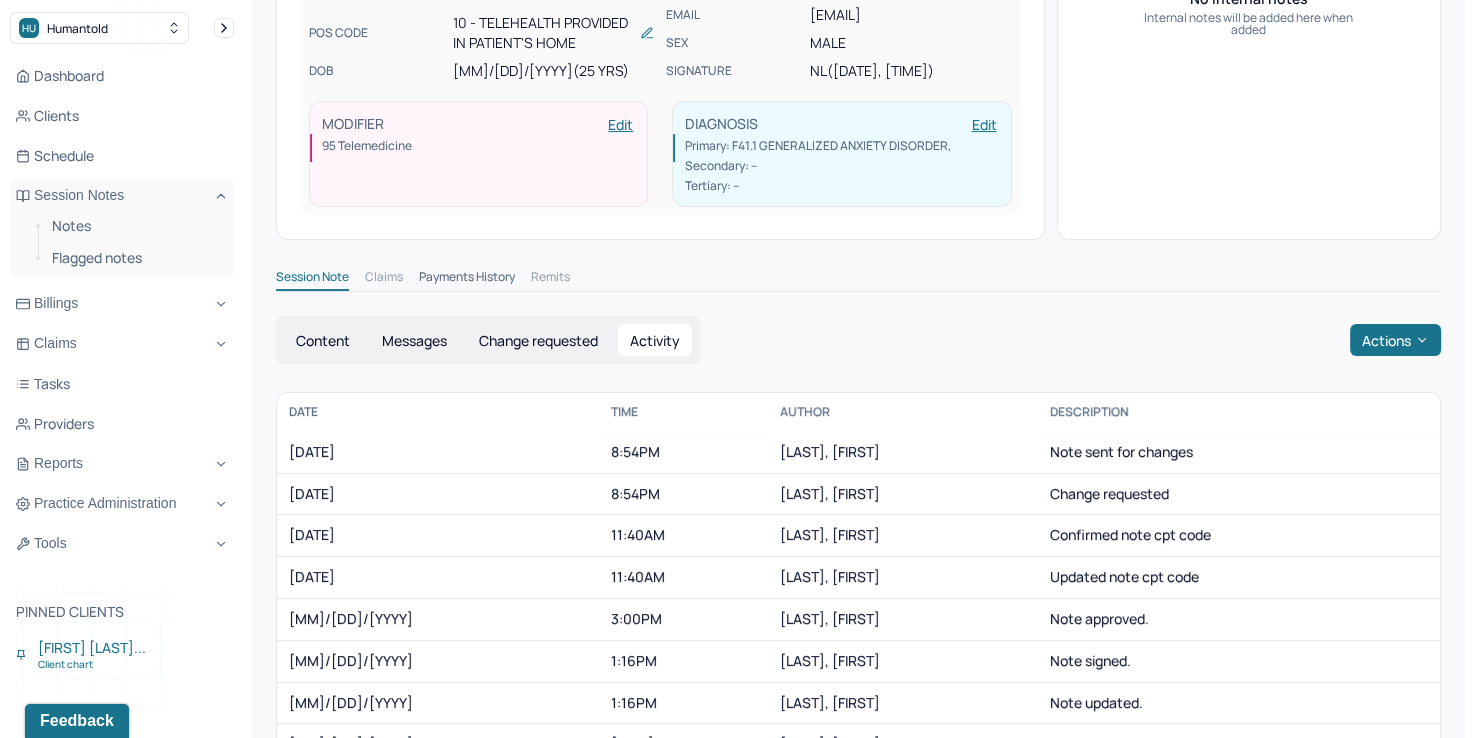 click on "Content" at bounding box center [323, 340] 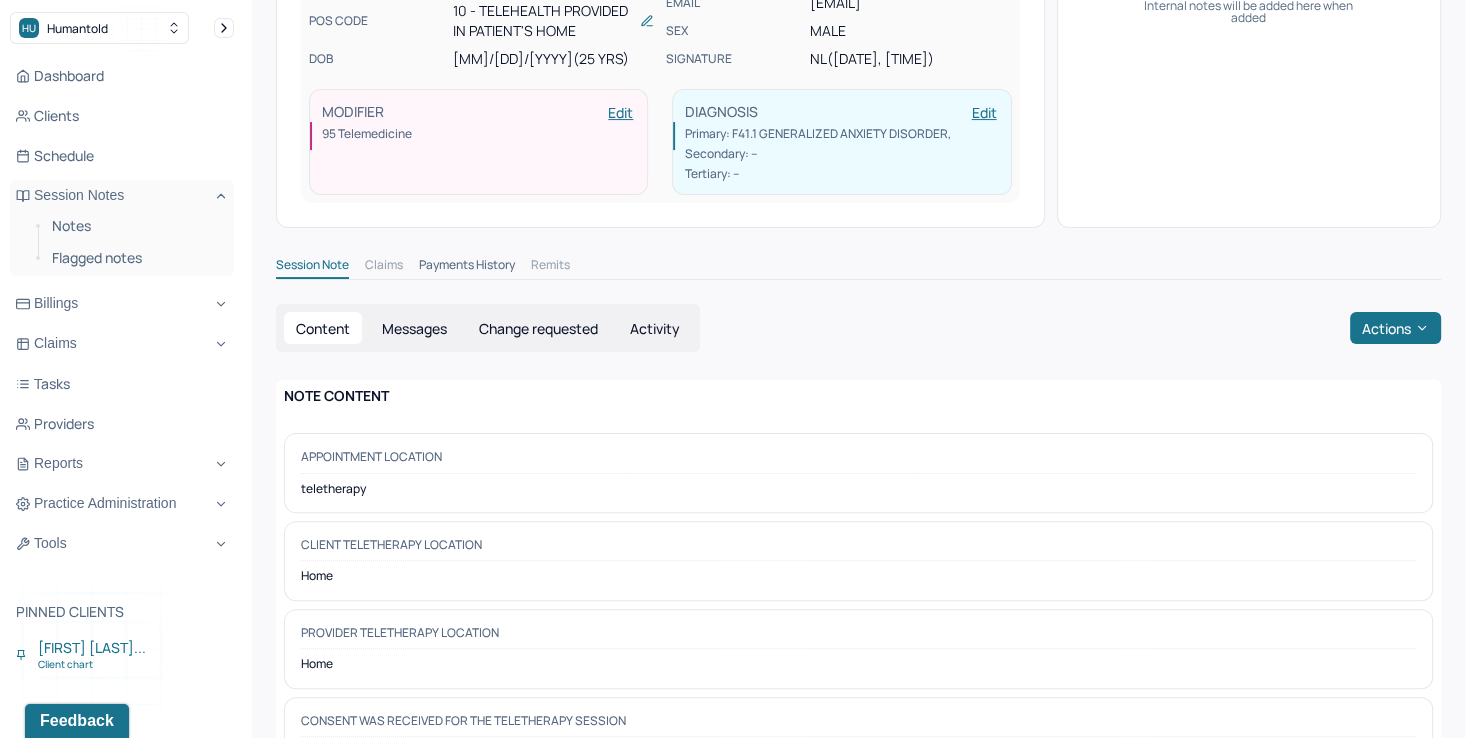 scroll, scrollTop: 432, scrollLeft: 0, axis: vertical 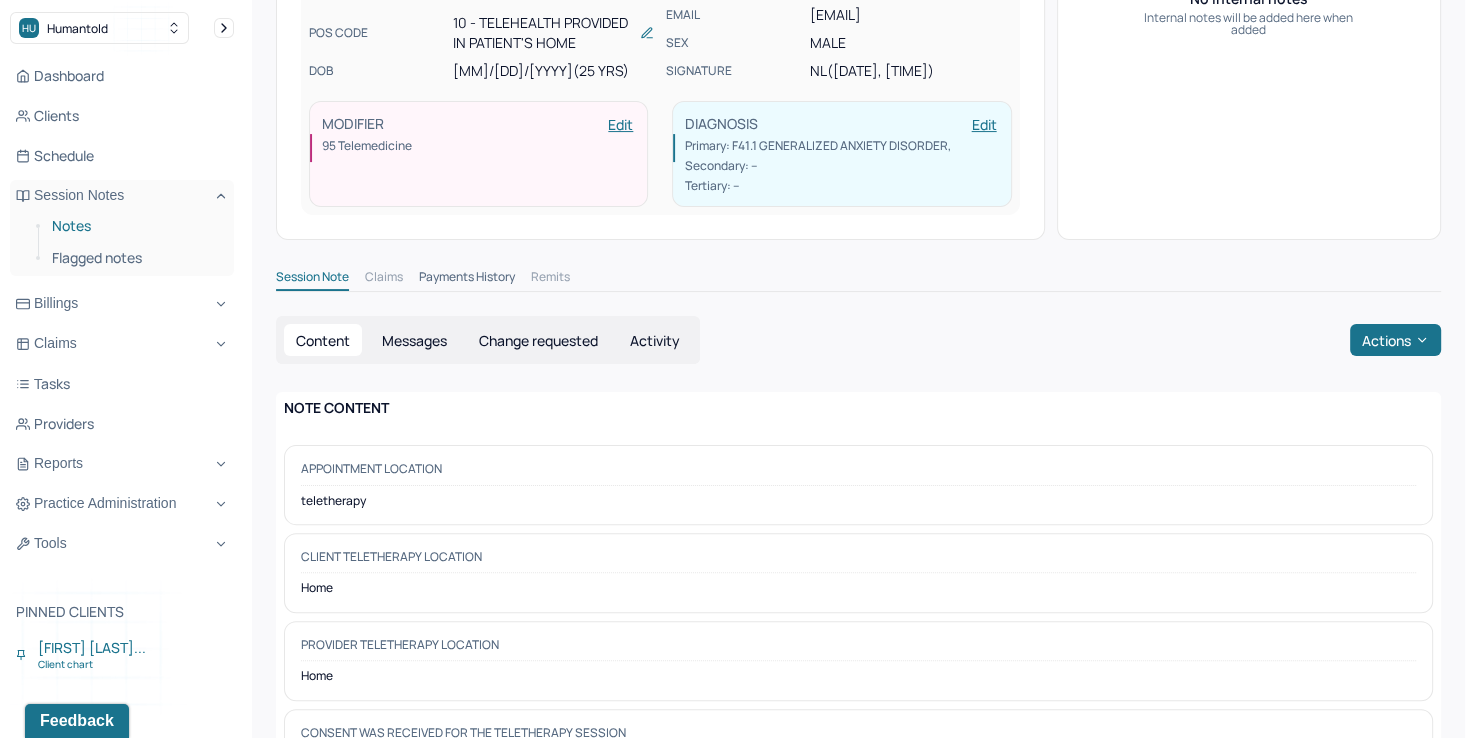click on "Notes" at bounding box center (135, 226) 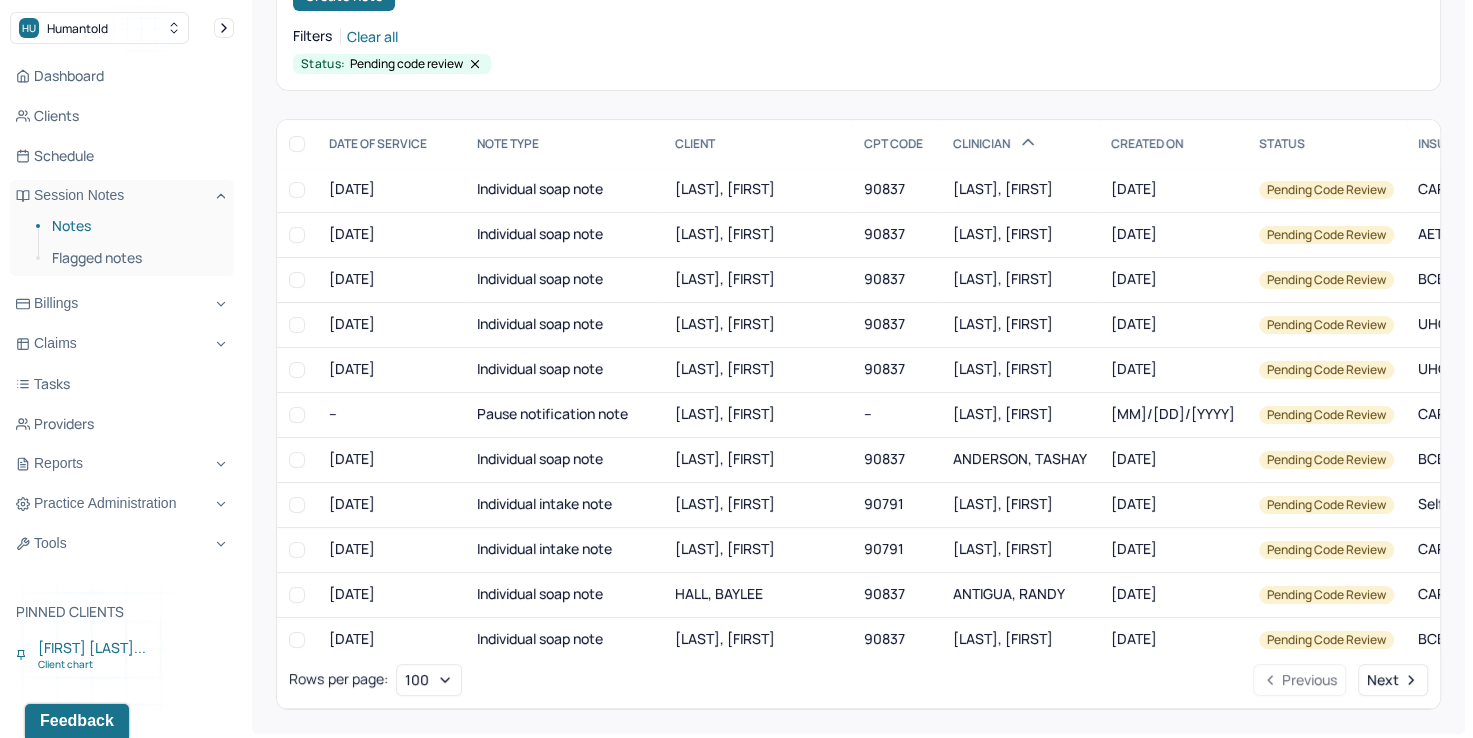 scroll, scrollTop: 223, scrollLeft: 0, axis: vertical 